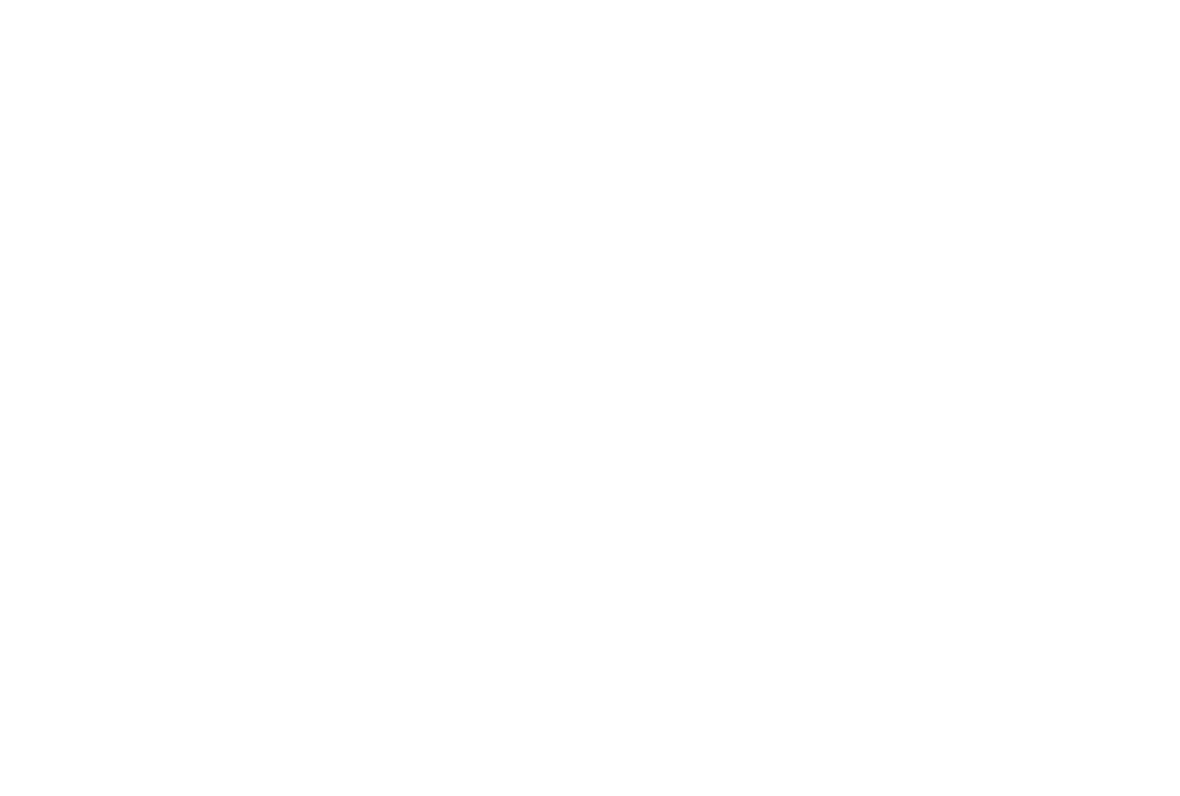 scroll, scrollTop: 0, scrollLeft: 0, axis: both 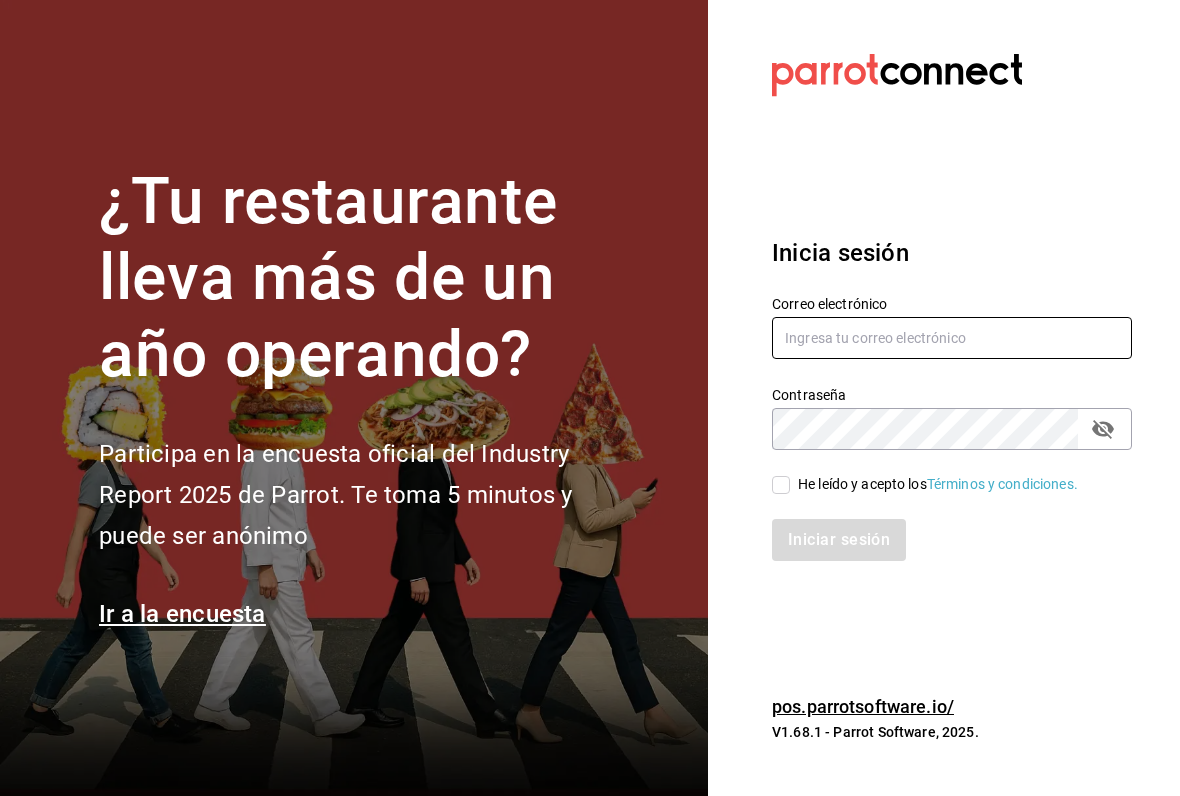 click at bounding box center [952, 338] 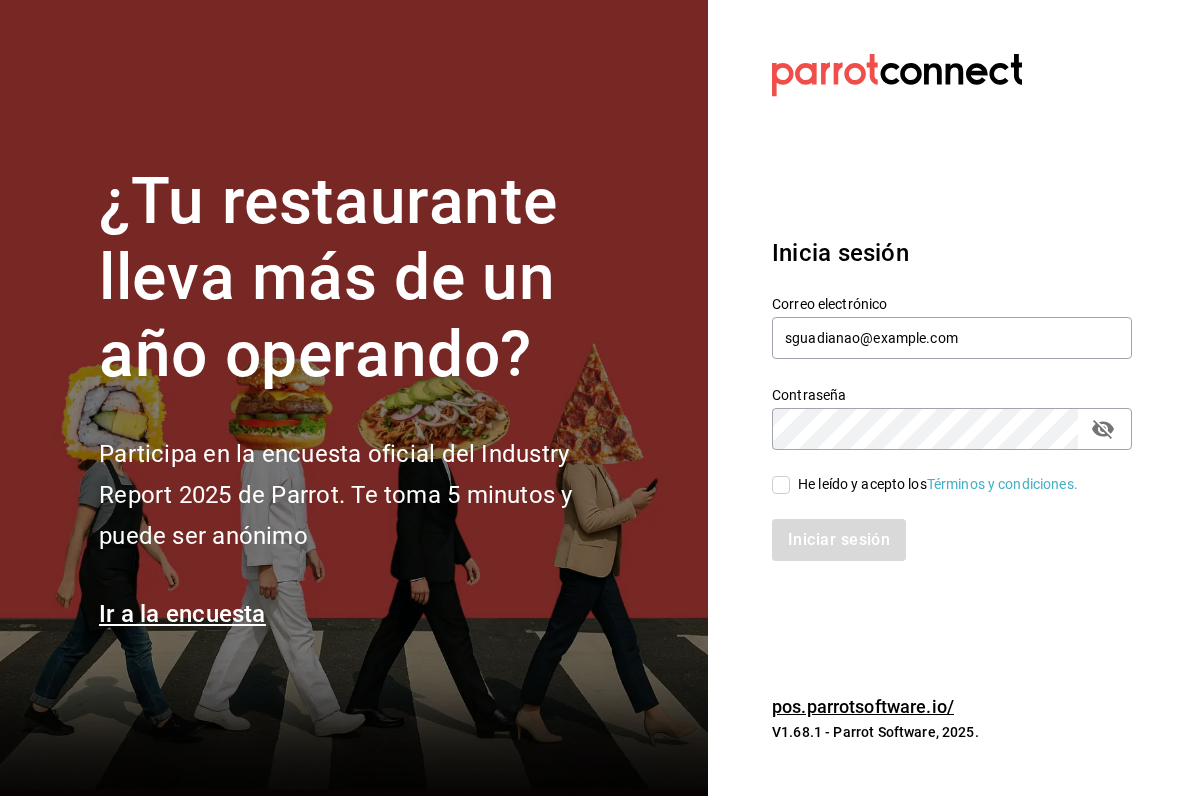 click on "He leído y acepto los  Términos y condiciones." at bounding box center [781, 485] 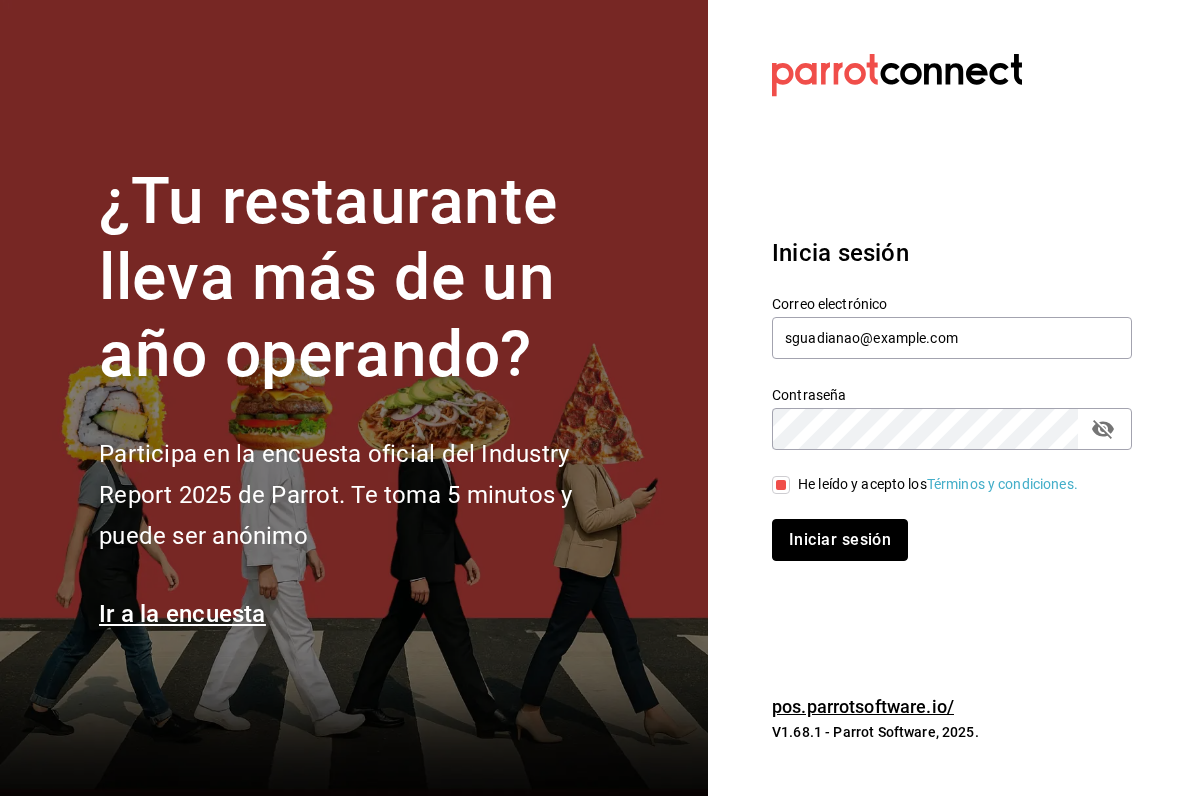 click on "Iniciar sesión" at bounding box center [840, 540] 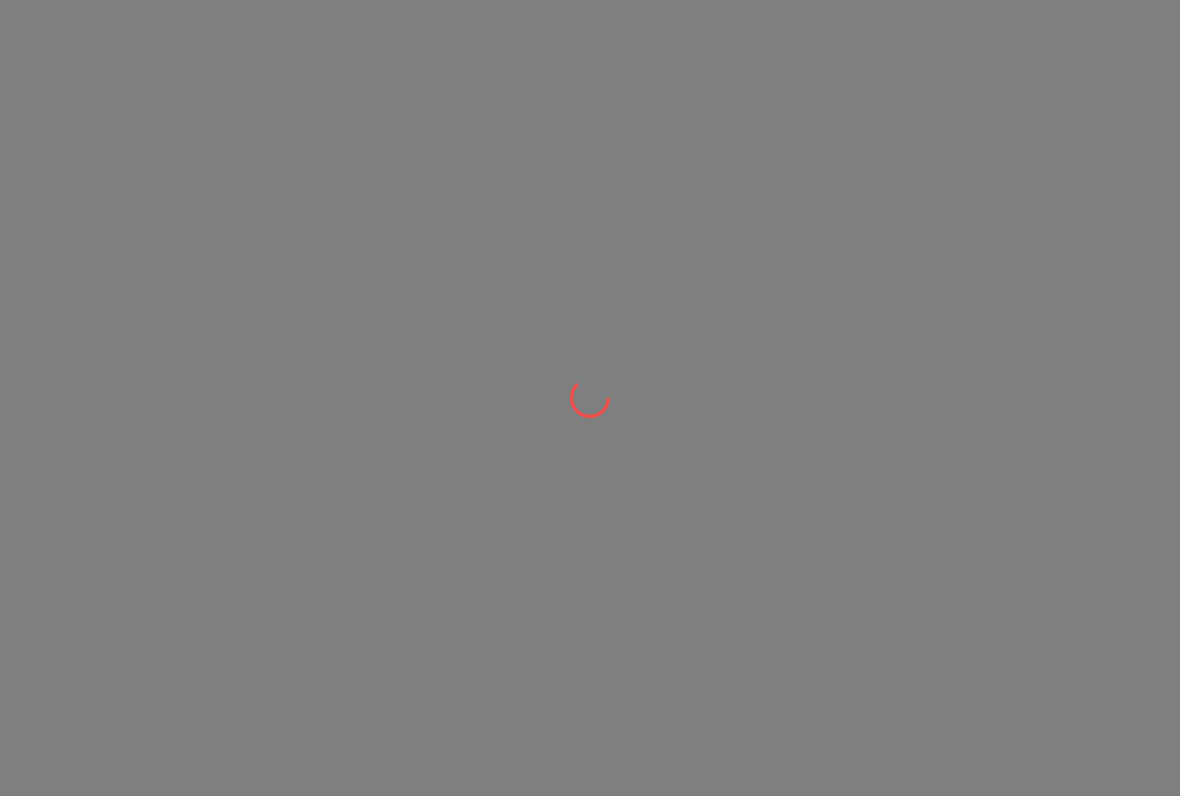 scroll, scrollTop: 0, scrollLeft: 0, axis: both 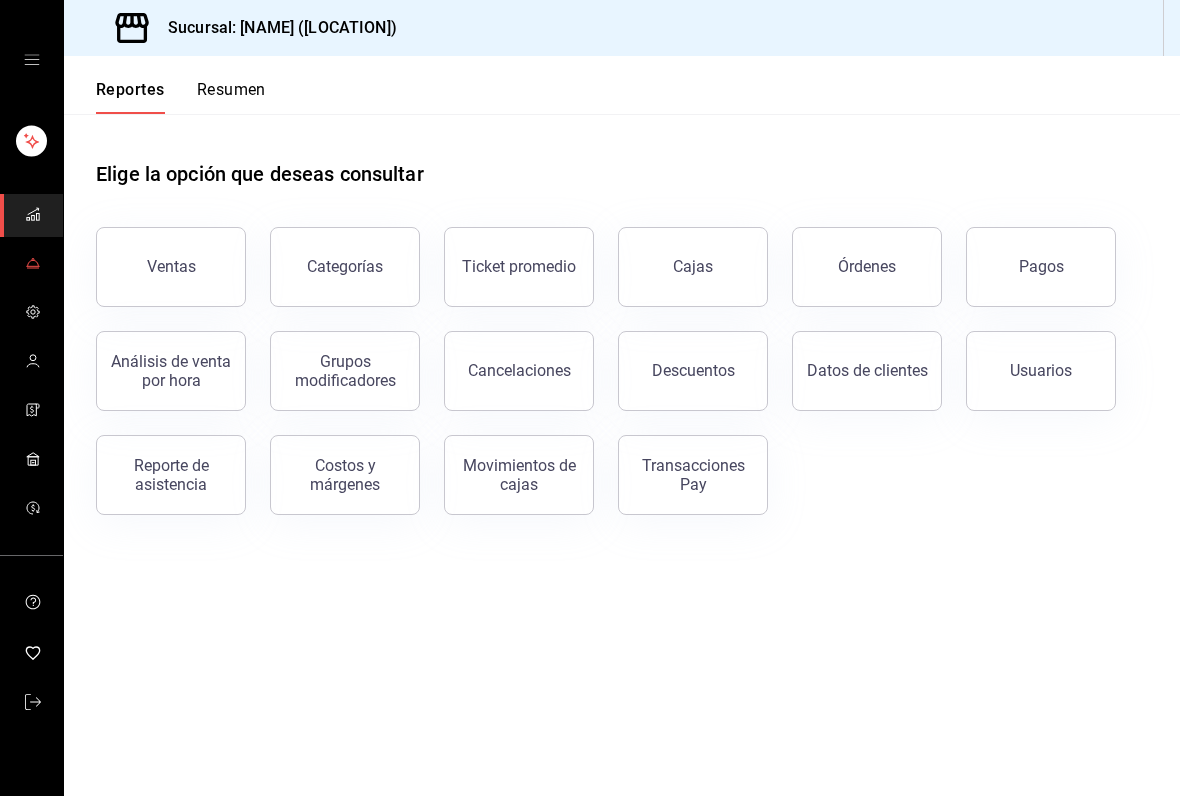 click 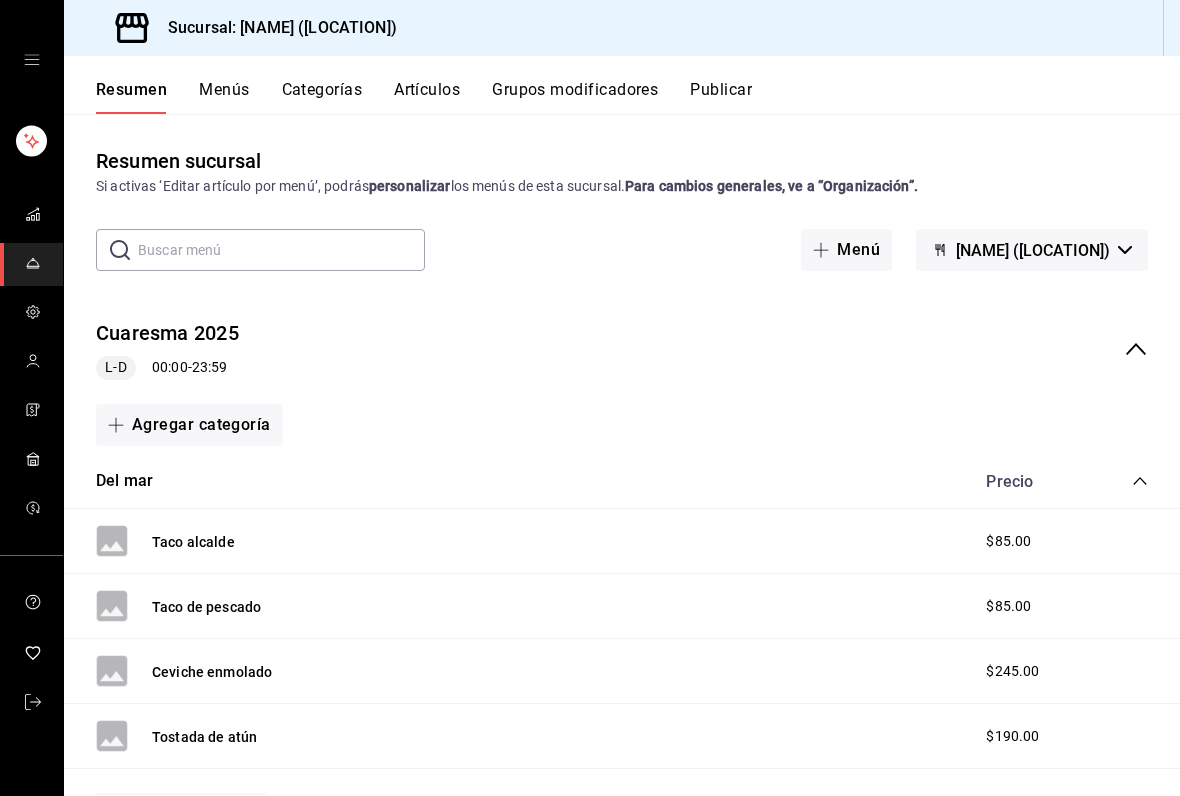 click 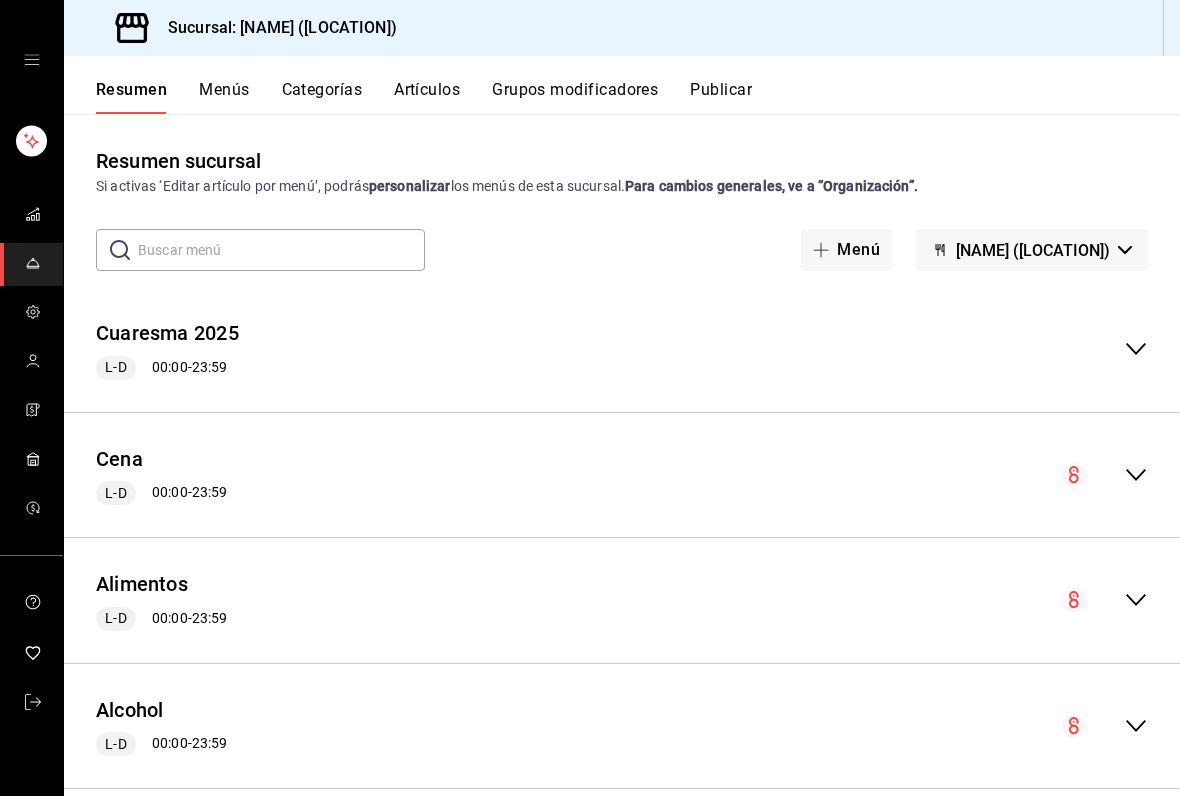 scroll, scrollTop: 0, scrollLeft: 0, axis: both 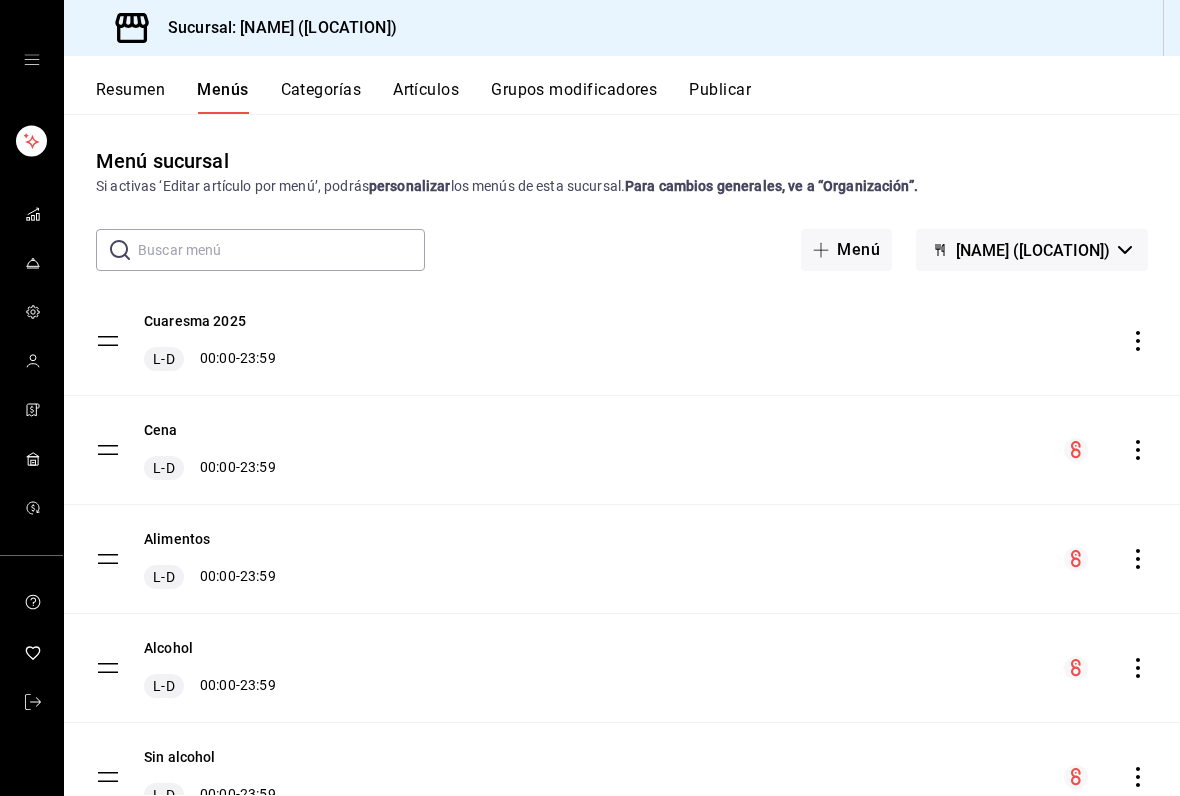 click on "Artículos" at bounding box center [426, 97] 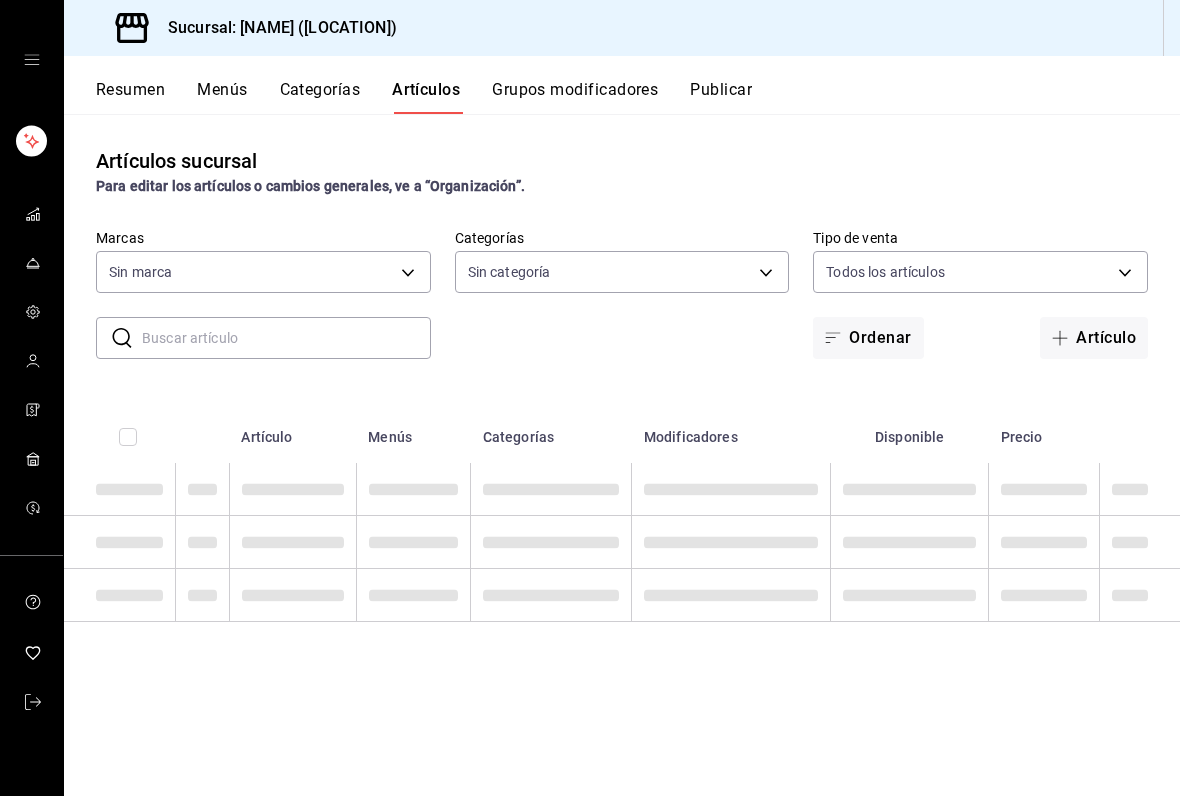 type on "c86918b1-ef05-4987-b05d-2b9394d4c970" 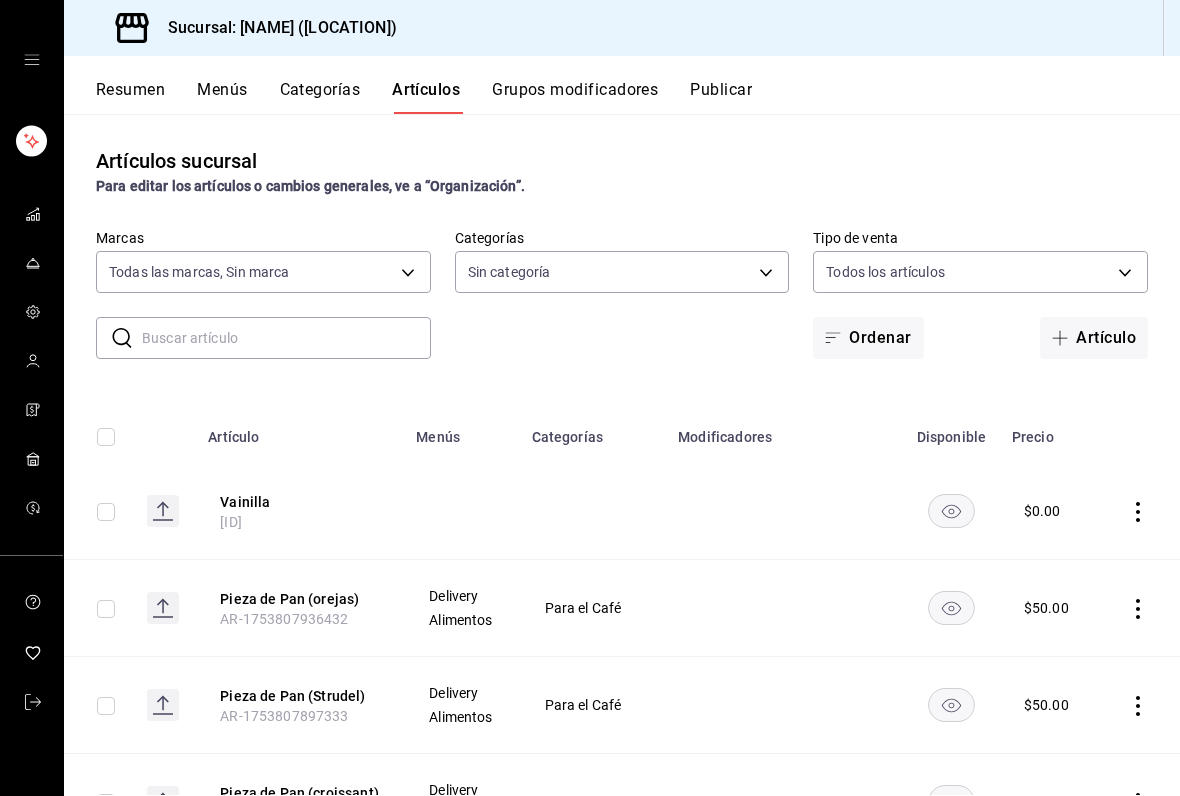 type on "[UUID],[UUID],[UUID],[UUID],[UUID],[UUID],[UUID],[UUID],[UUID],[UUID],[UUID],[UUID],[UUID],[UUID],[UUID],[UUID],[UUID],[UUID],[UUID],[UUID],[UUID],[UUID]" 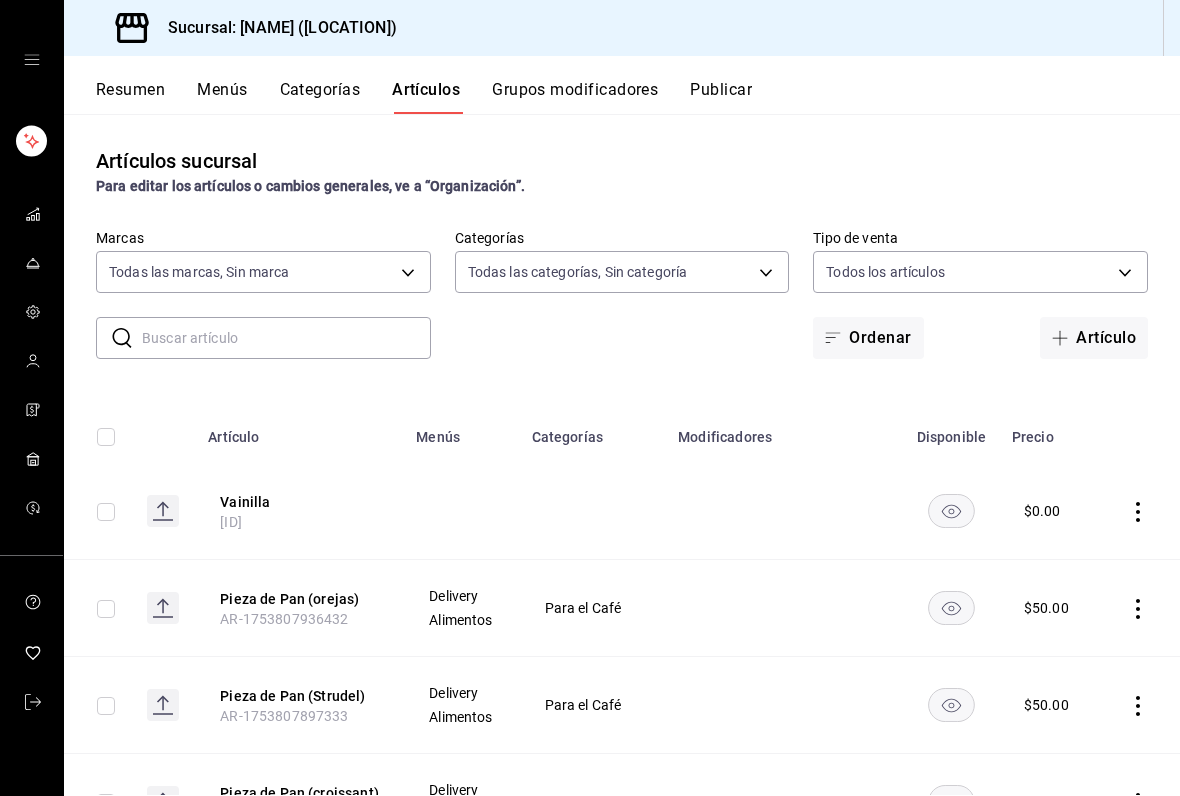 click at bounding box center [286, 338] 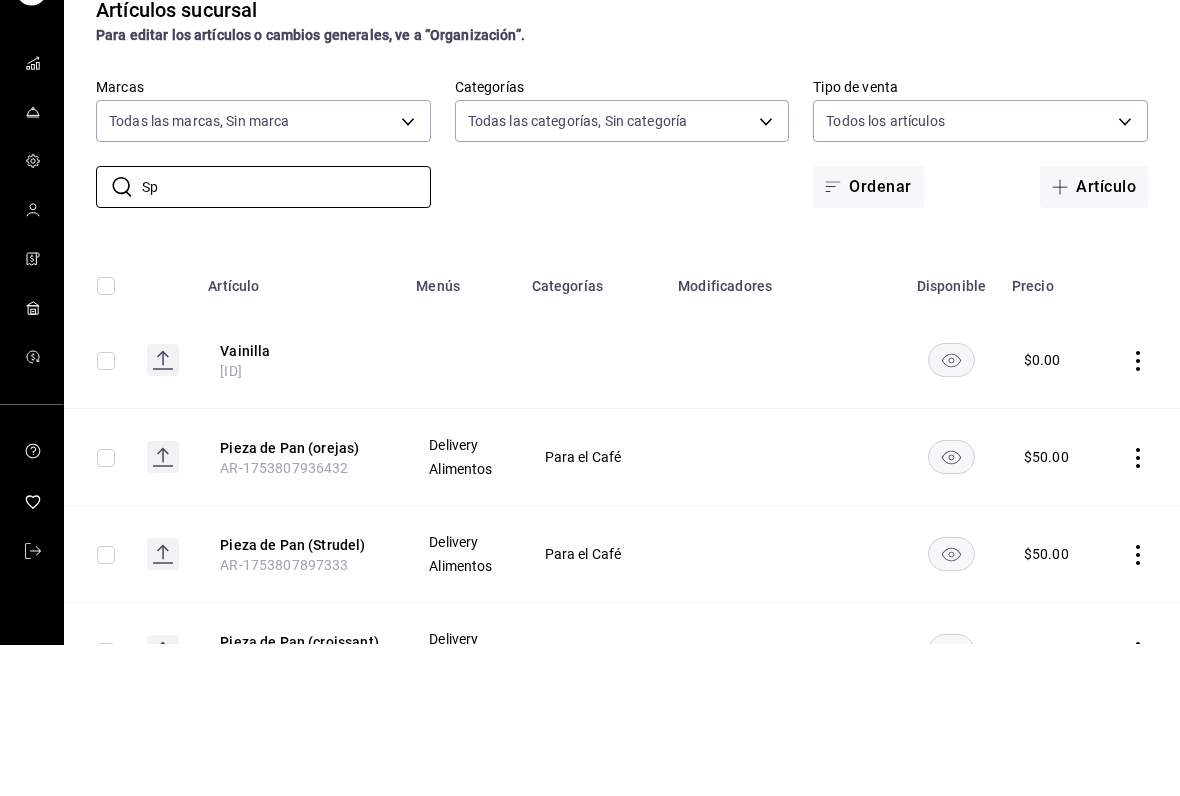 type on "Spr" 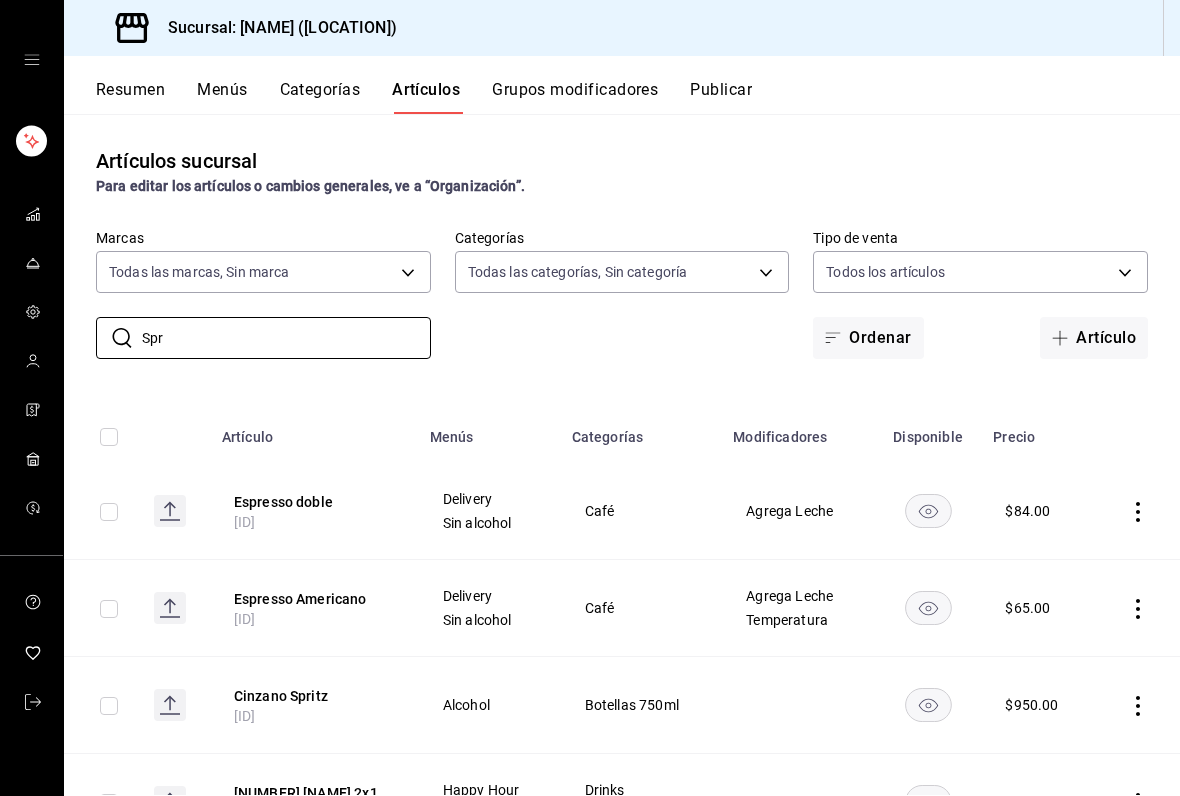 scroll, scrollTop: 0, scrollLeft: 0, axis: both 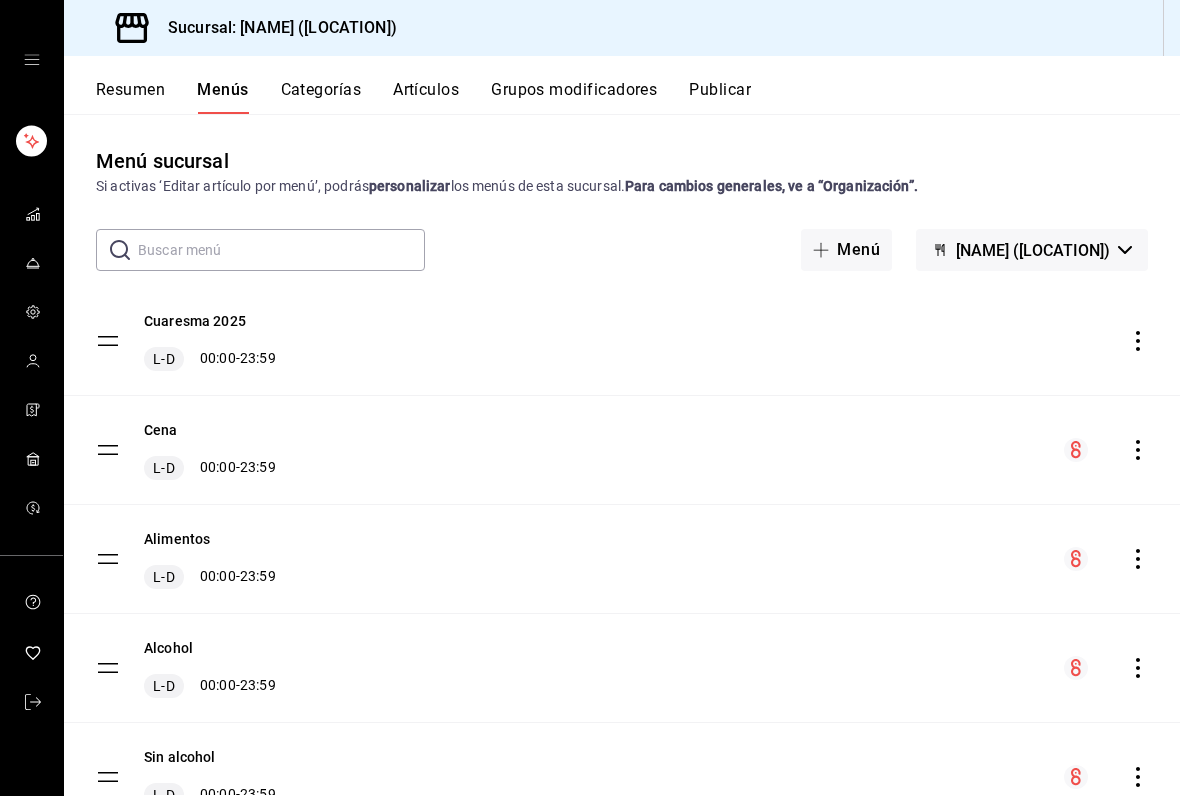 click on "Resumen" at bounding box center [130, 97] 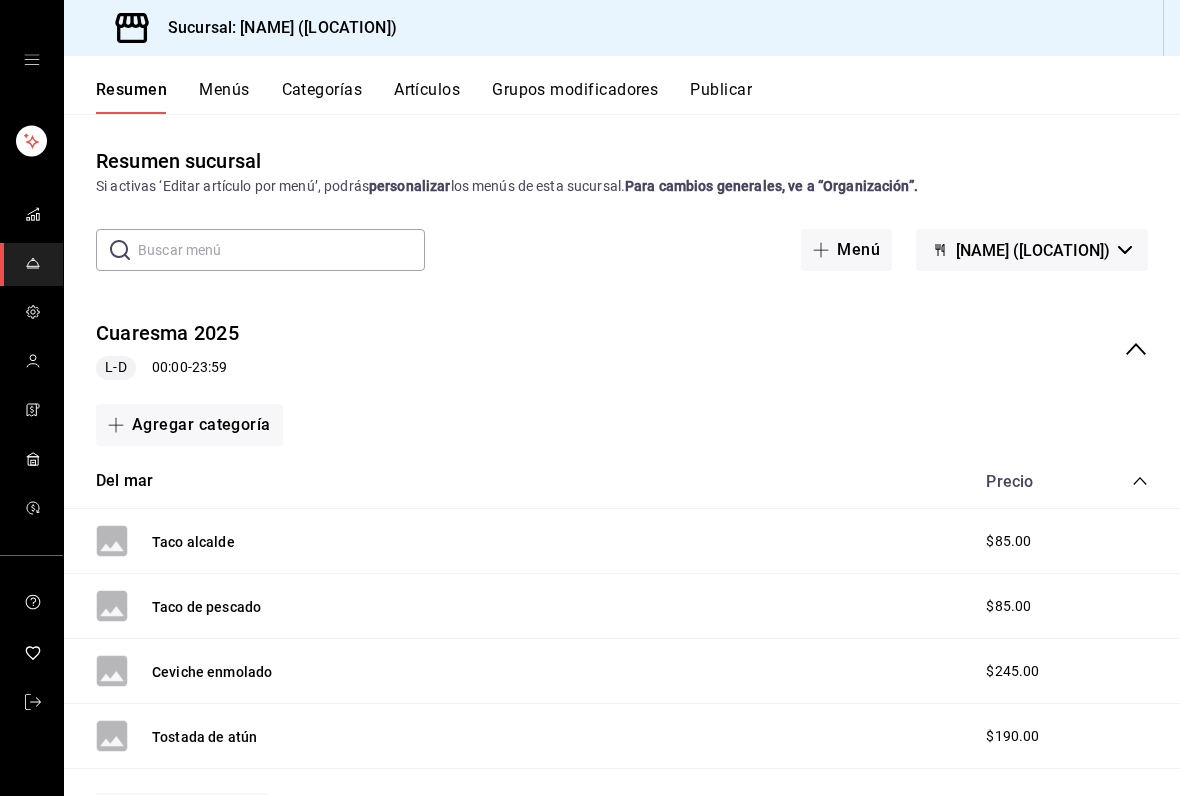 click on "[NAME] [YEAR] [TIME]  -  [TIME]" at bounding box center [622, 349] 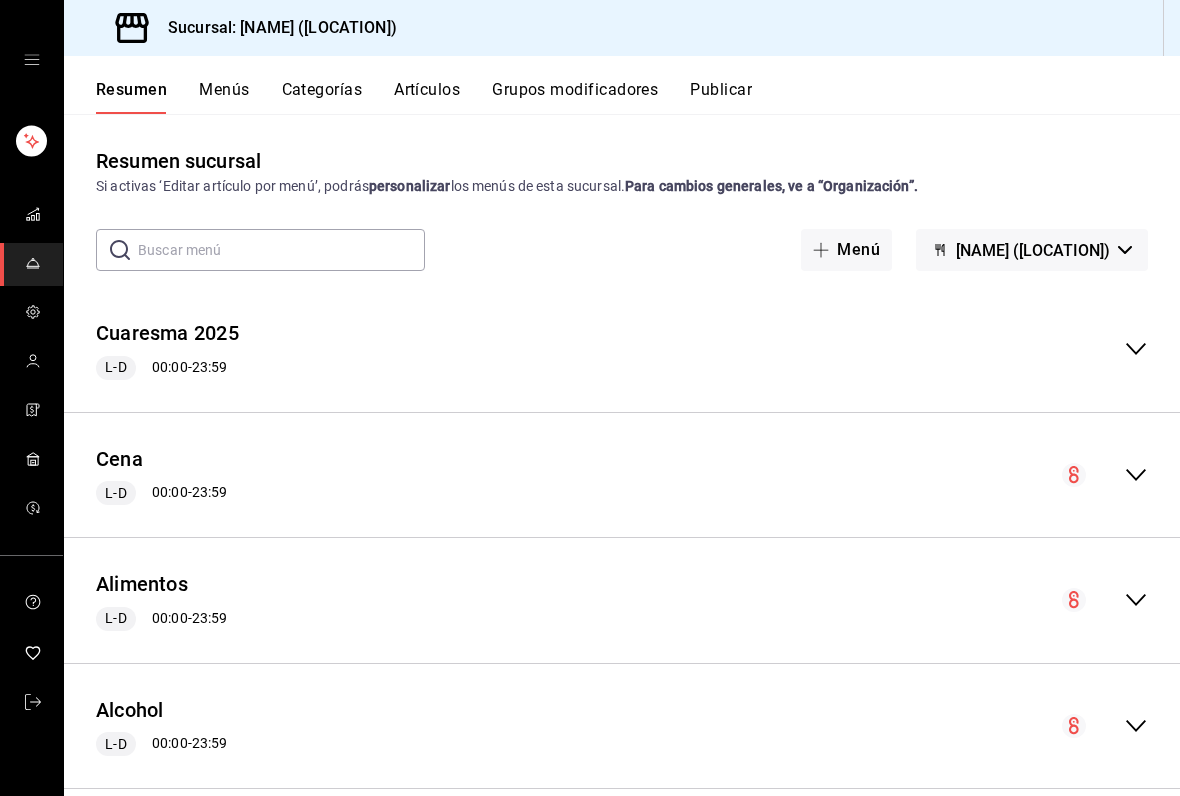 click 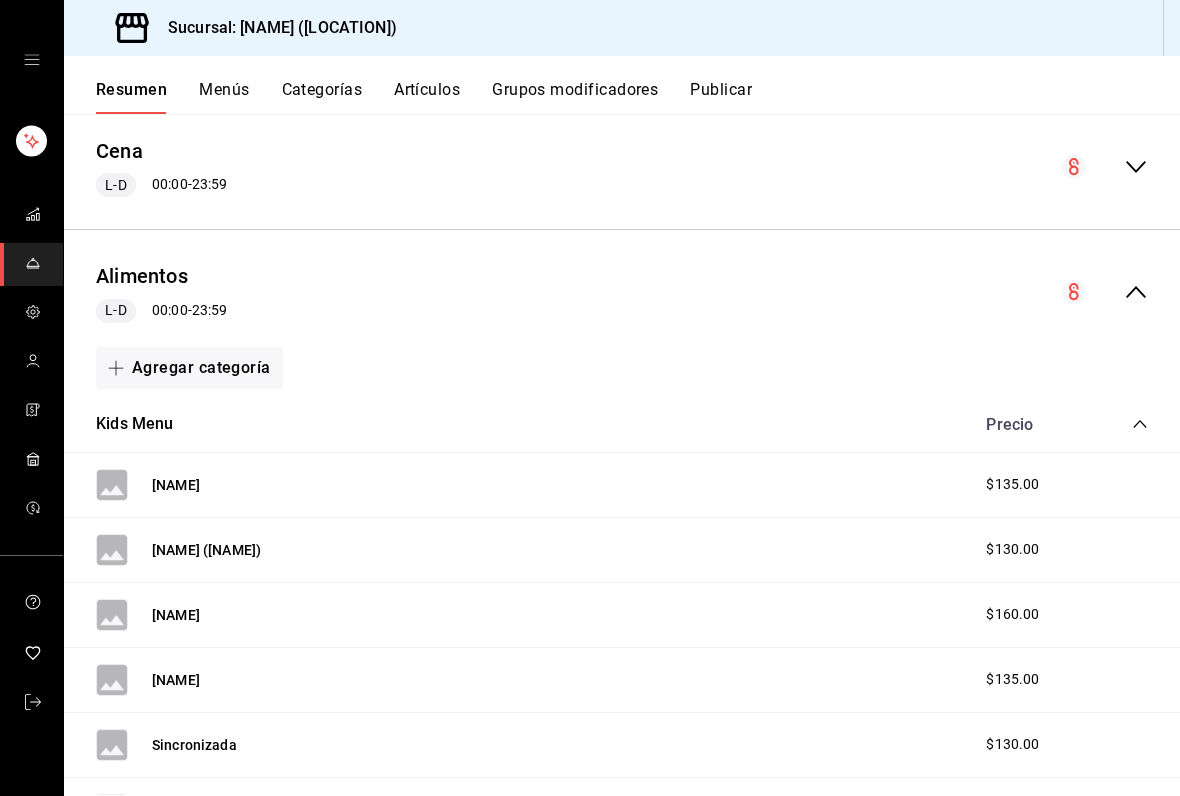 scroll, scrollTop: 382, scrollLeft: 0, axis: vertical 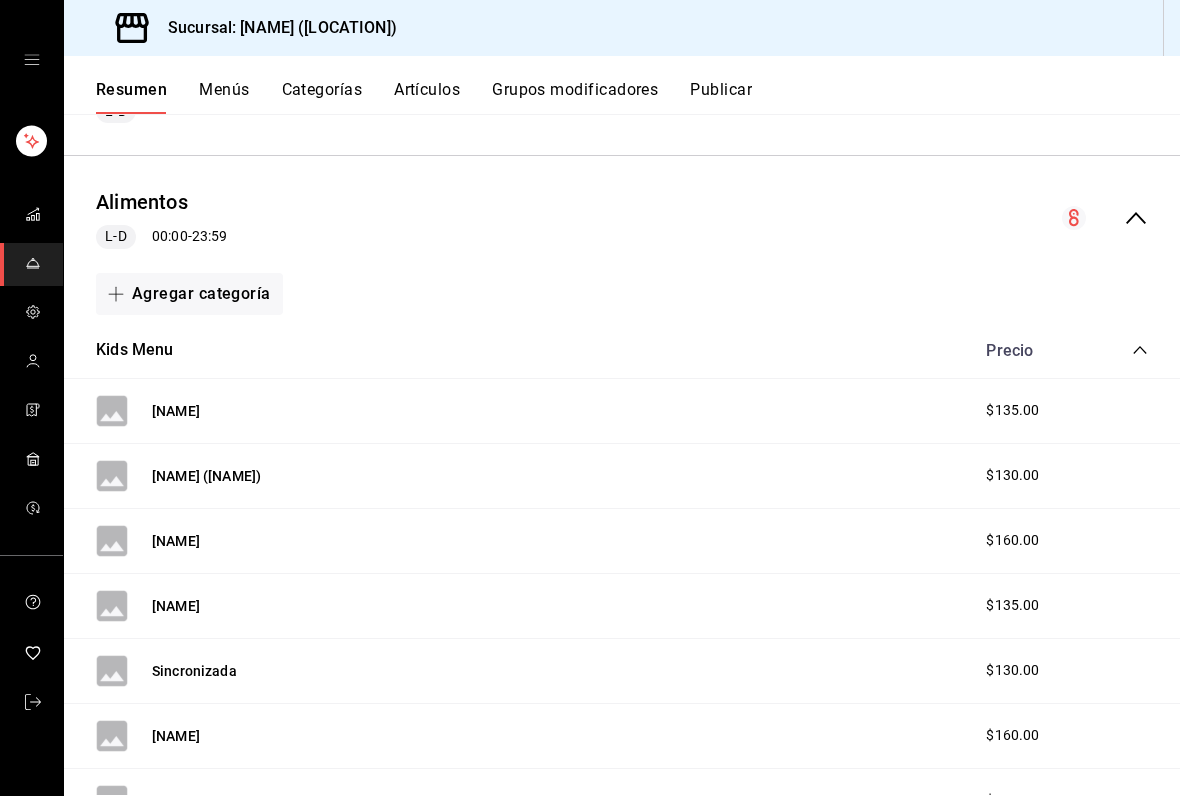 click 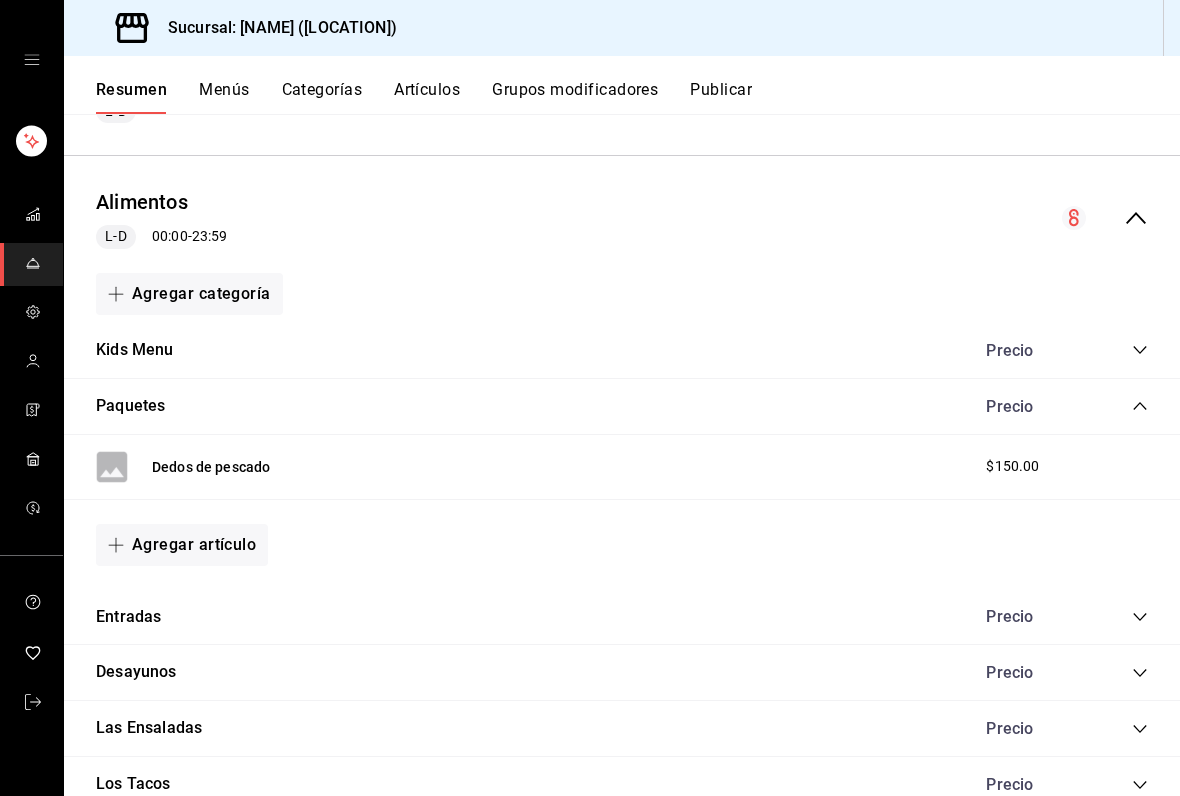 click on "[NAME]" at bounding box center (622, 407) 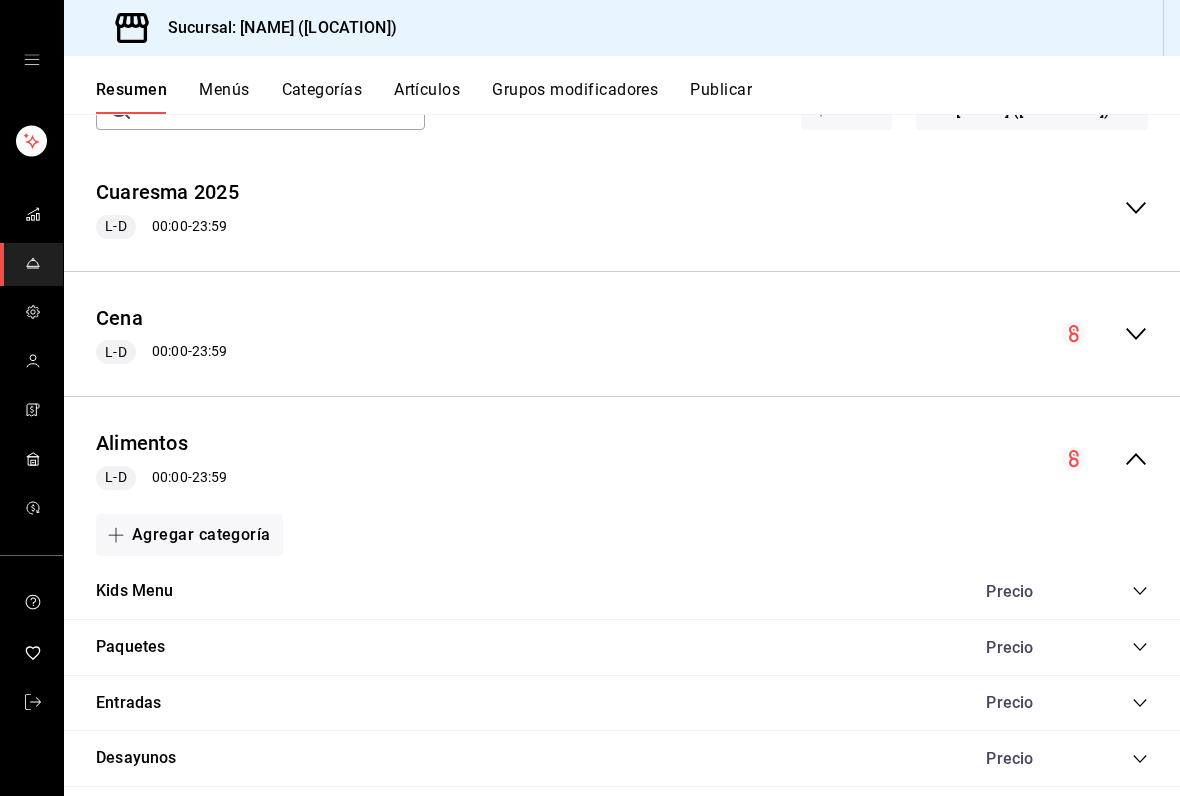 scroll, scrollTop: 133, scrollLeft: 0, axis: vertical 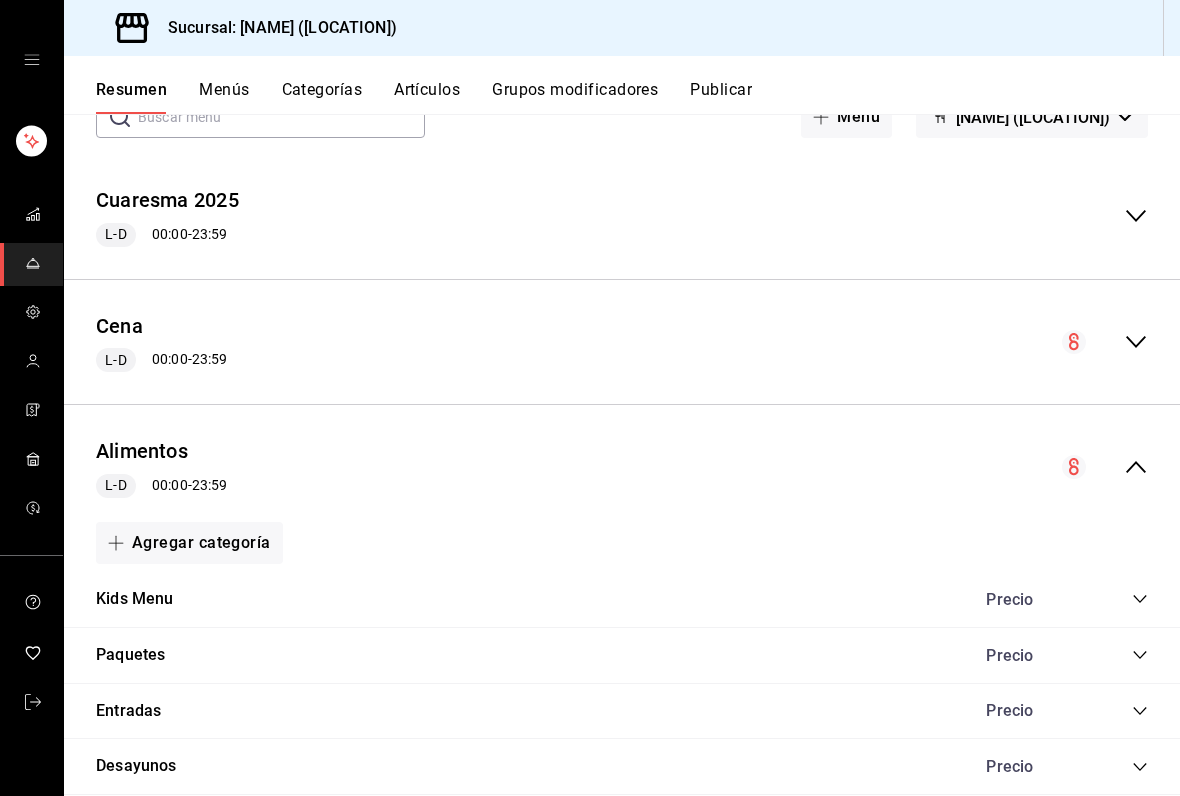 click on "[NAME] [TIME]  -  [TIME]" at bounding box center [622, 342] 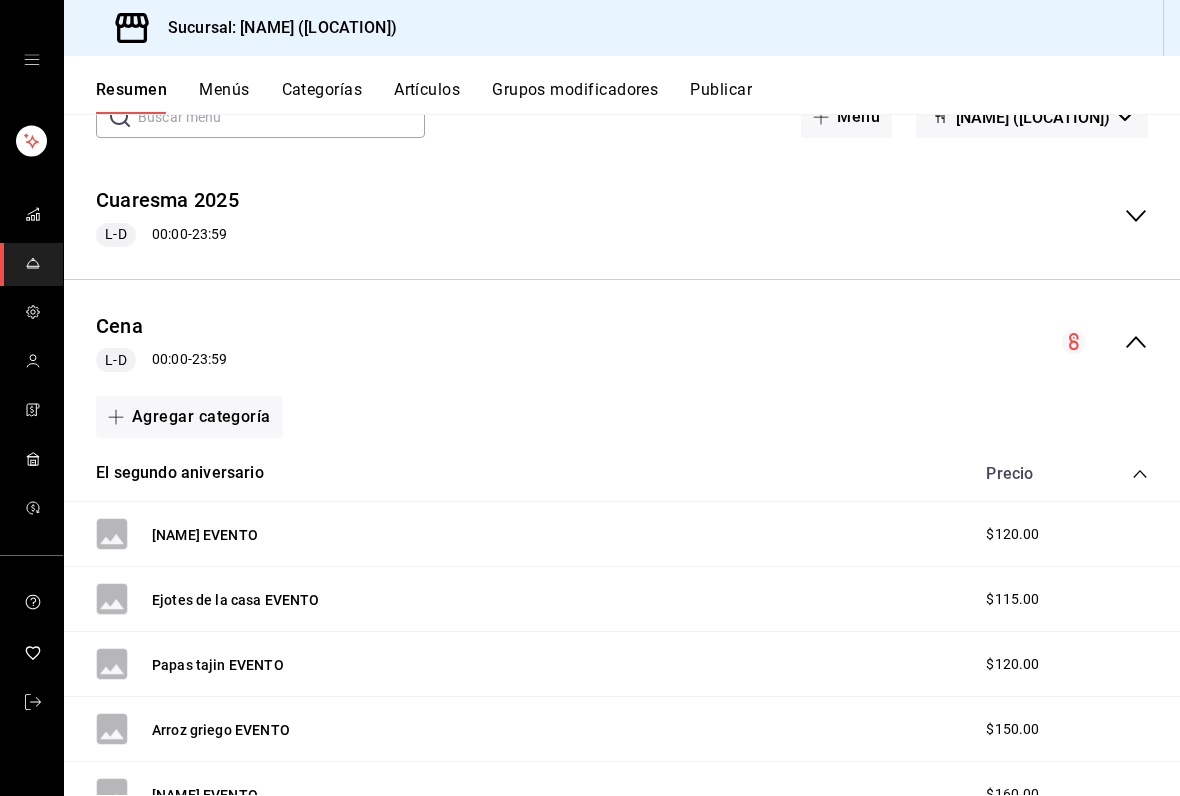 scroll, scrollTop: 163, scrollLeft: 0, axis: vertical 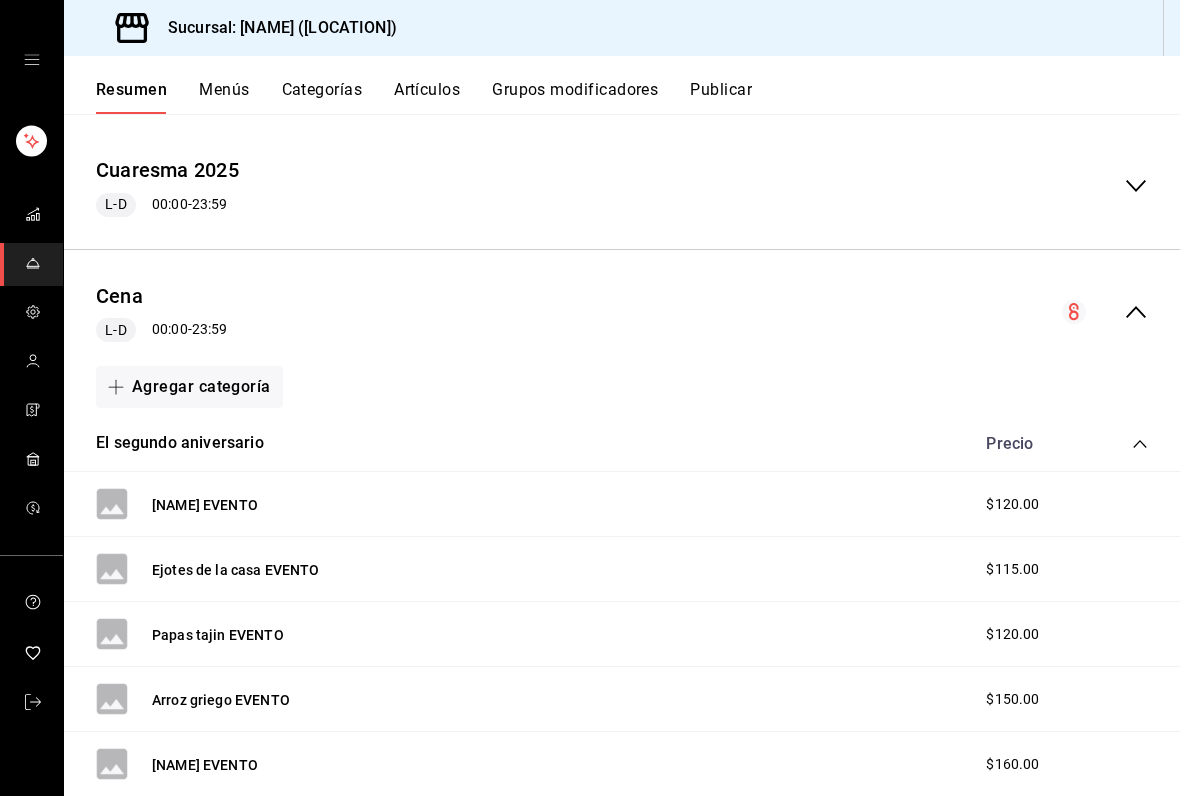click 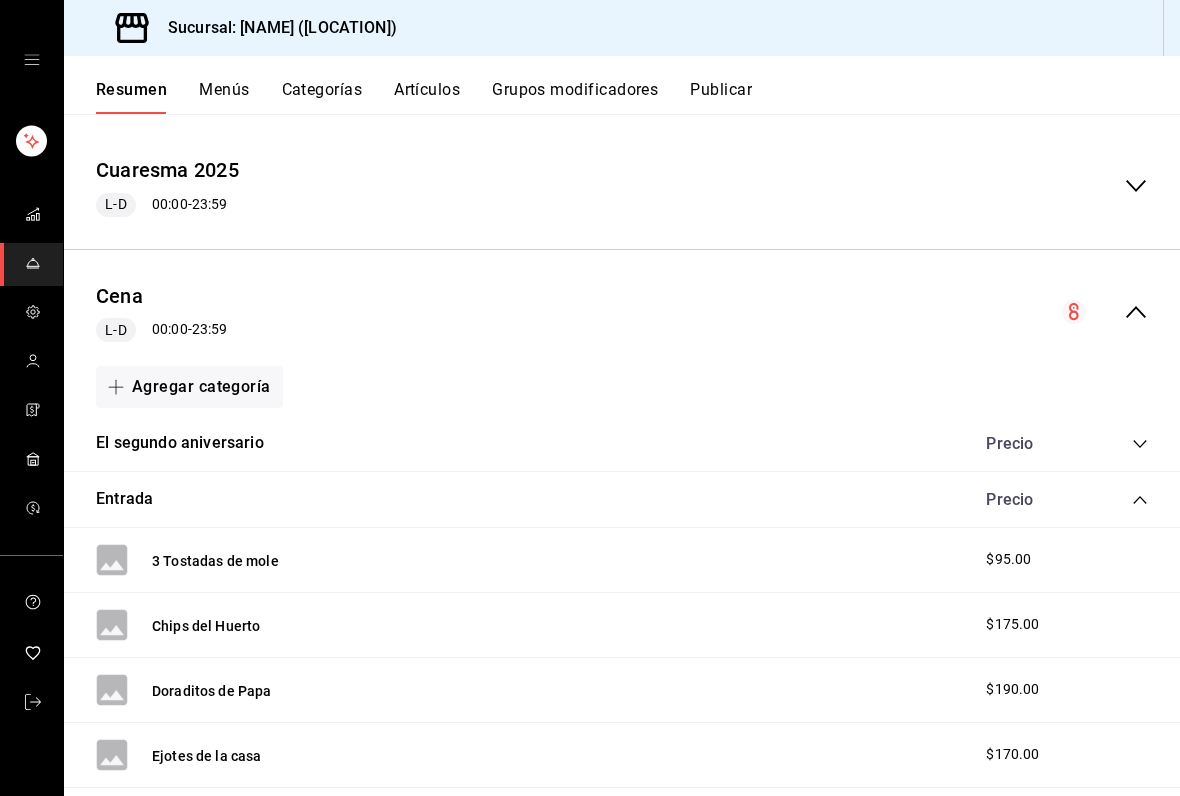 click 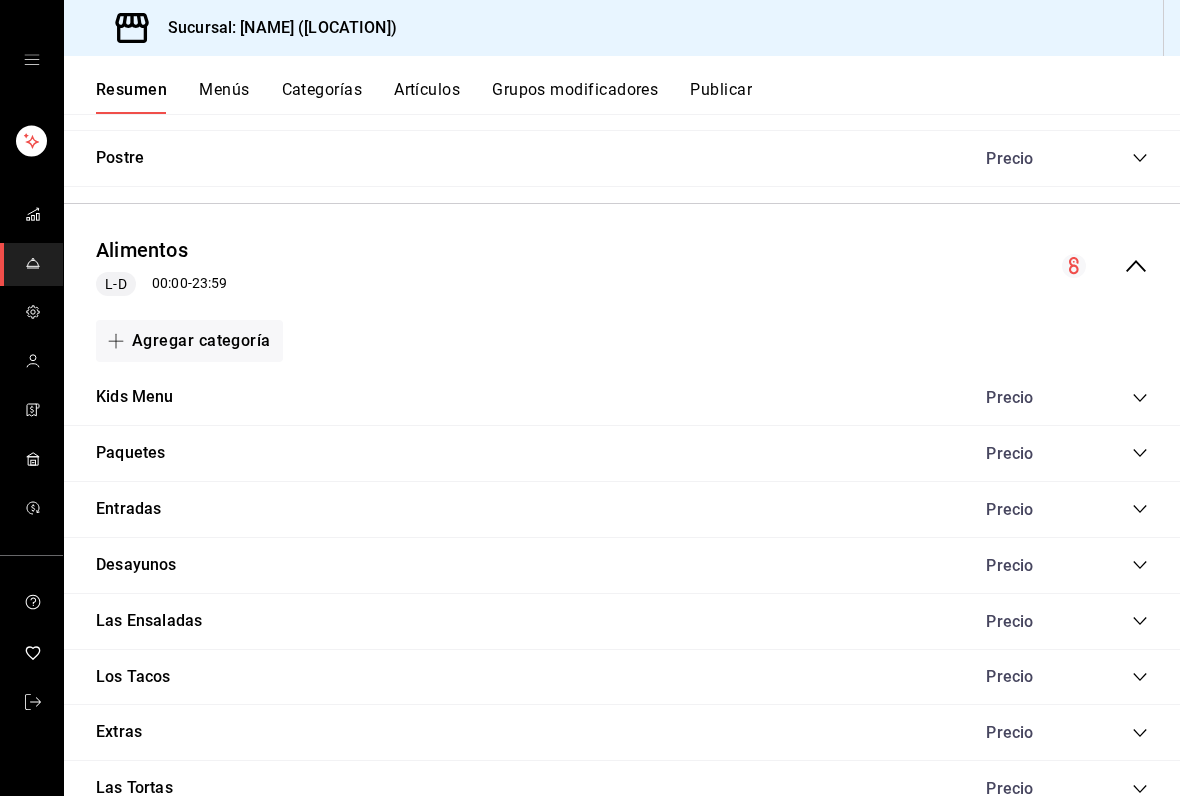 scroll, scrollTop: 658, scrollLeft: 0, axis: vertical 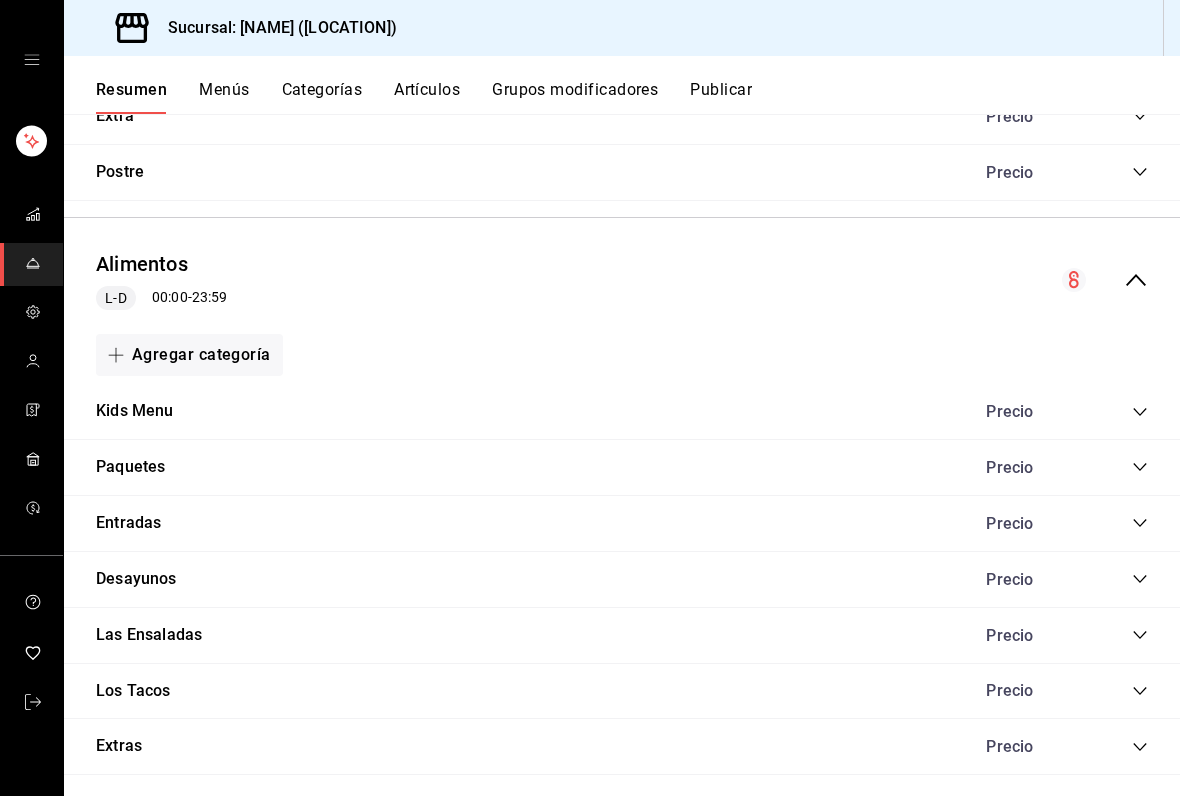 click on "Agregar categoría" at bounding box center [189, 355] 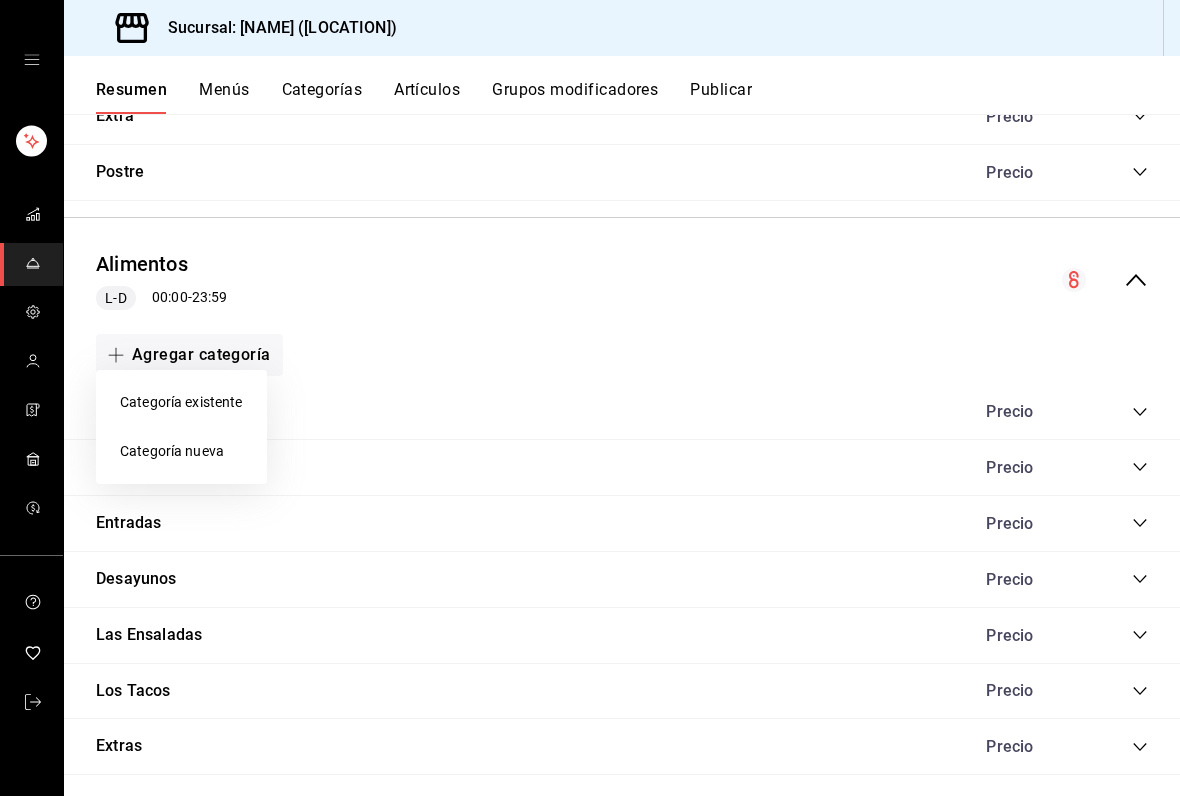 click on "Categoría existente" at bounding box center [181, 402] 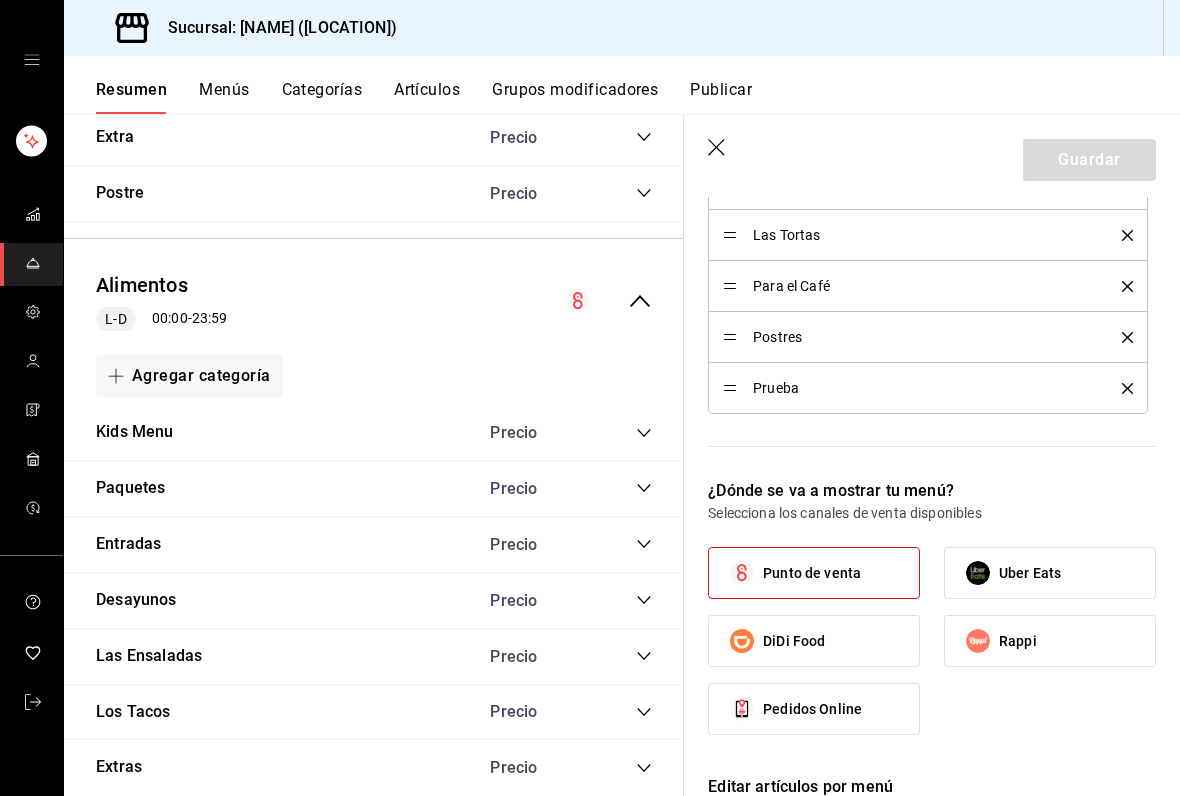 scroll, scrollTop: 1012, scrollLeft: 0, axis: vertical 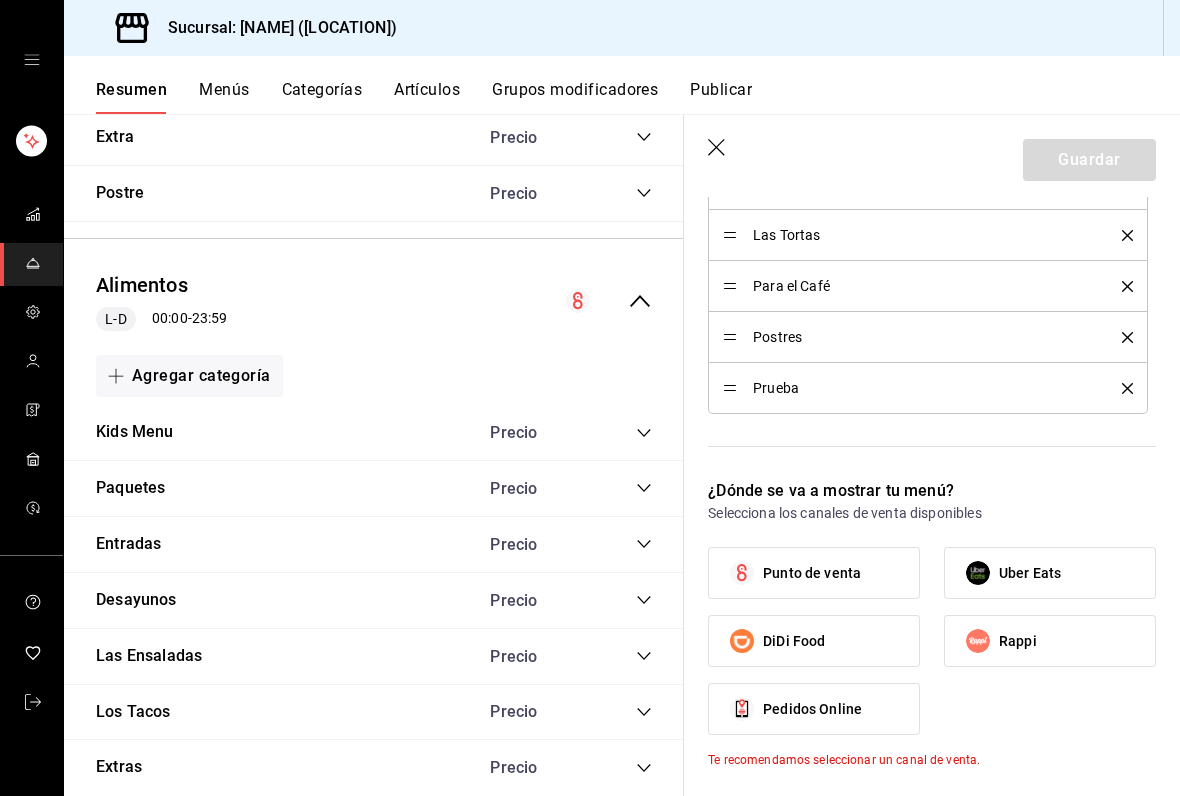 type 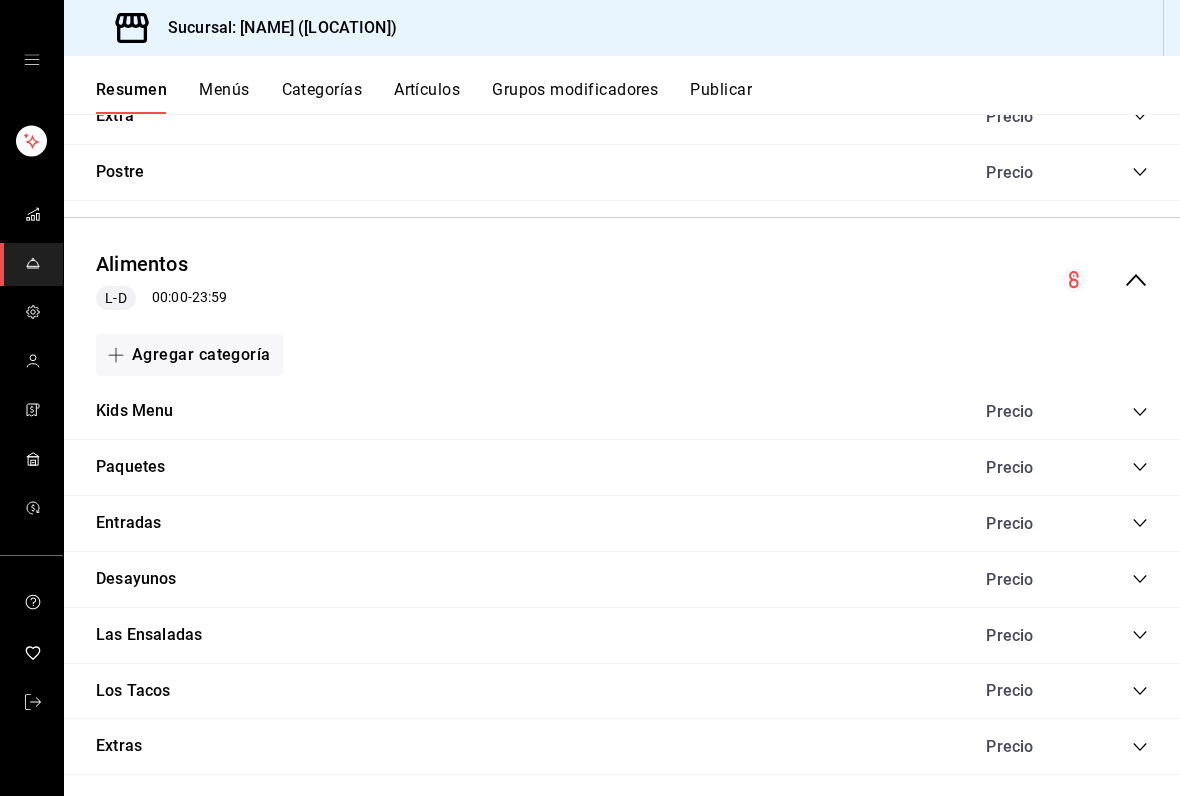 click on "Agregar categoría" at bounding box center (189, 355) 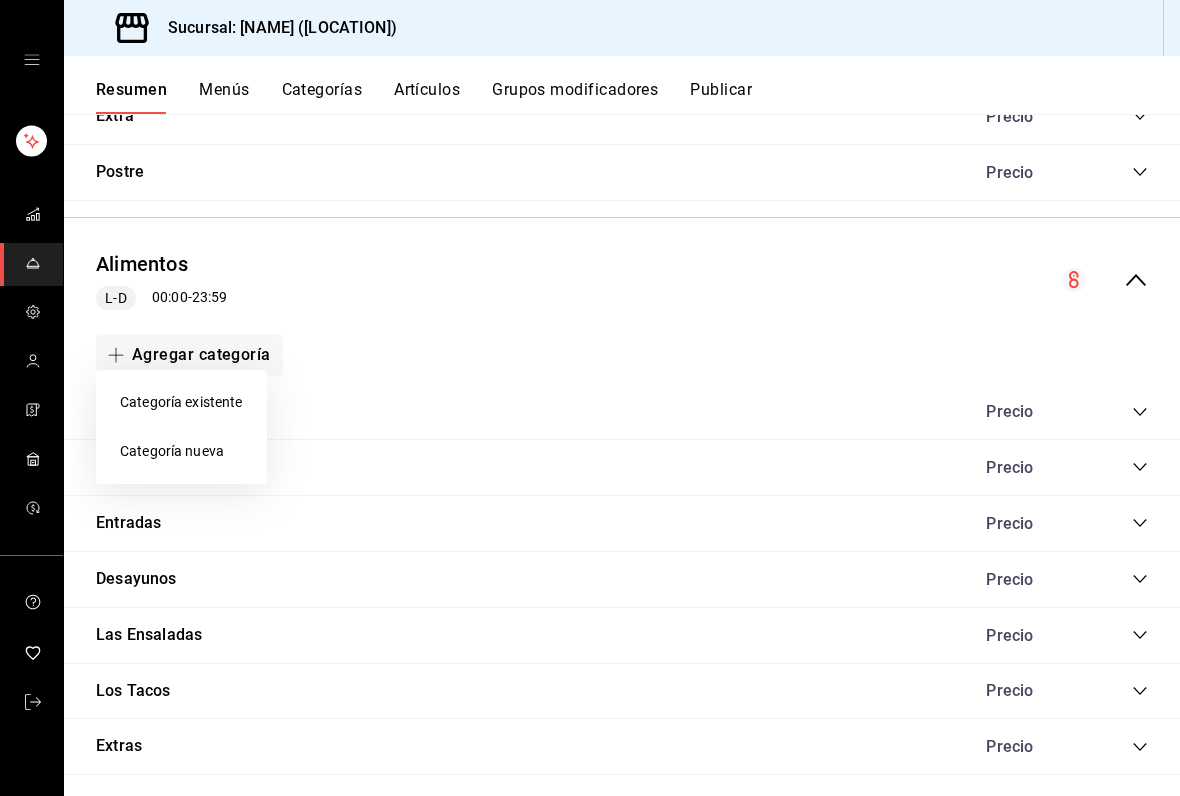 click on "Categoría nueva" at bounding box center (181, 451) 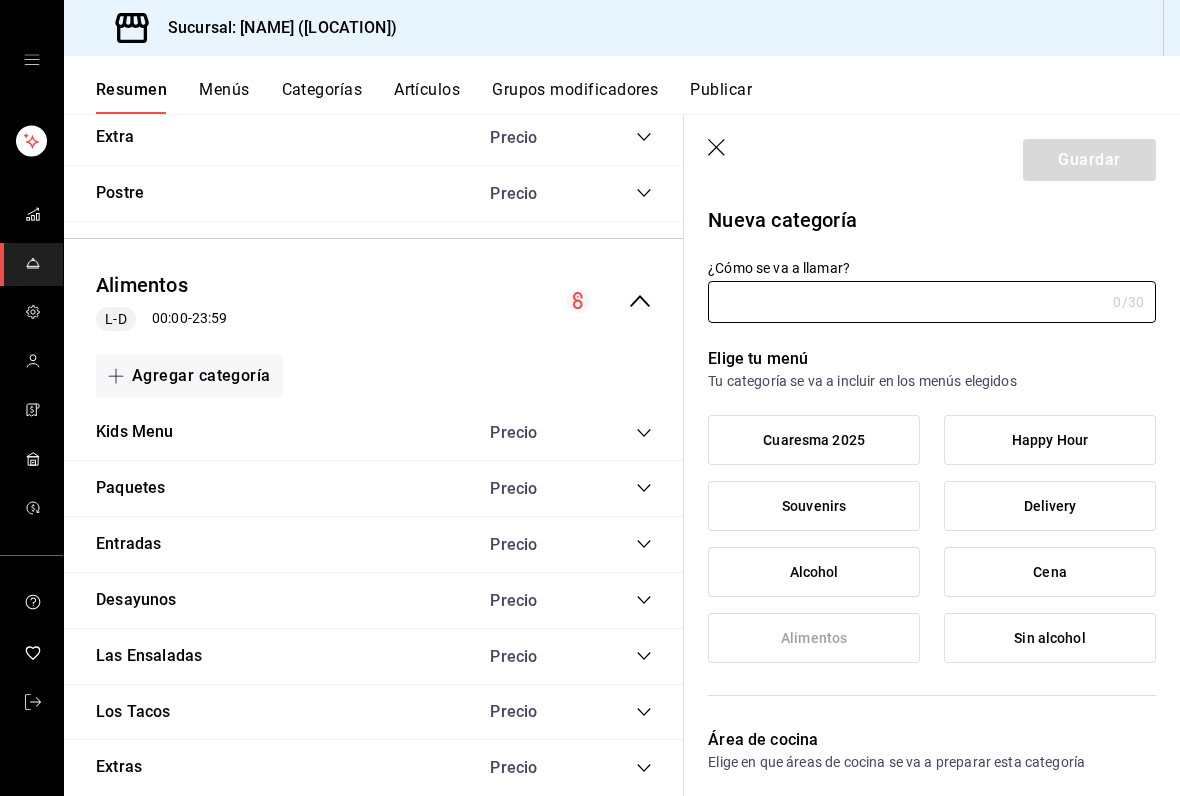 type on "[ID]" 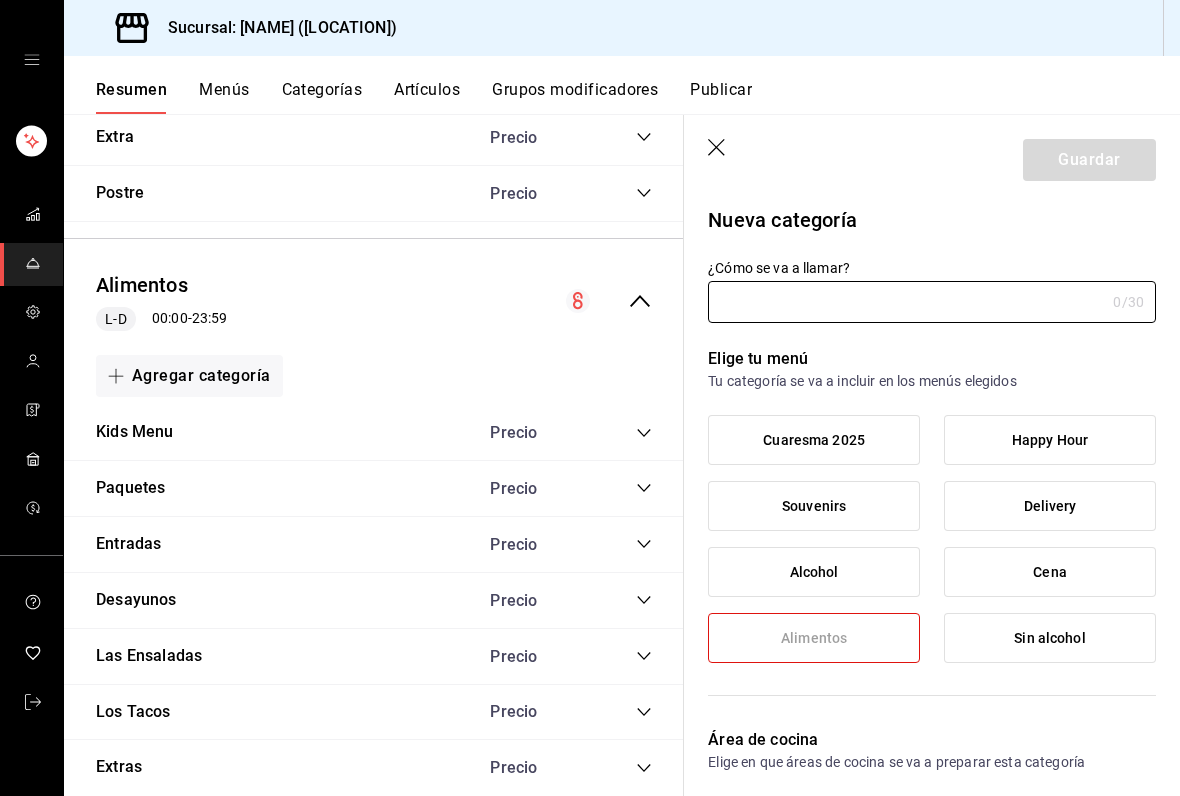 click 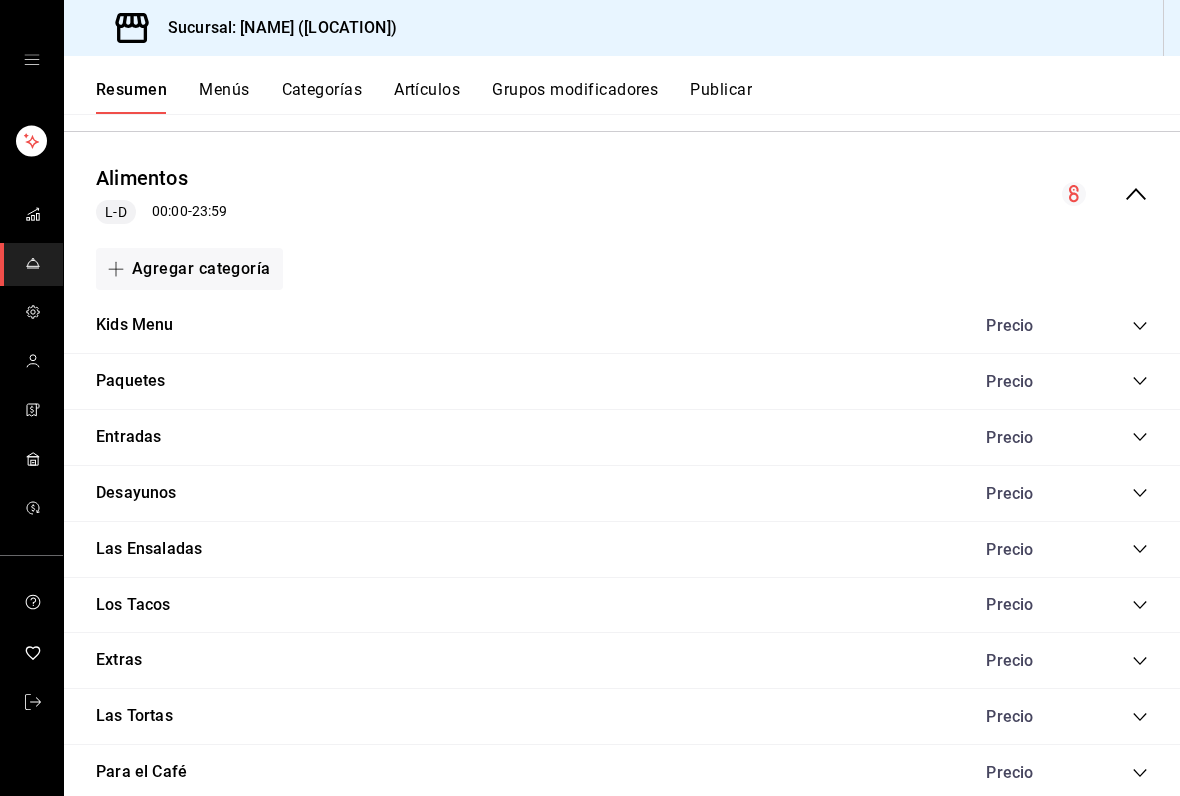 scroll, scrollTop: 746, scrollLeft: 0, axis: vertical 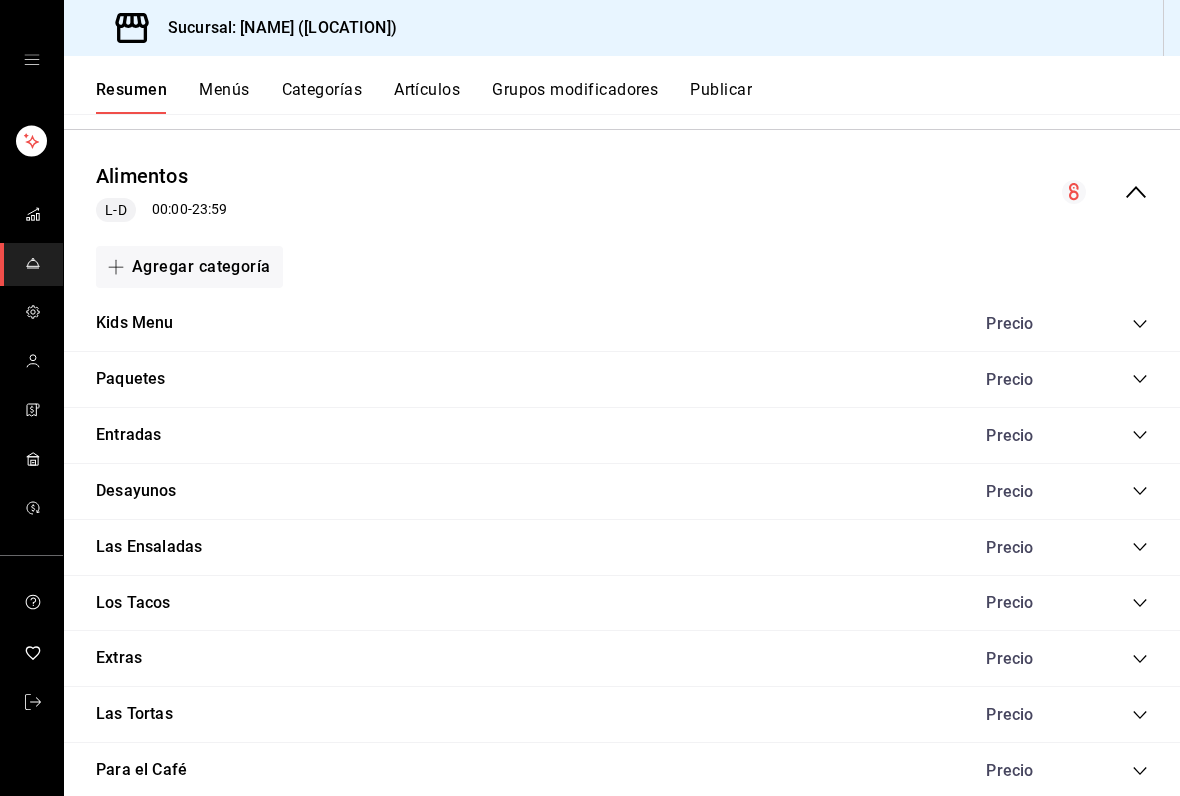 click 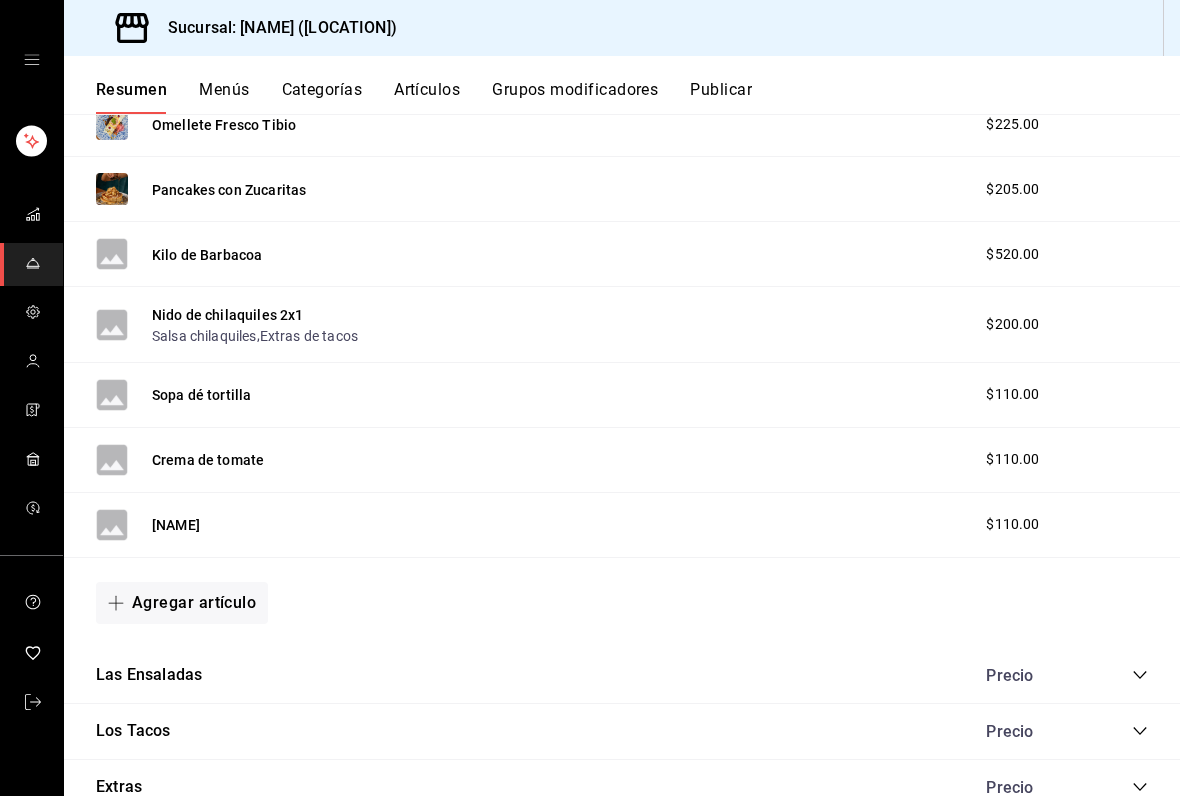 scroll, scrollTop: 1963, scrollLeft: 0, axis: vertical 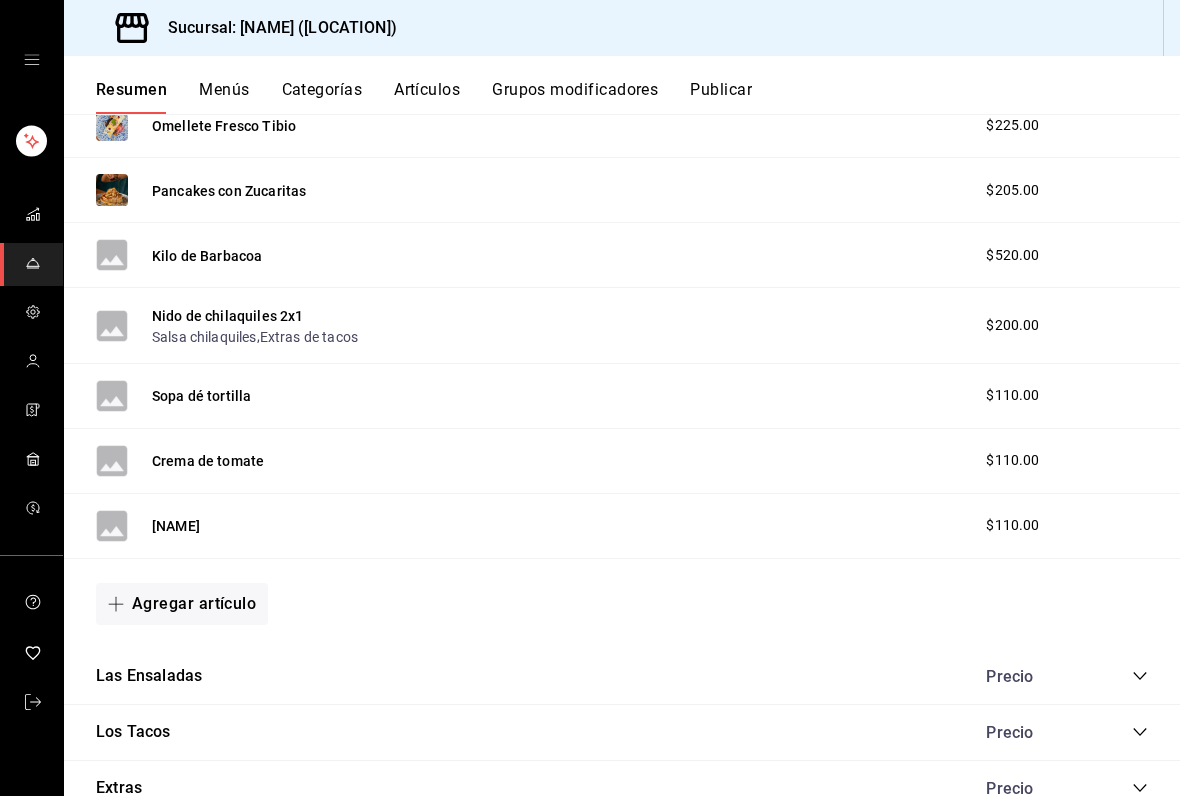 click on "Categorías" at bounding box center [322, 97] 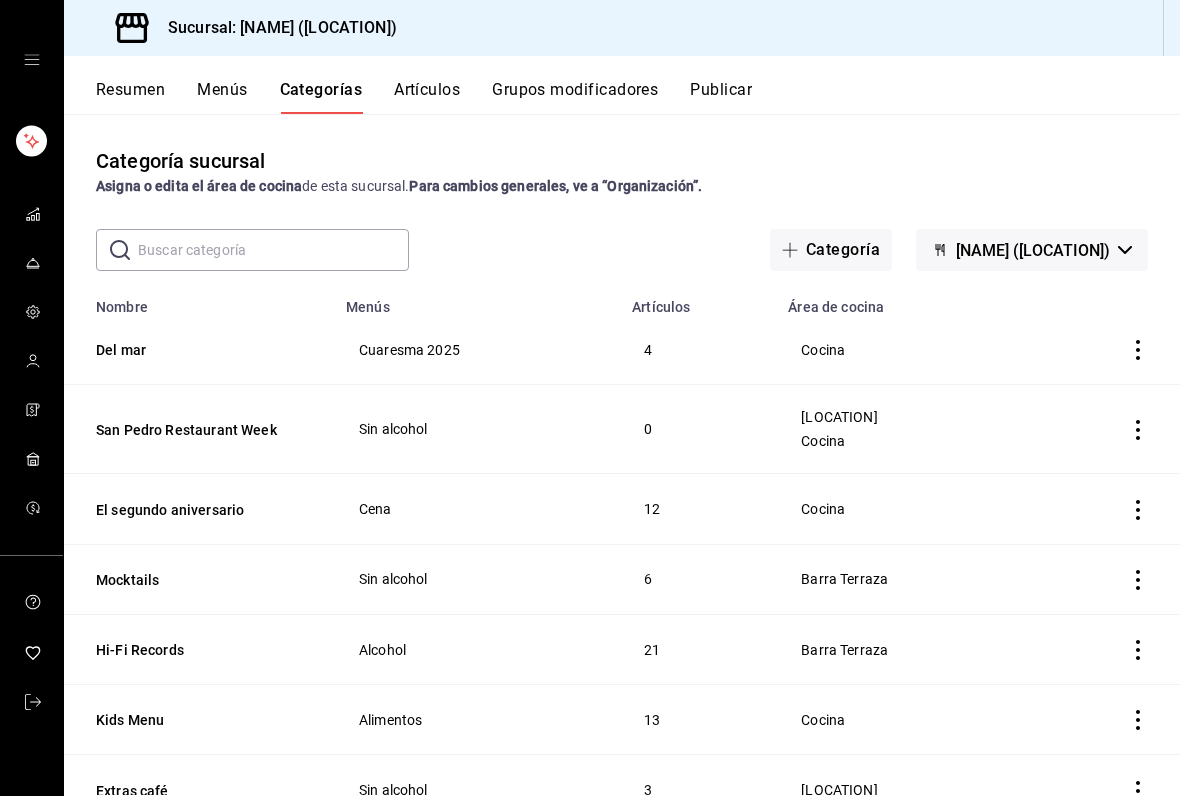 click on "San Pedro Restaurant Week" at bounding box center [196, 430] 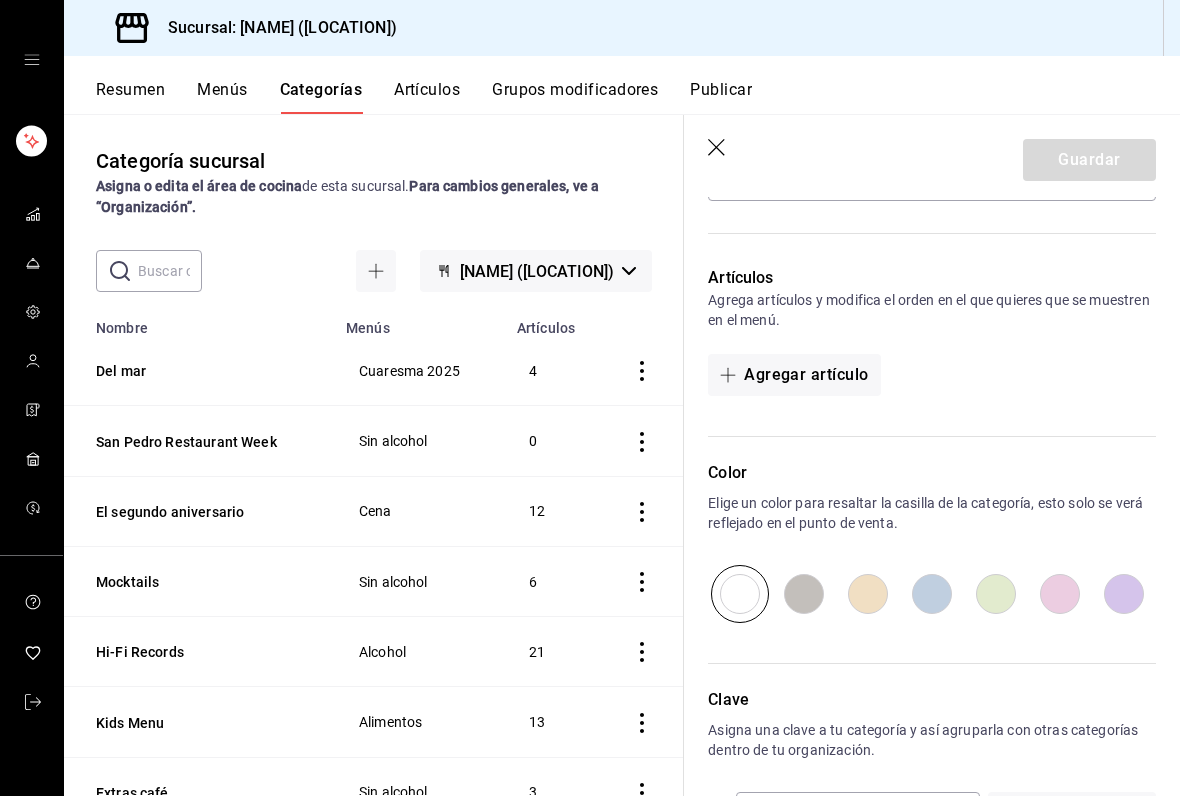 scroll, scrollTop: 655, scrollLeft: 0, axis: vertical 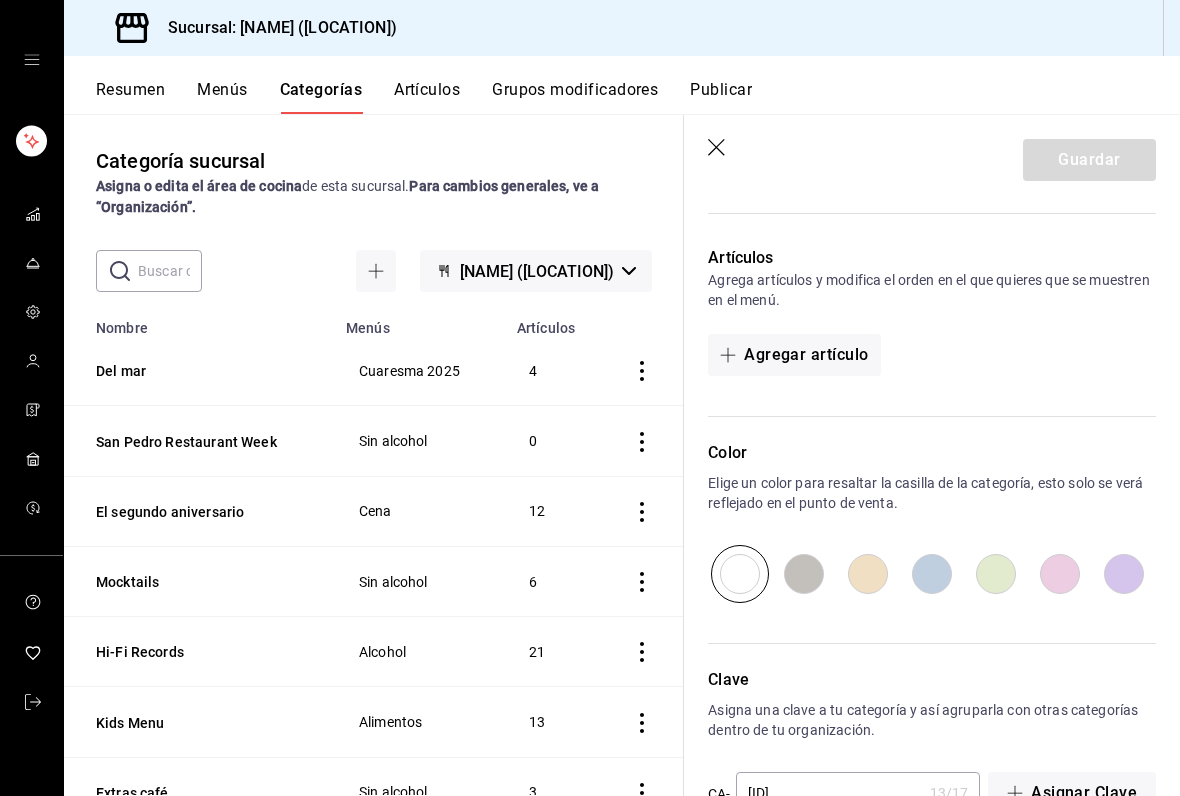 click on "Agregar artículo" at bounding box center (794, 355) 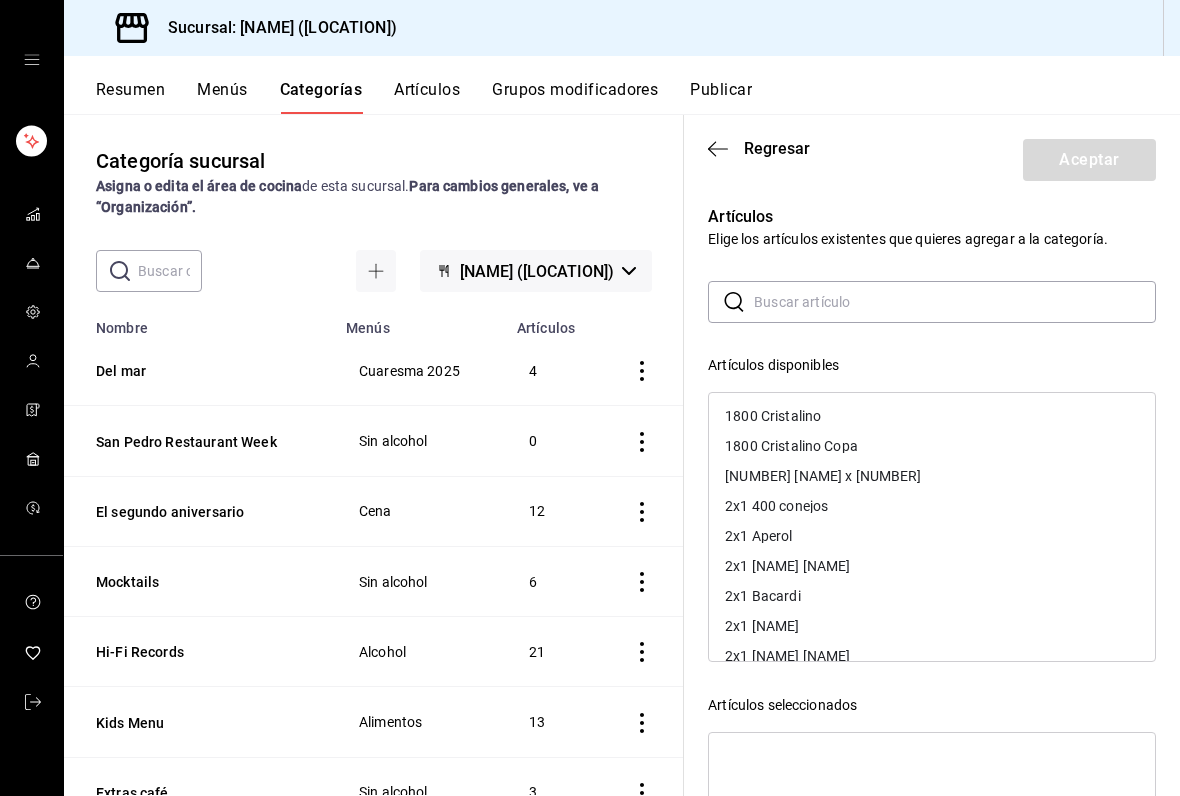 scroll, scrollTop: 0, scrollLeft: 0, axis: both 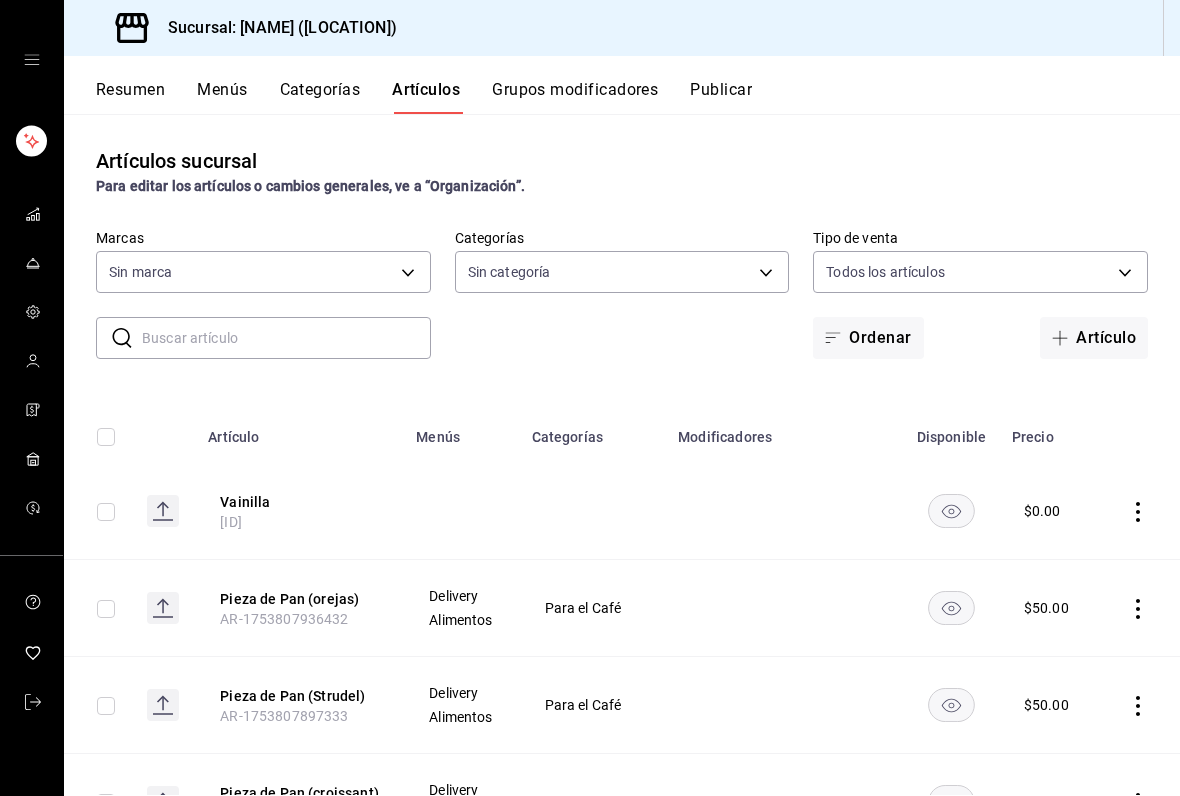 type on "c86918b1-ef05-4987-b05d-2b9394d4c970" 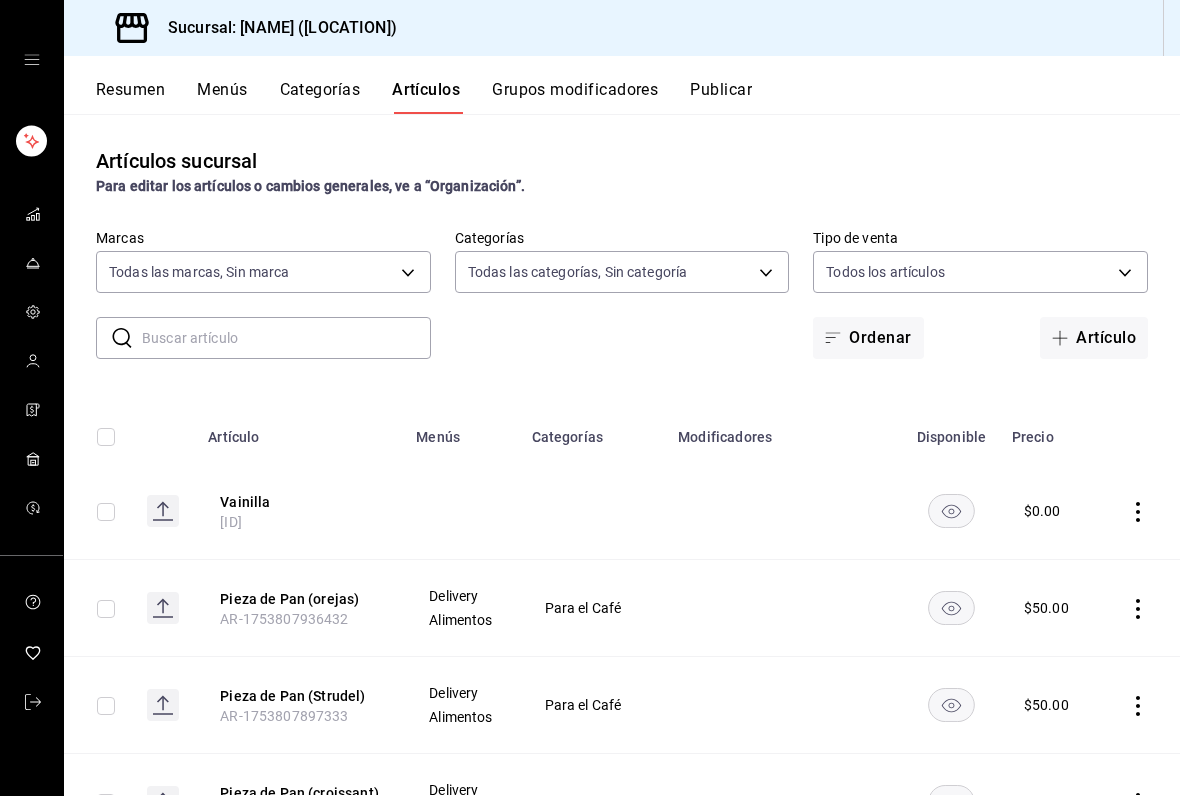 click 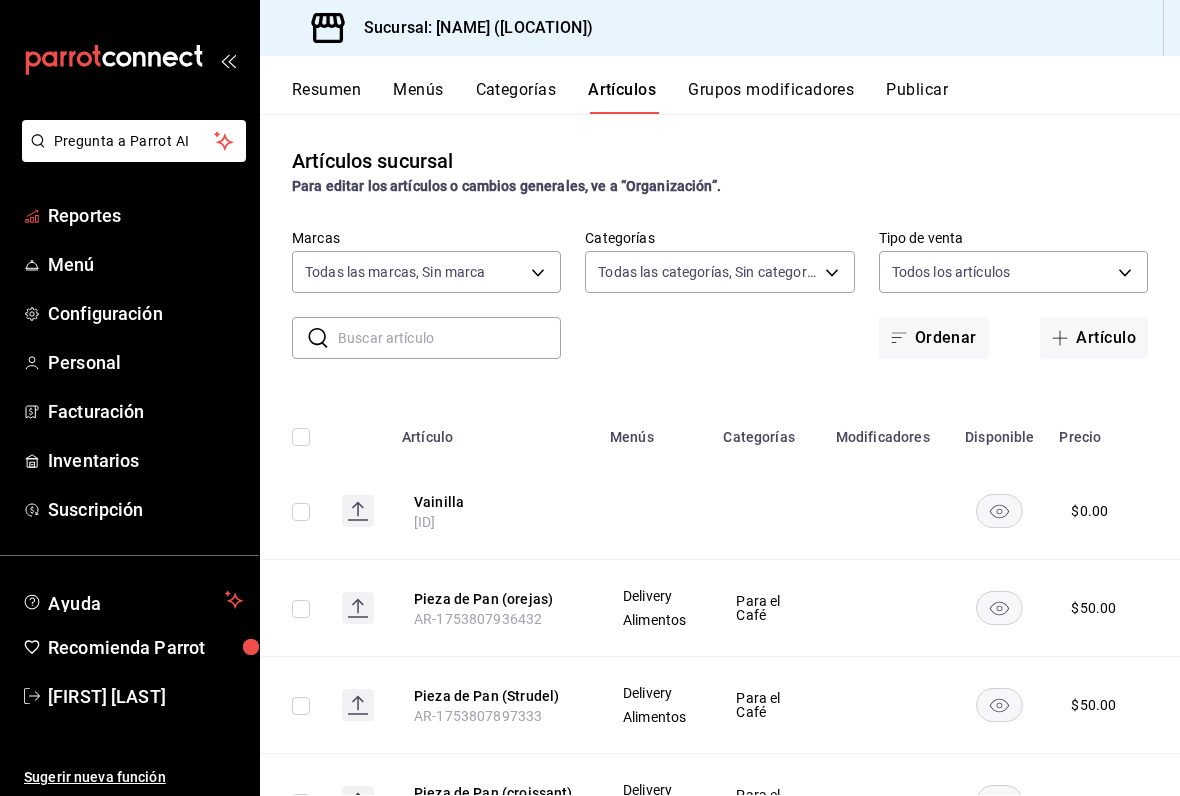 click on "Reportes" at bounding box center [145, 215] 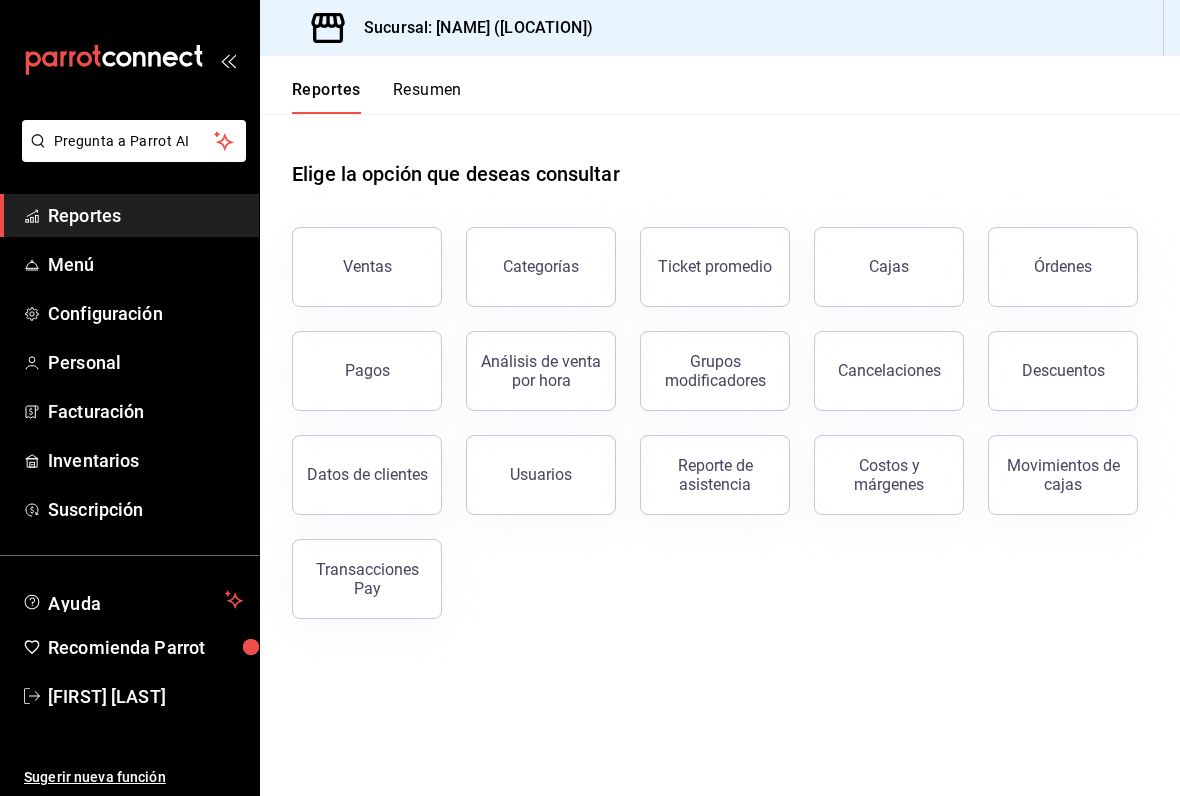 click on "Reportes Resumen" at bounding box center (361, 85) 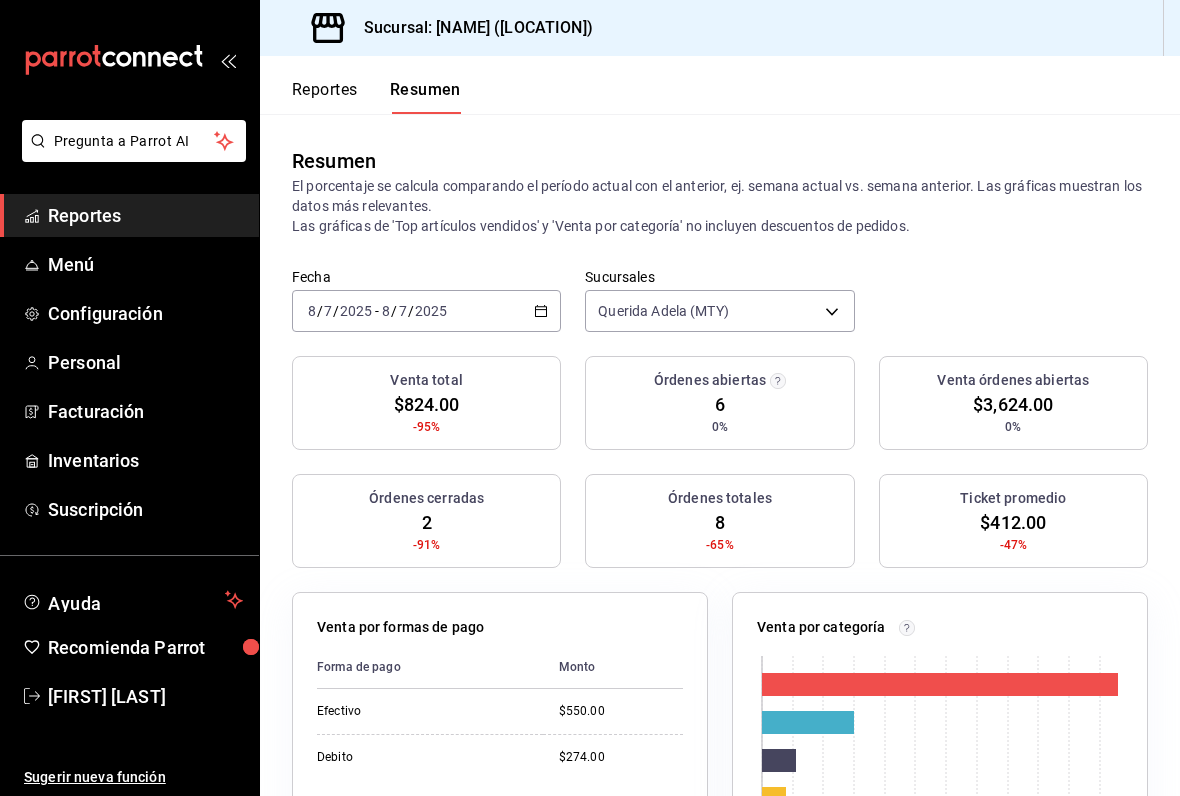 click on "Reportes" at bounding box center [325, 97] 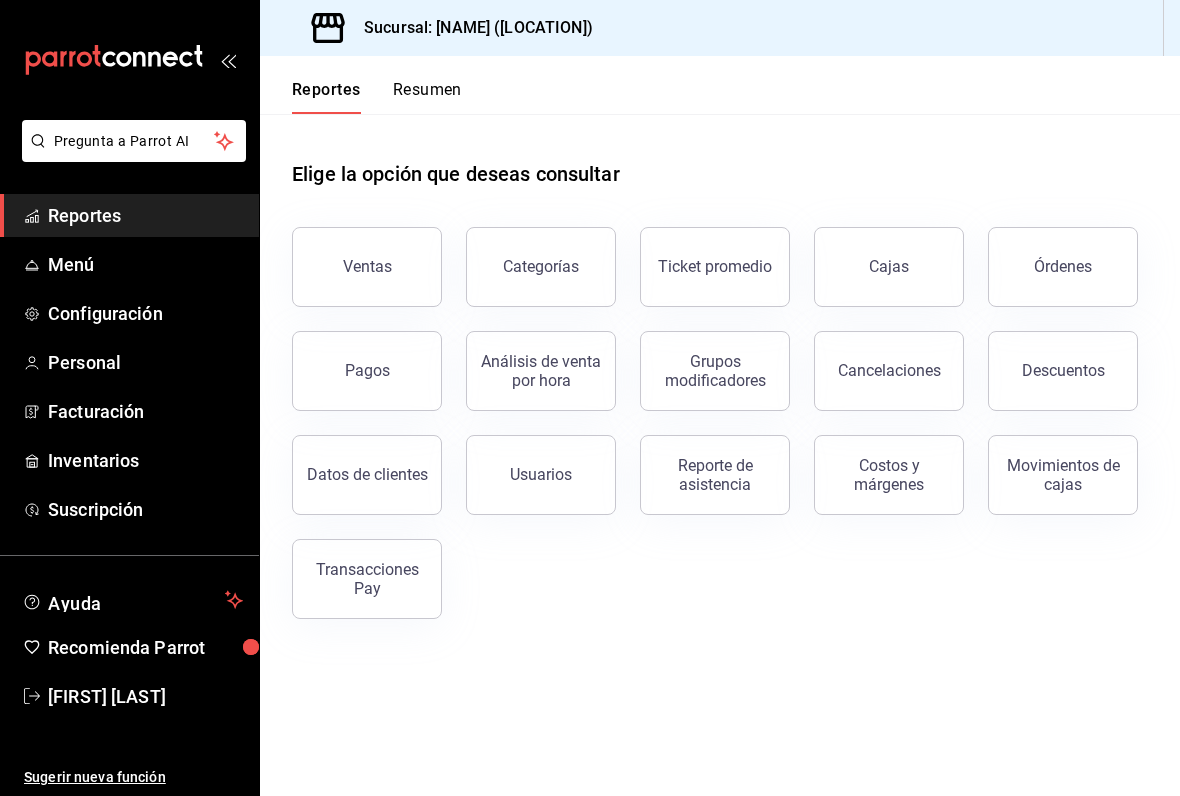 click on "Reporte de asistencia" at bounding box center [715, 475] 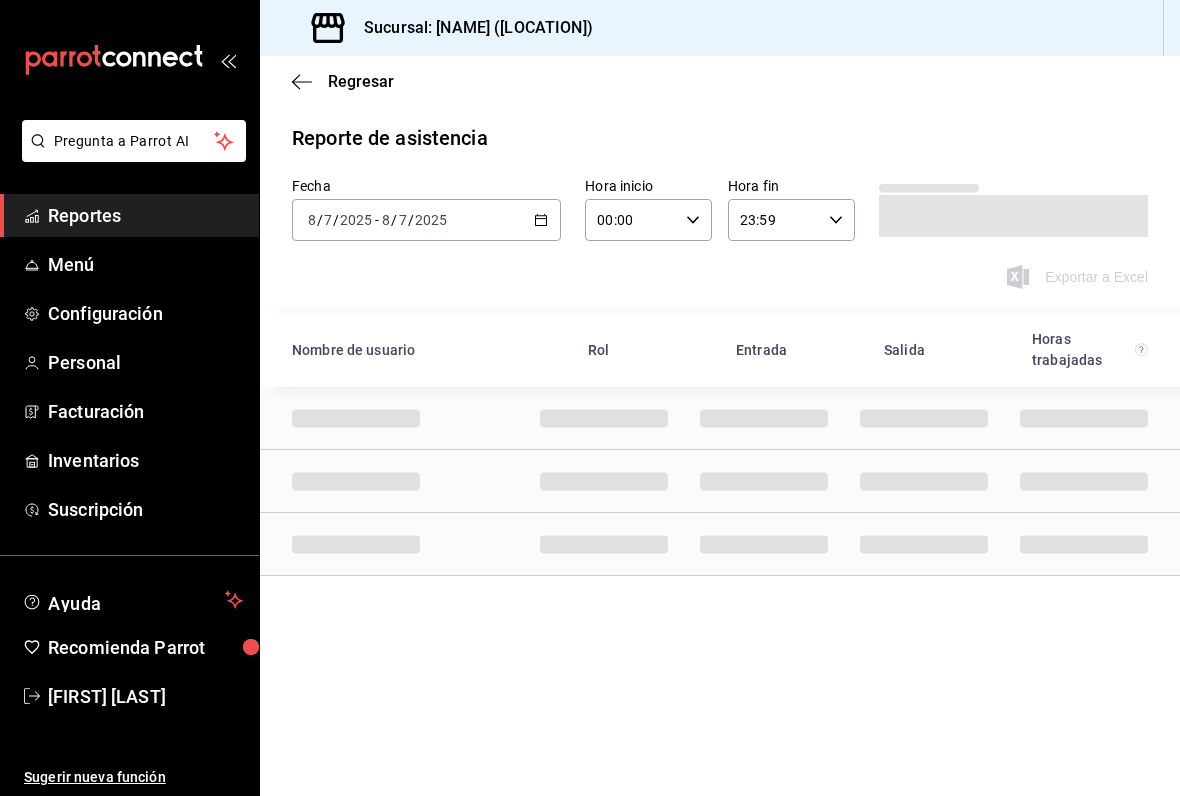 click 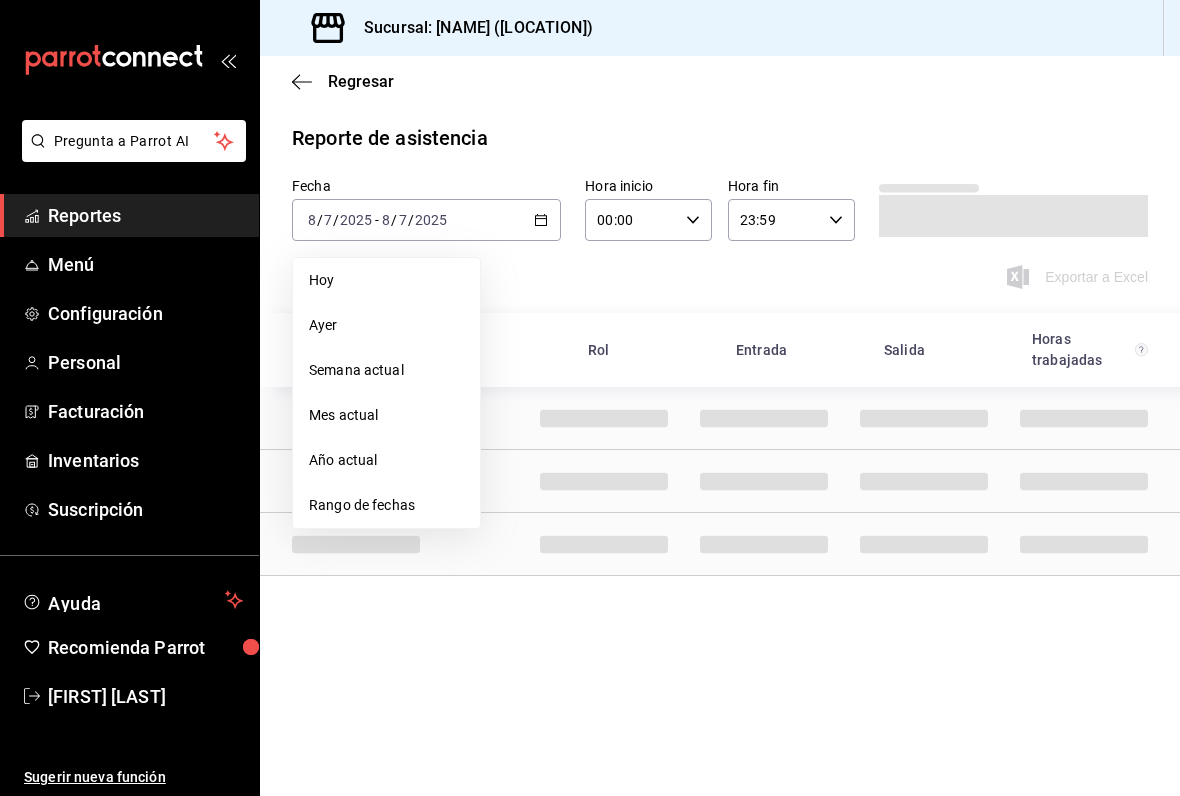 click on "Rango de fechas" at bounding box center [386, 505] 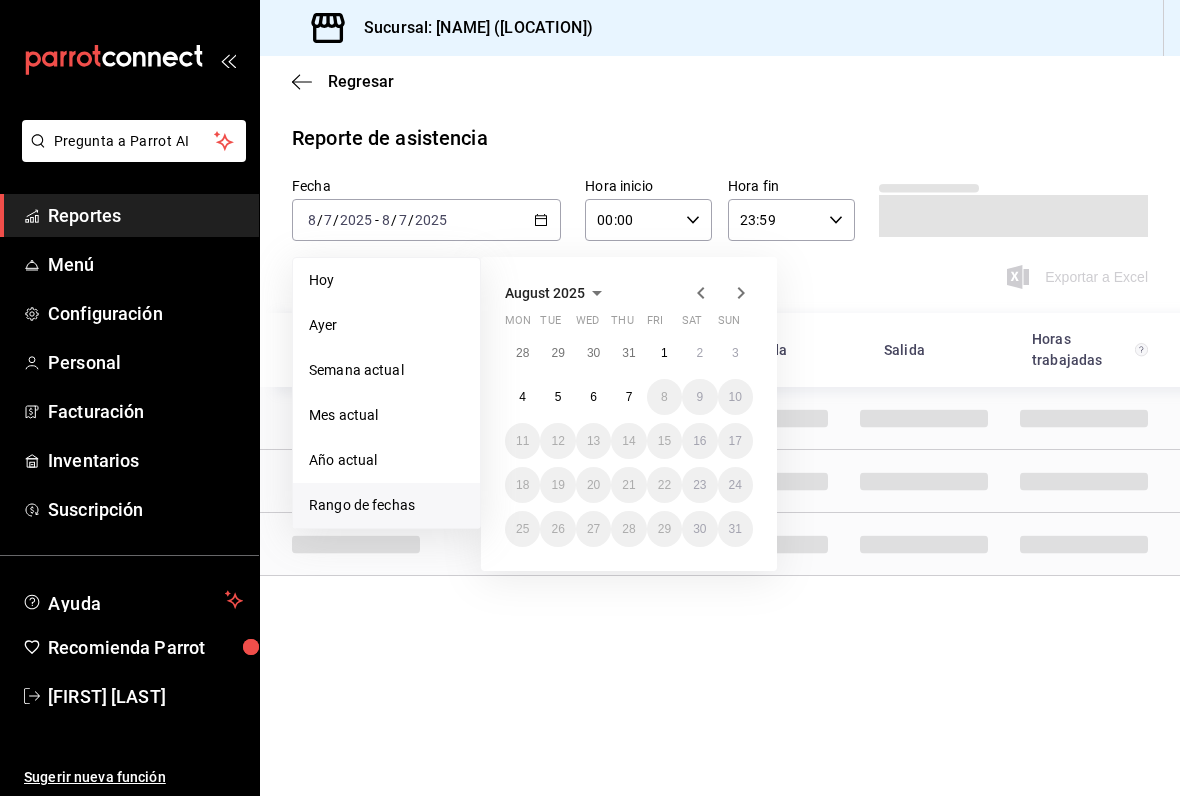 click on "31" at bounding box center [628, 353] 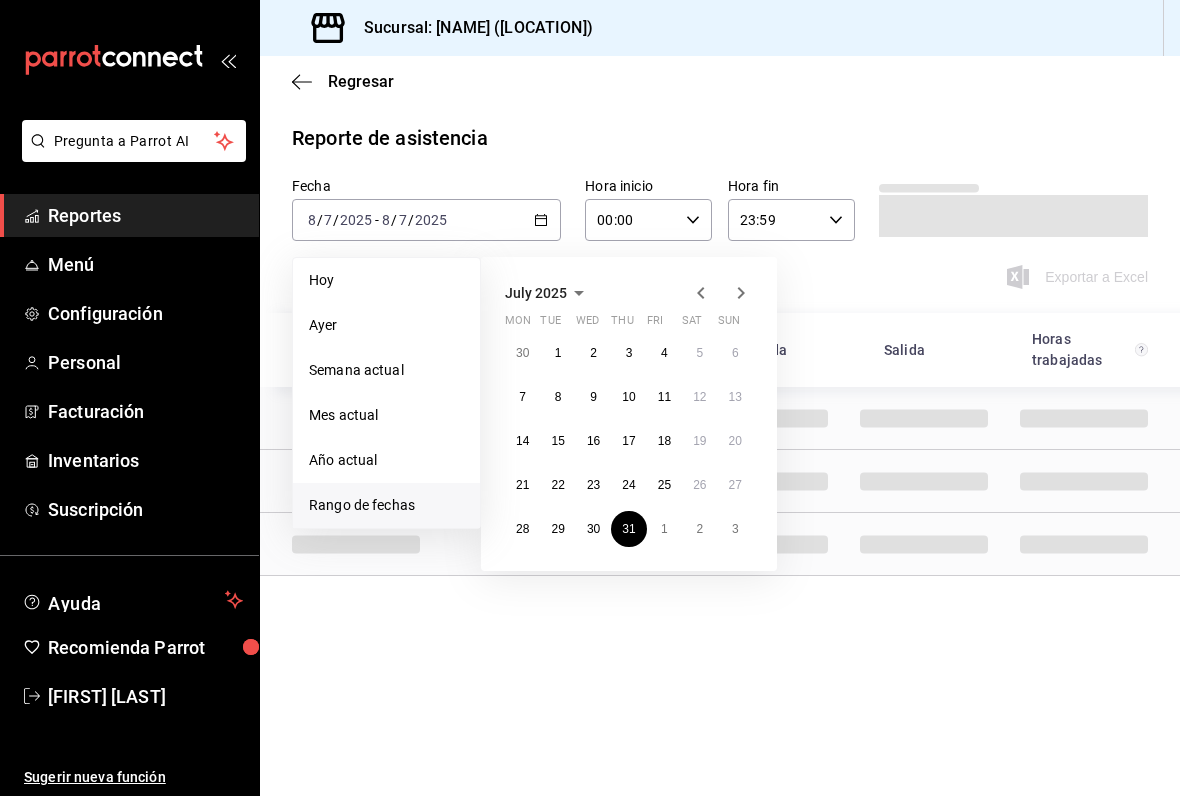click 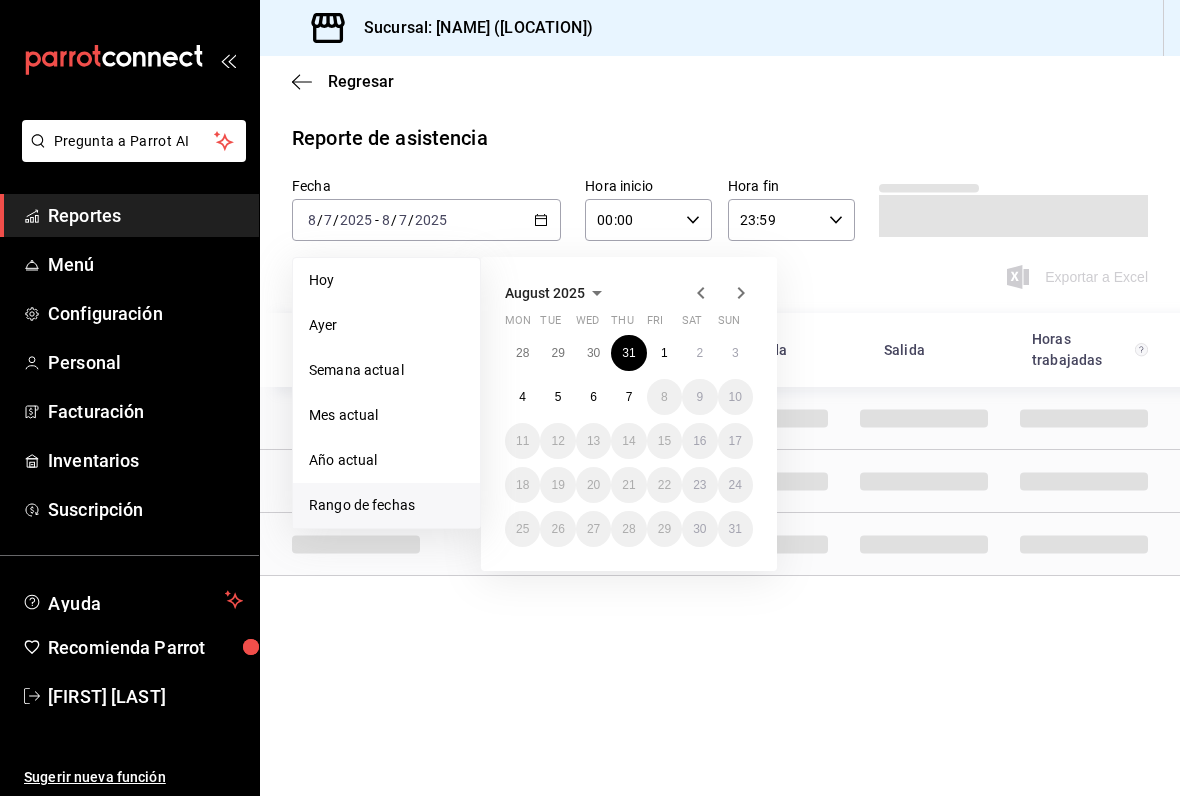 click on "7" at bounding box center [629, 397] 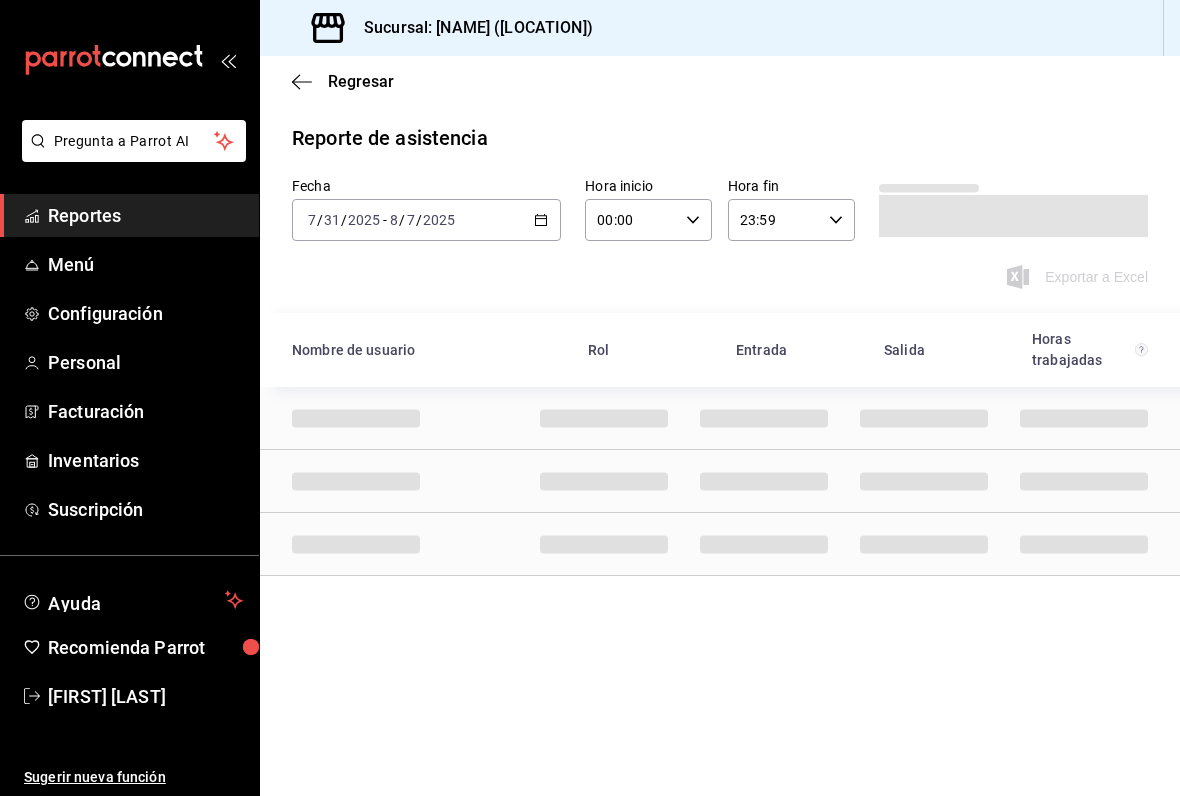 click 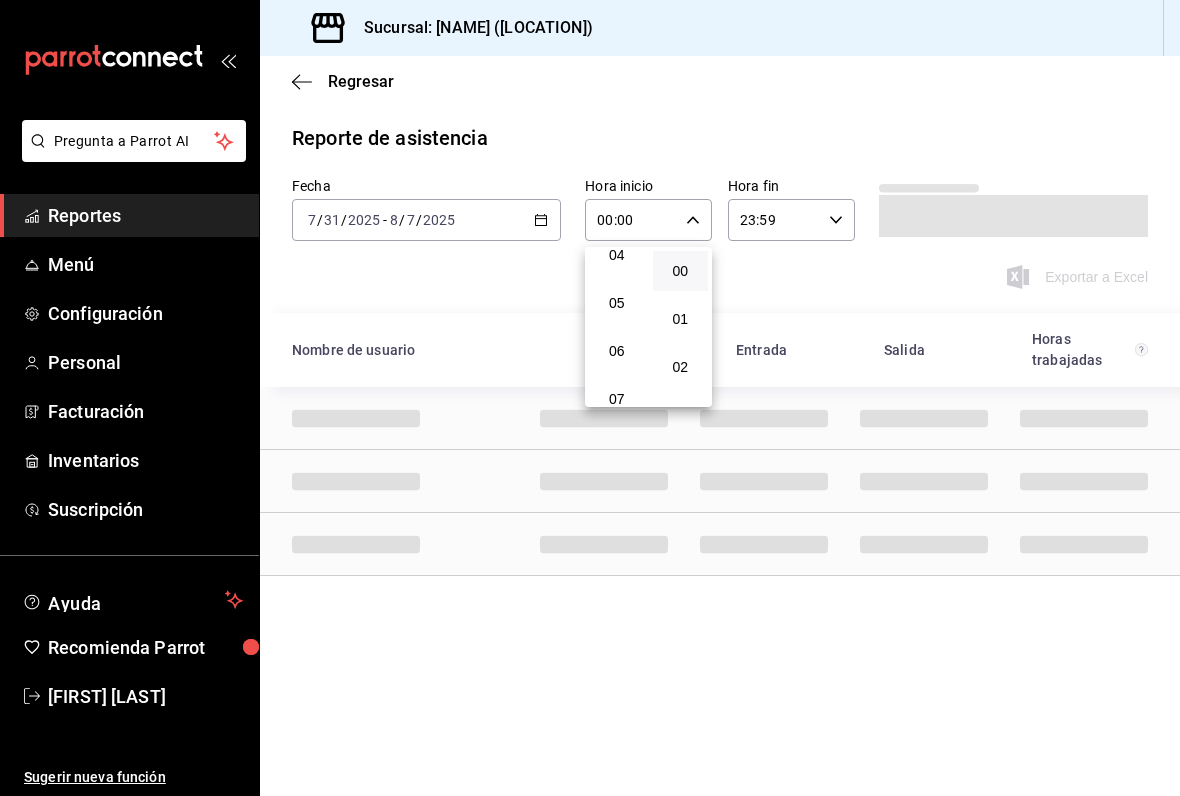 scroll, scrollTop: 203, scrollLeft: 0, axis: vertical 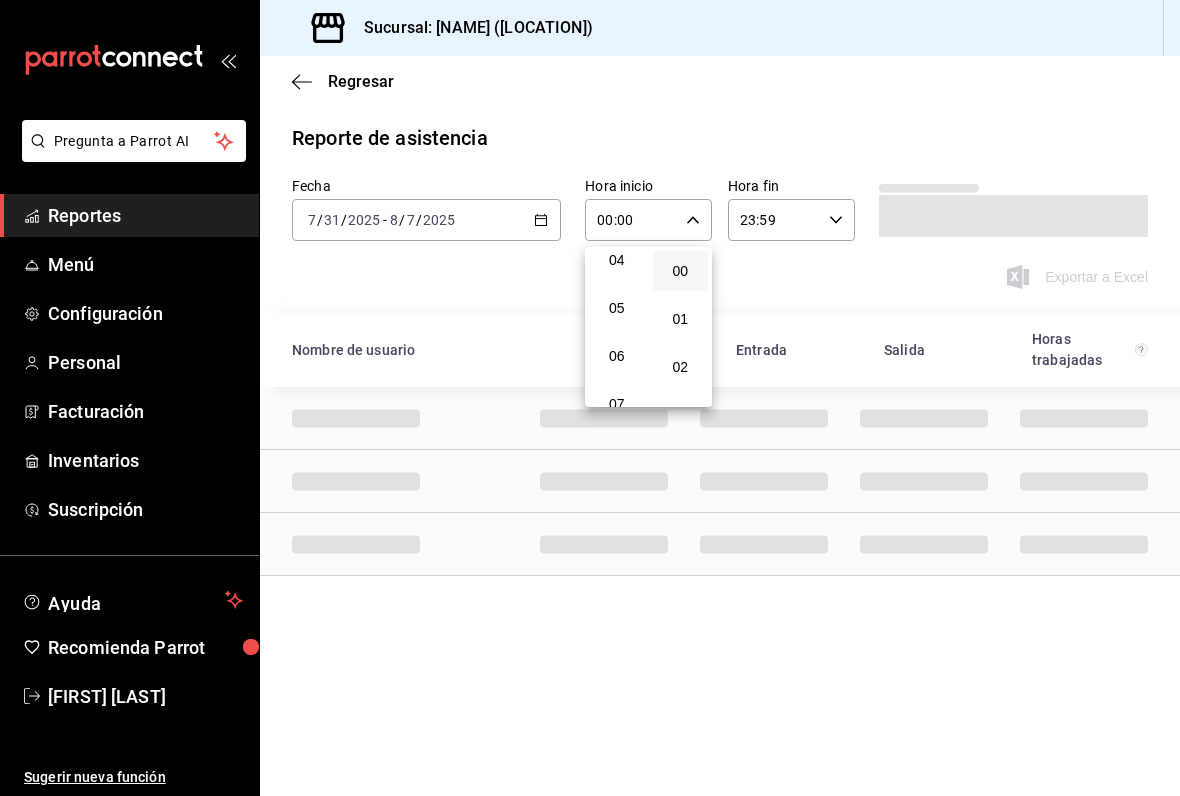 click on "05" at bounding box center [617, 308] 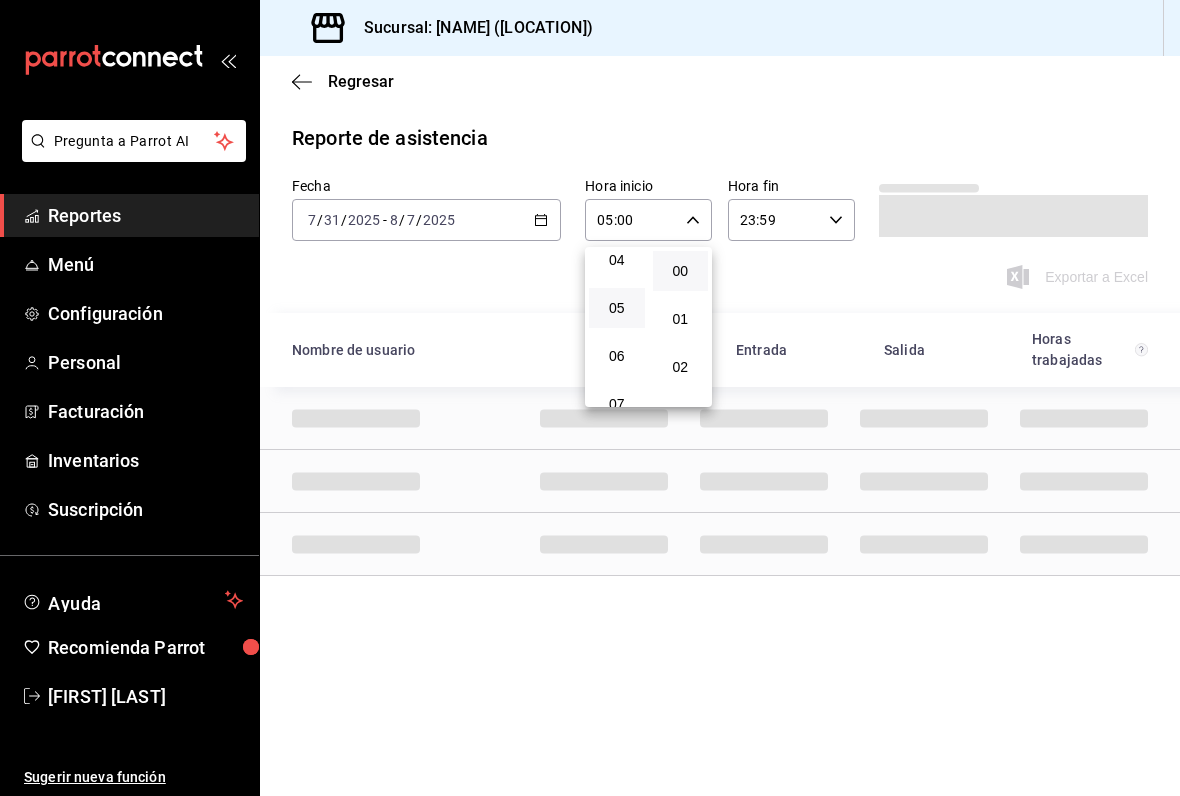 click at bounding box center (590, 398) 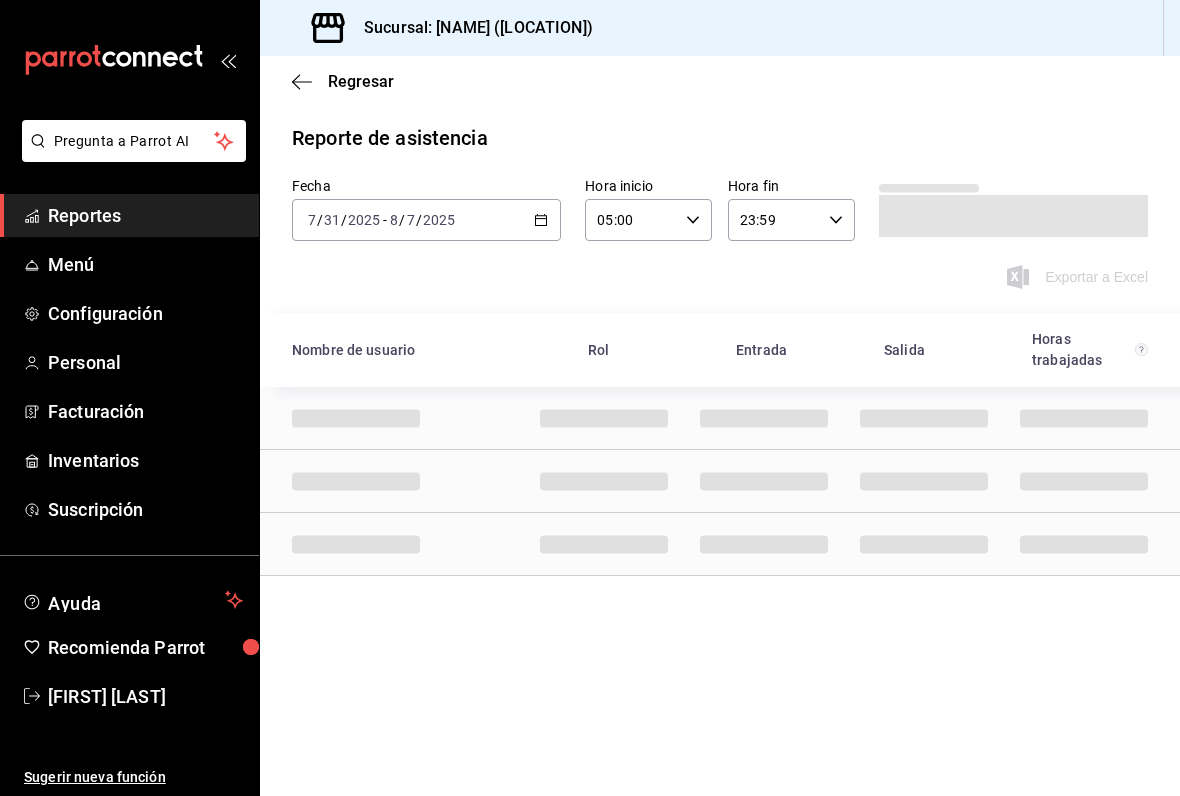 click at bounding box center (129, 60) 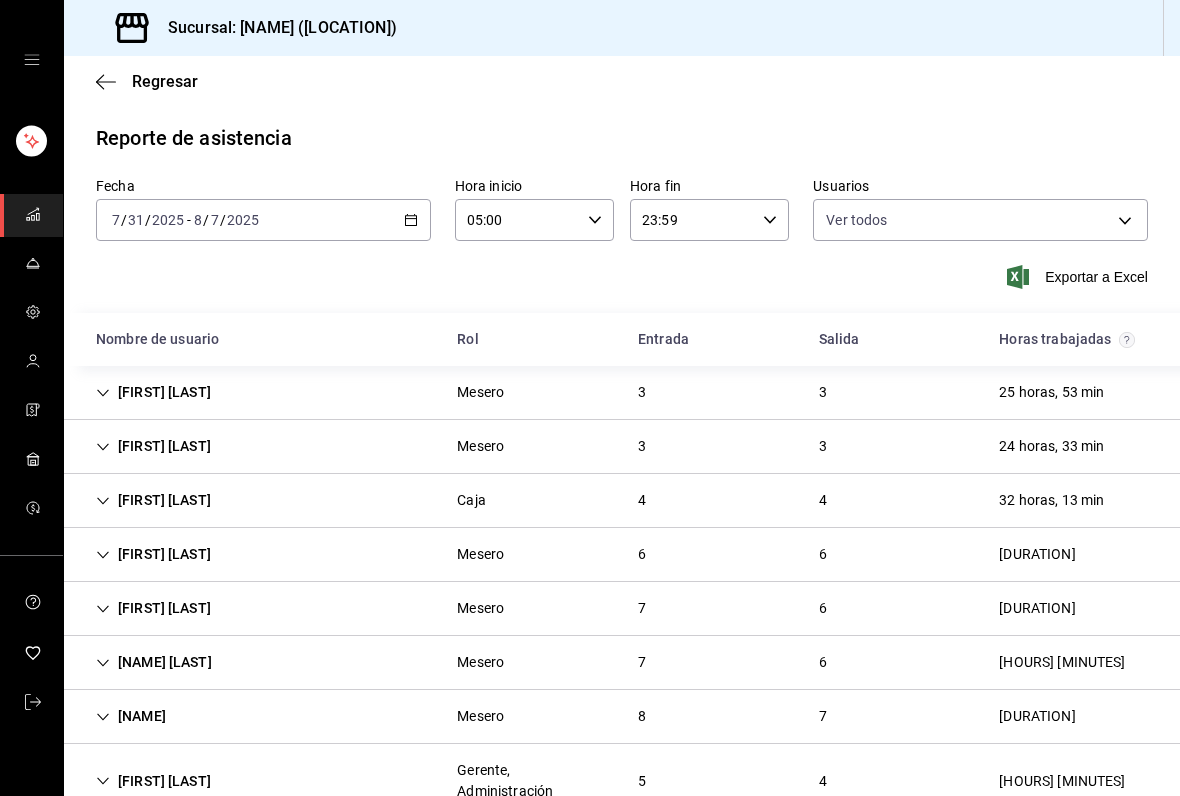 click 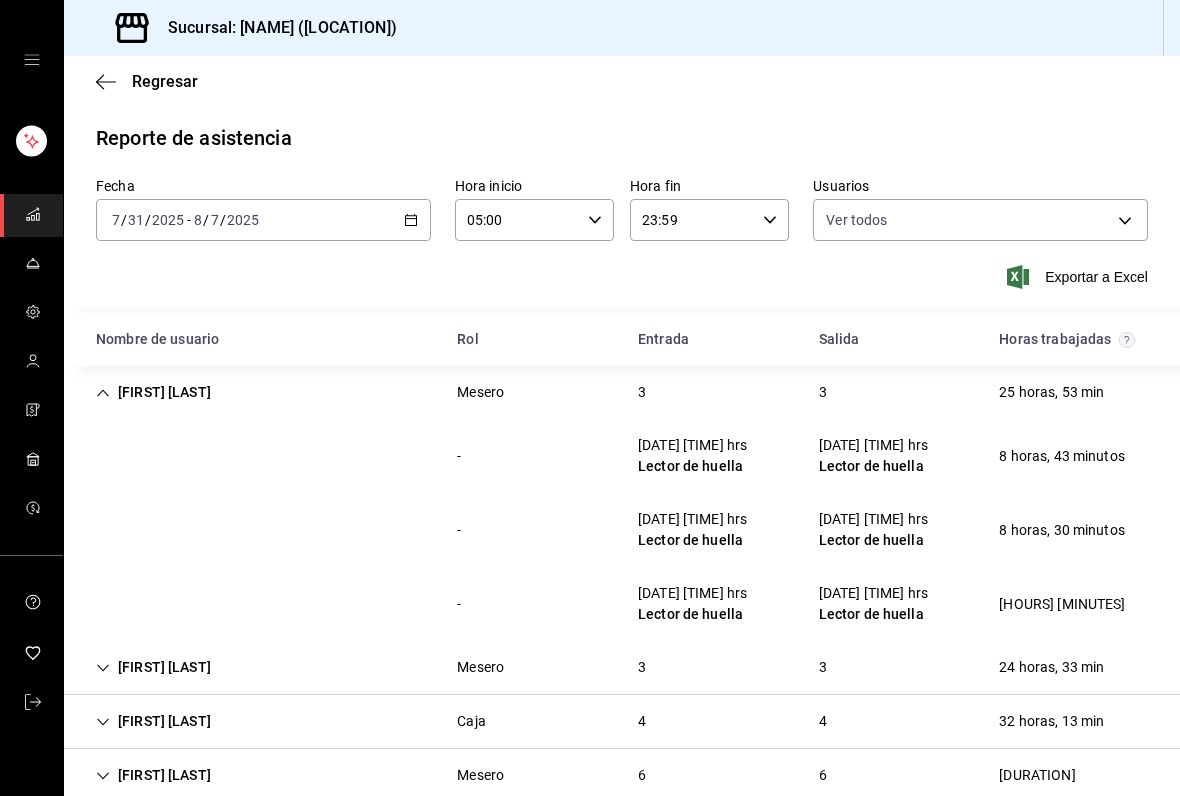 click on "[FIRST] [LAST]" at bounding box center [153, 392] 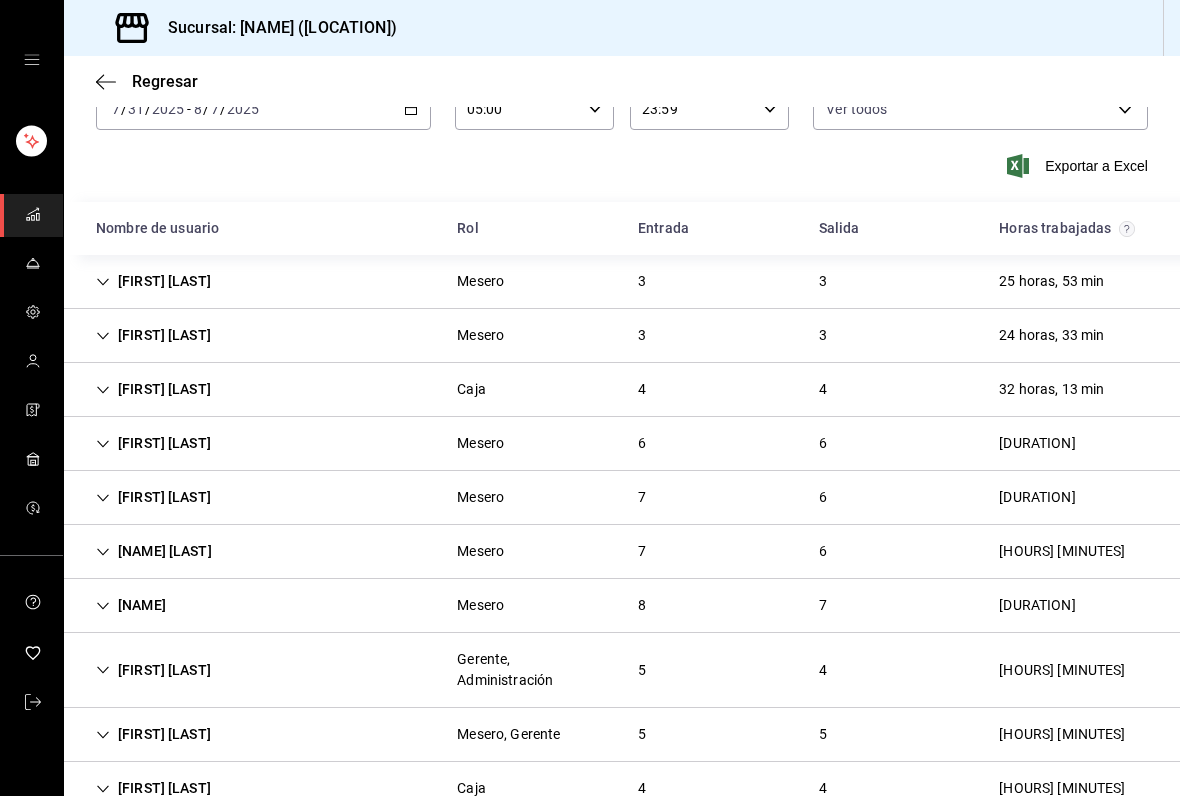 scroll, scrollTop: 116, scrollLeft: 0, axis: vertical 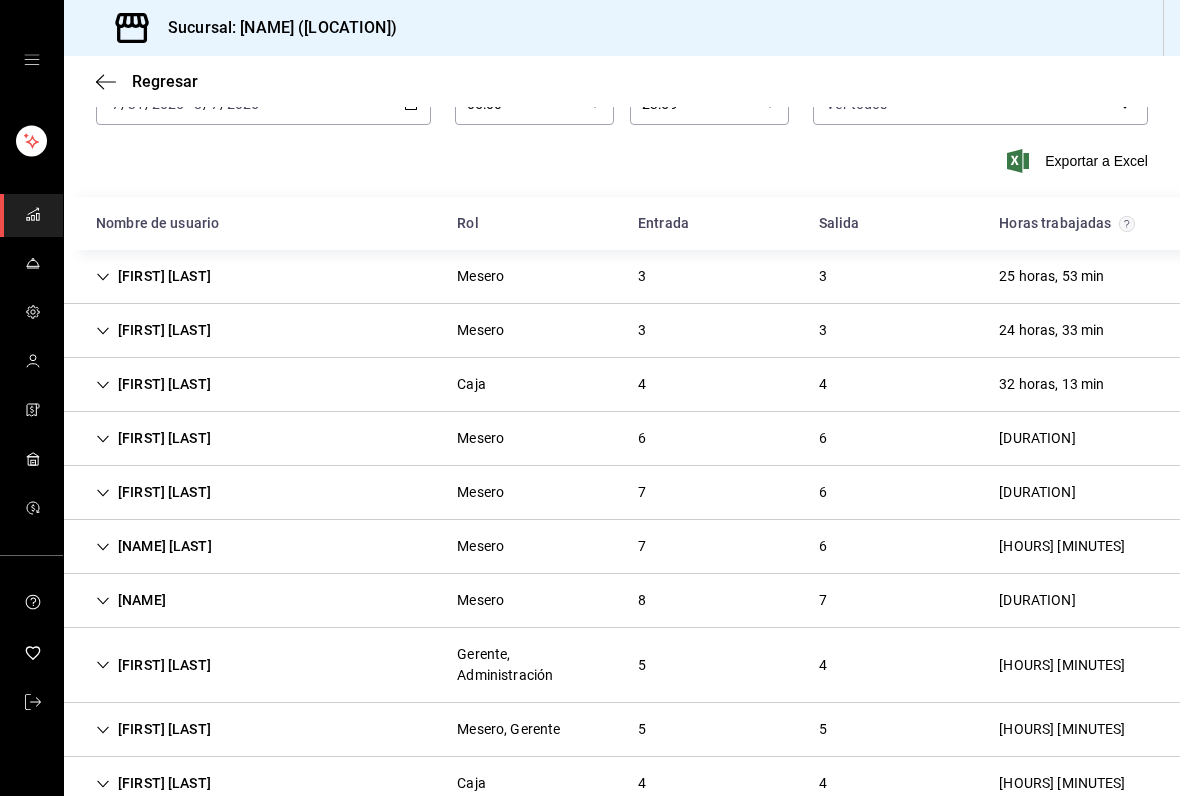 click on "[FIRST] [LAST]" at bounding box center (153, 330) 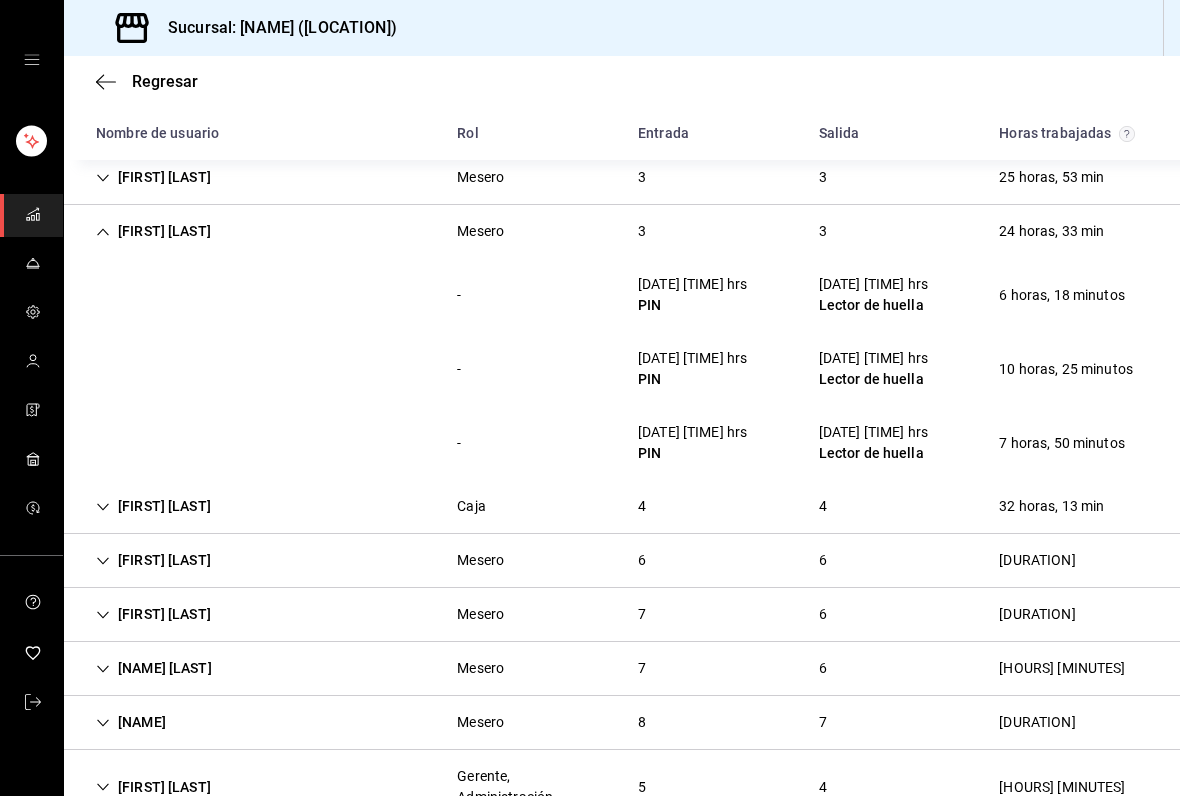 scroll, scrollTop: 214, scrollLeft: 0, axis: vertical 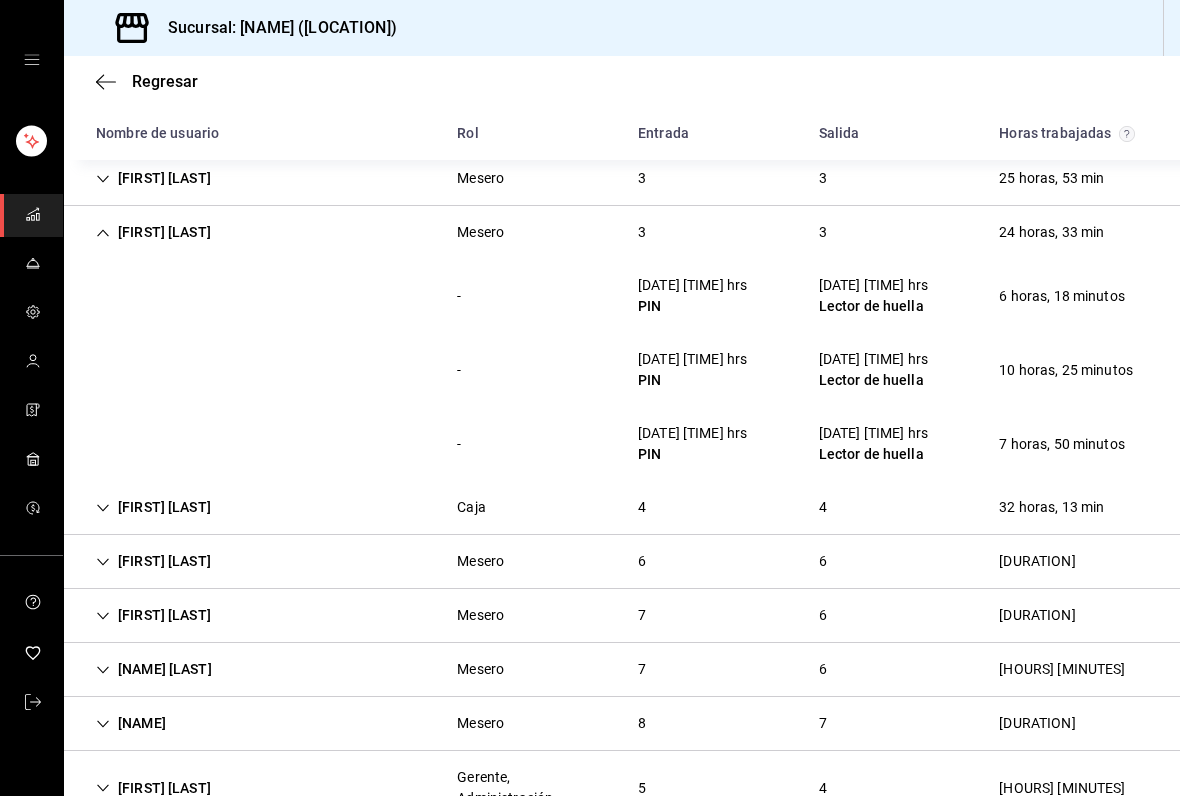 click on "[FIRST] [LAST]" at bounding box center (153, 232) 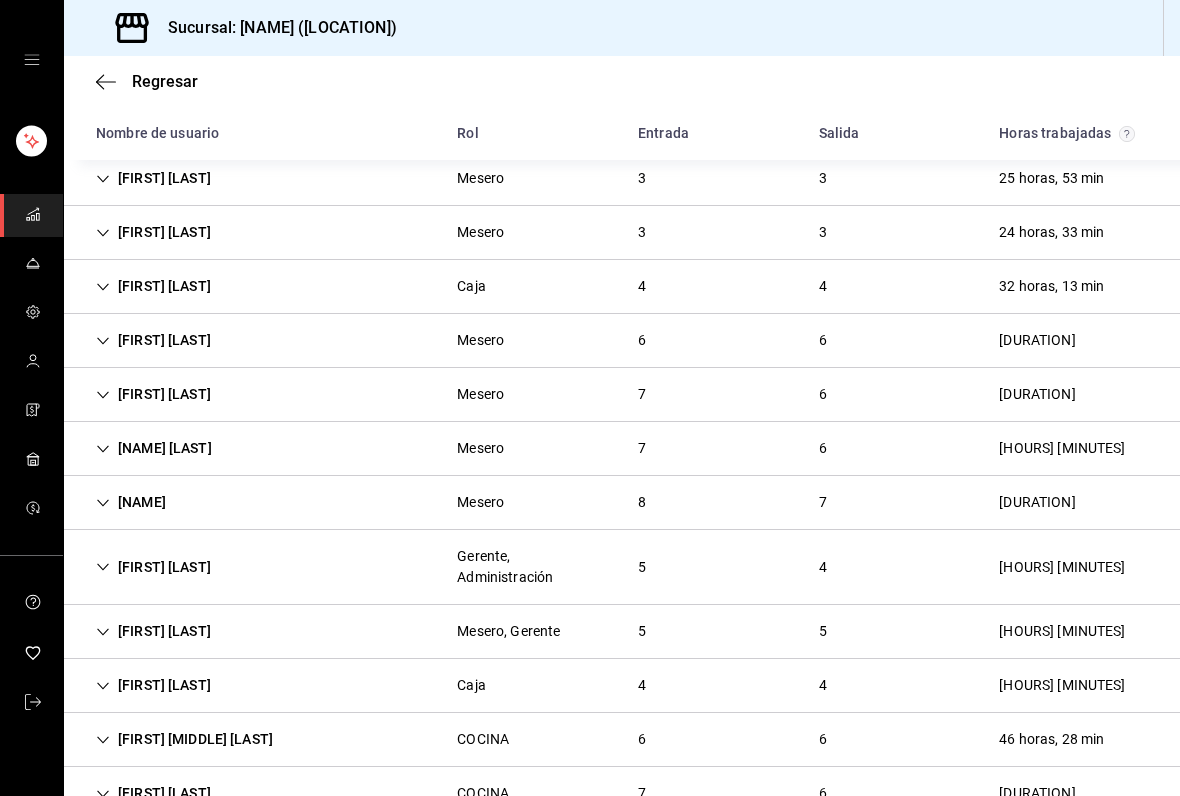 click on "[FIRST] [LAST]" at bounding box center (153, 286) 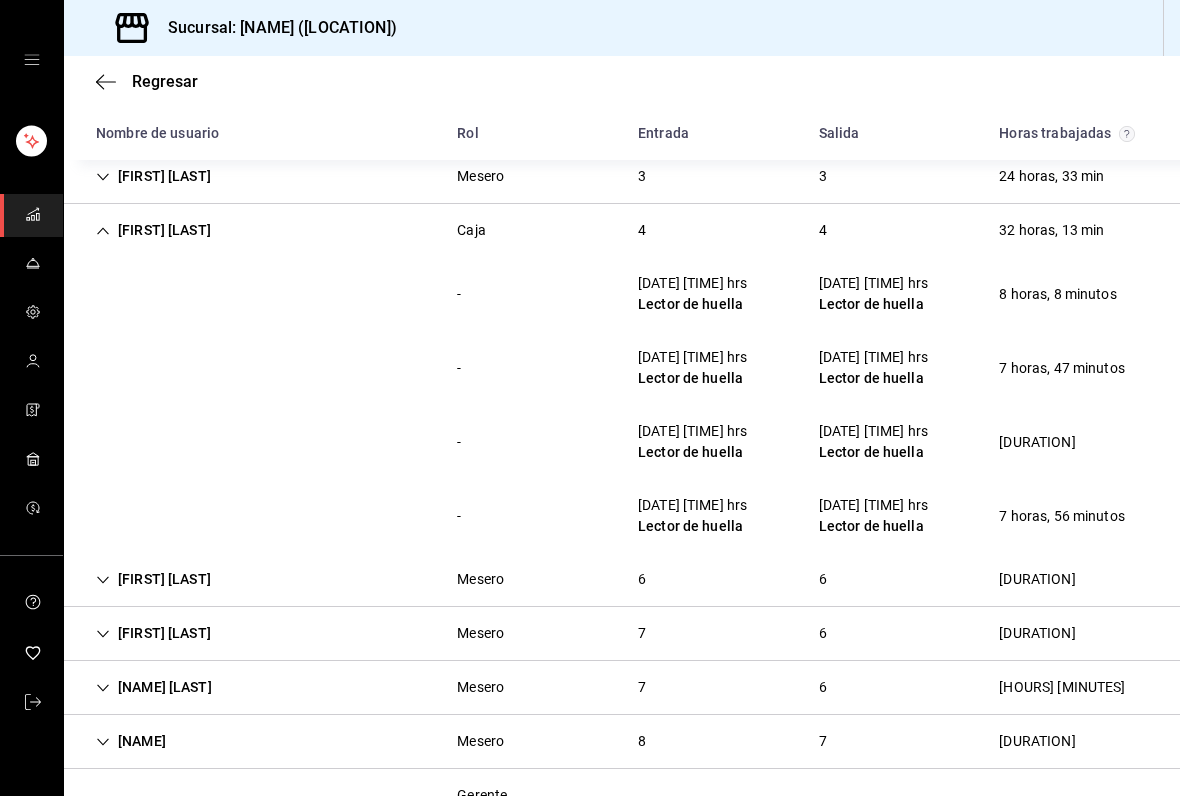 scroll, scrollTop: 275, scrollLeft: 0, axis: vertical 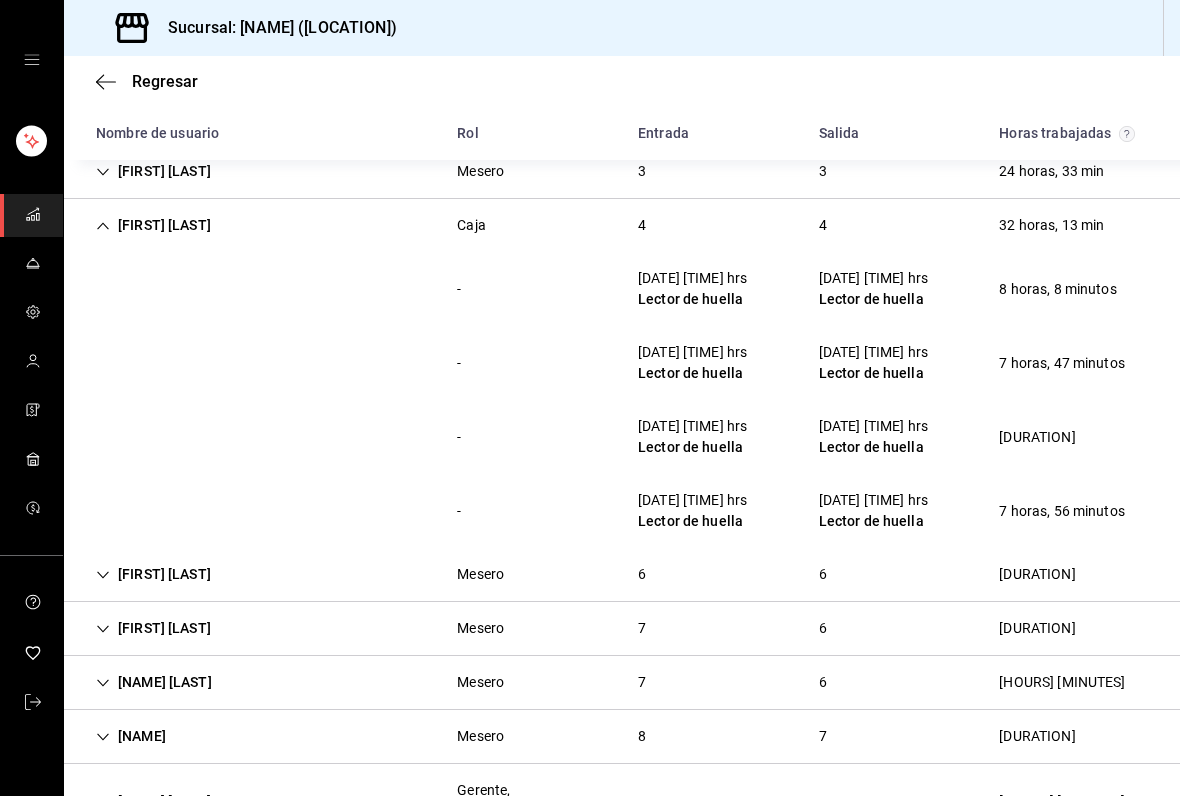 click on "[FIRST] [LAST]" at bounding box center [153, 225] 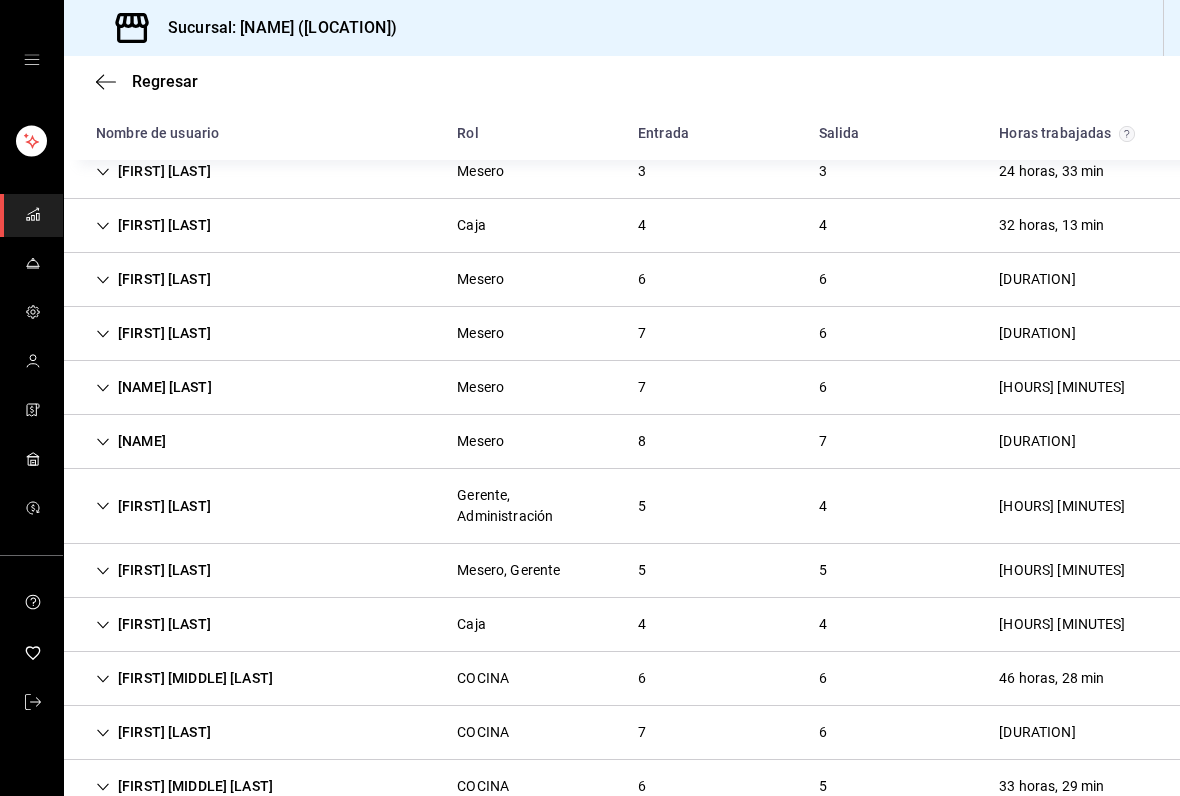 click on "[FIRST] [LAST]" at bounding box center (153, 279) 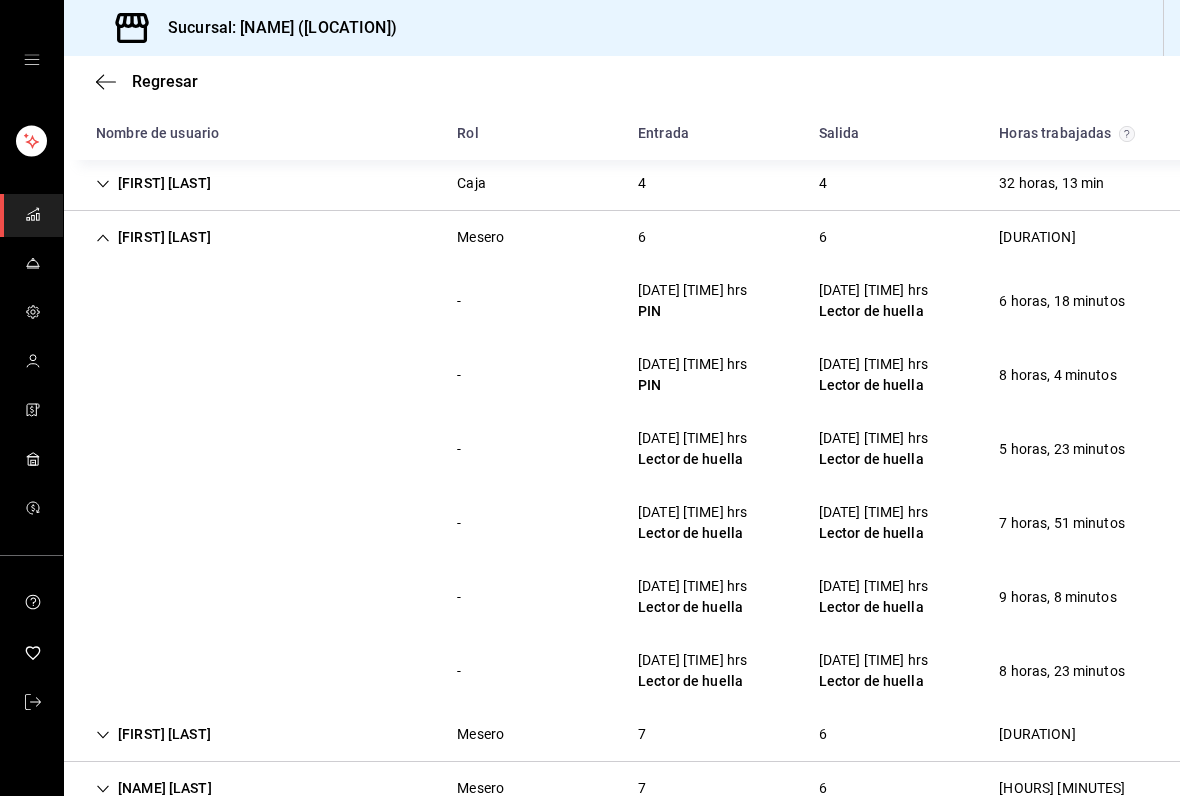 scroll, scrollTop: 318, scrollLeft: 0, axis: vertical 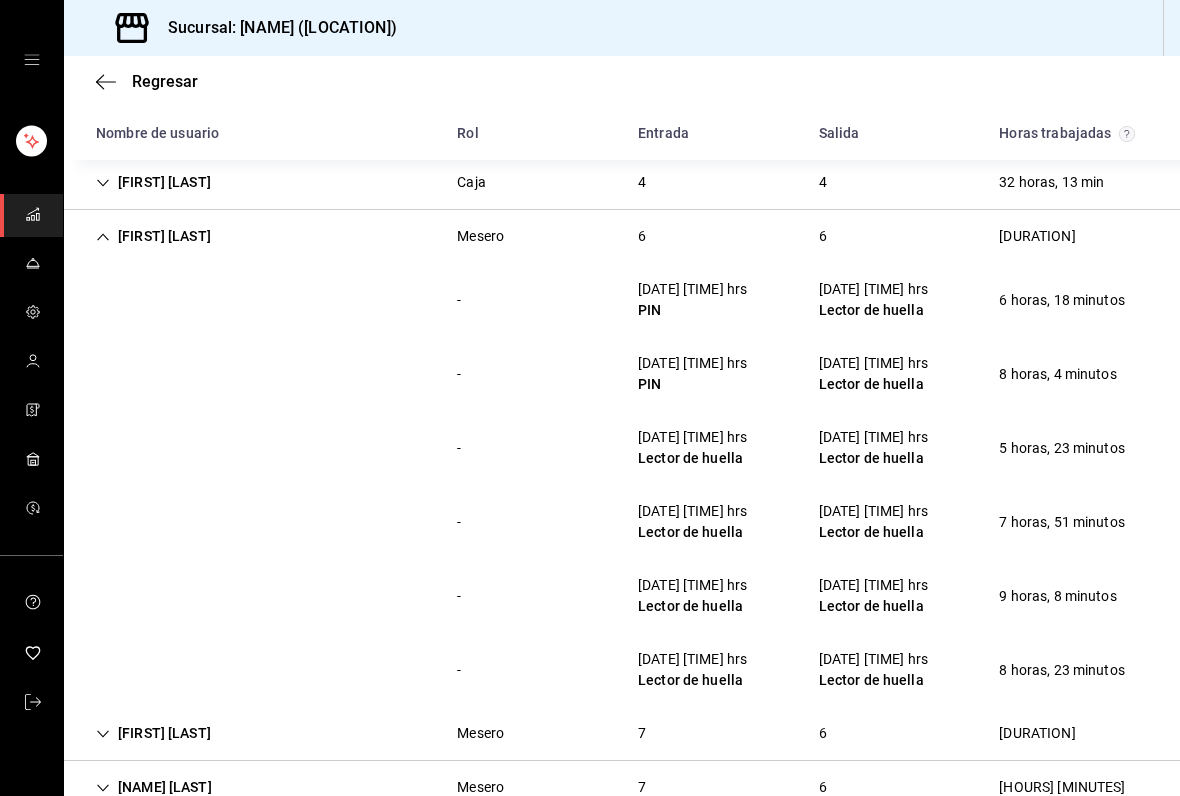 click on "[FIRST] [LAST]" at bounding box center [153, 236] 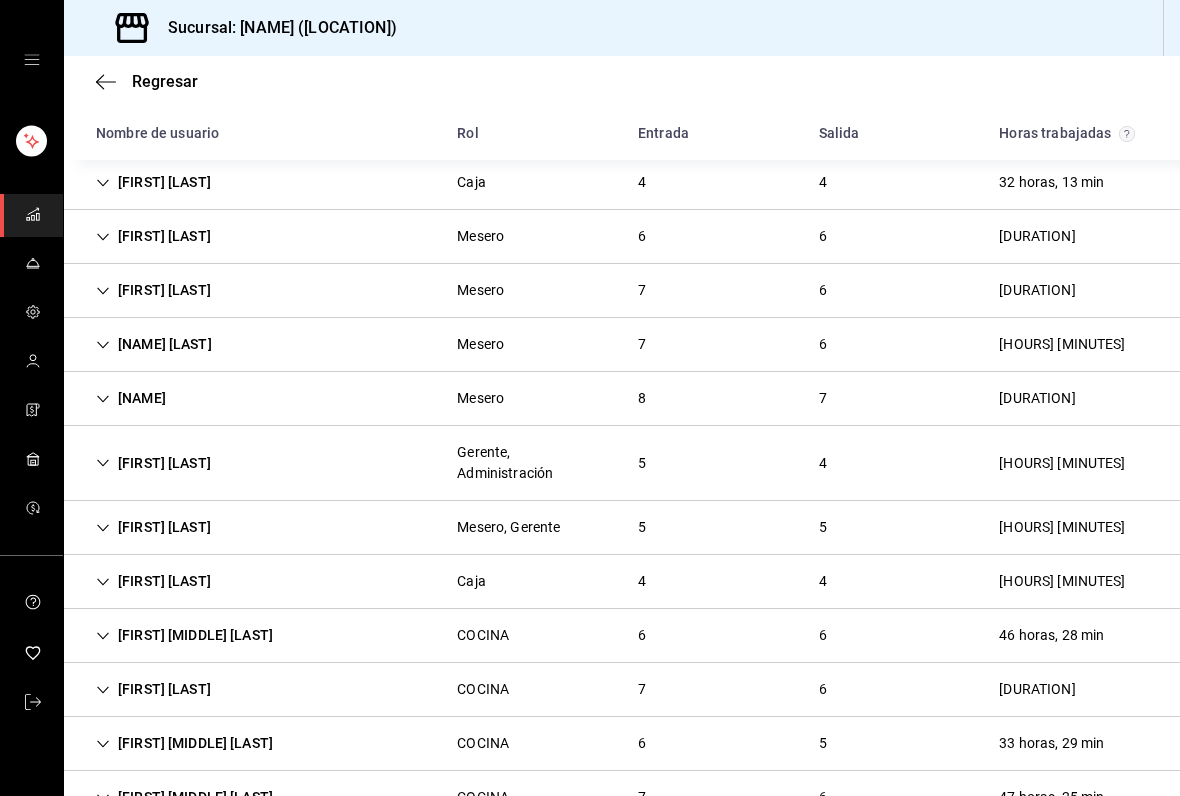 click on "[FIRST] [LAST]" at bounding box center [153, 290] 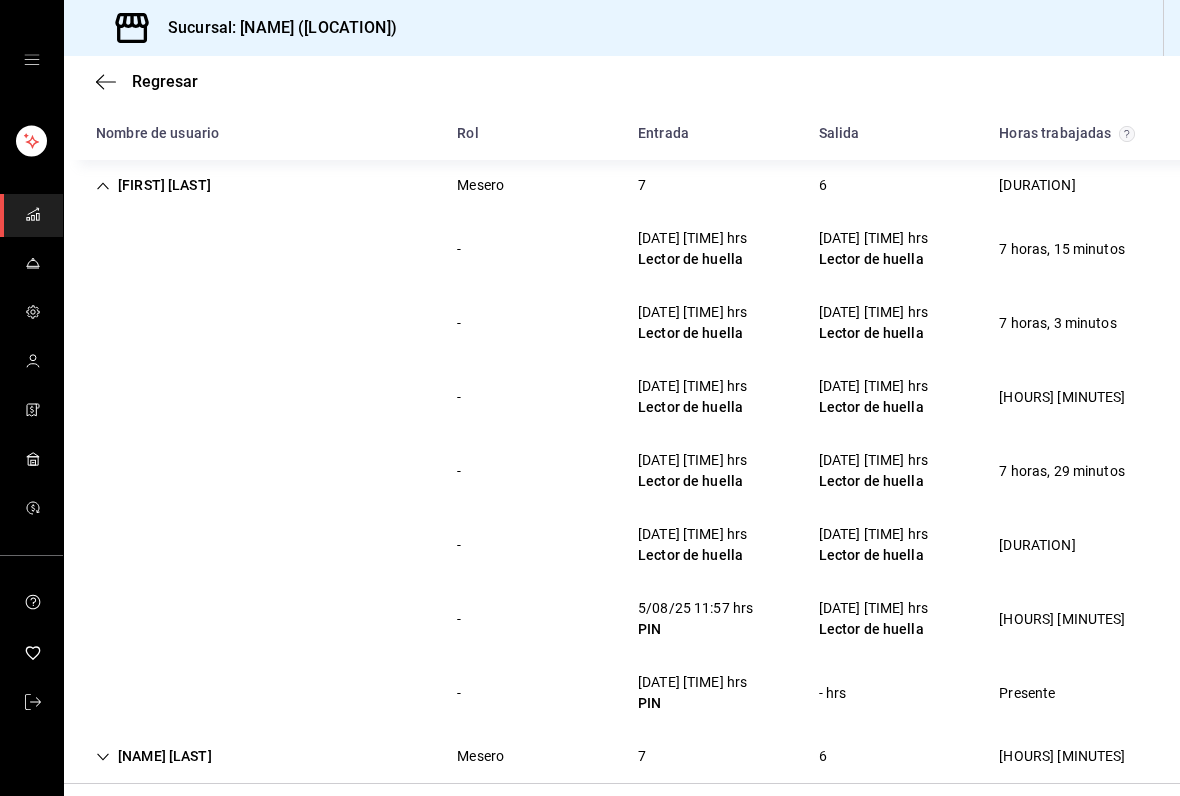 scroll, scrollTop: 420, scrollLeft: 0, axis: vertical 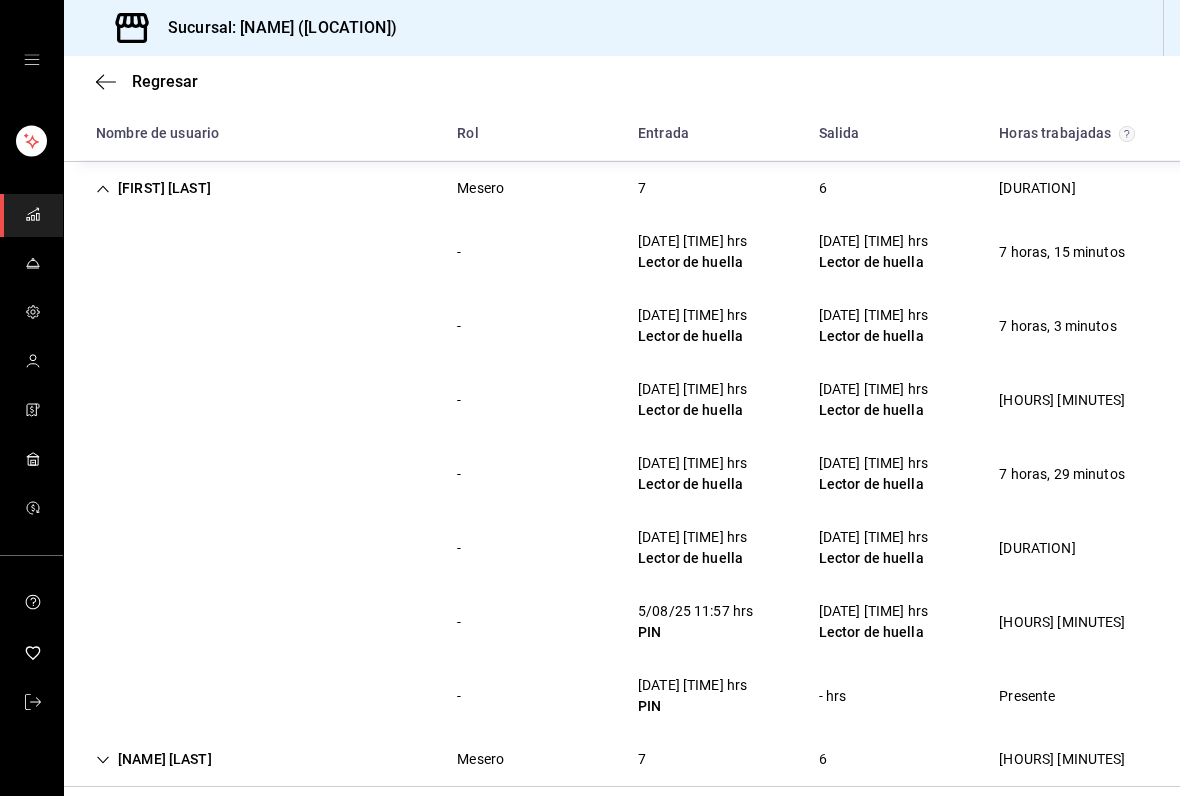 click 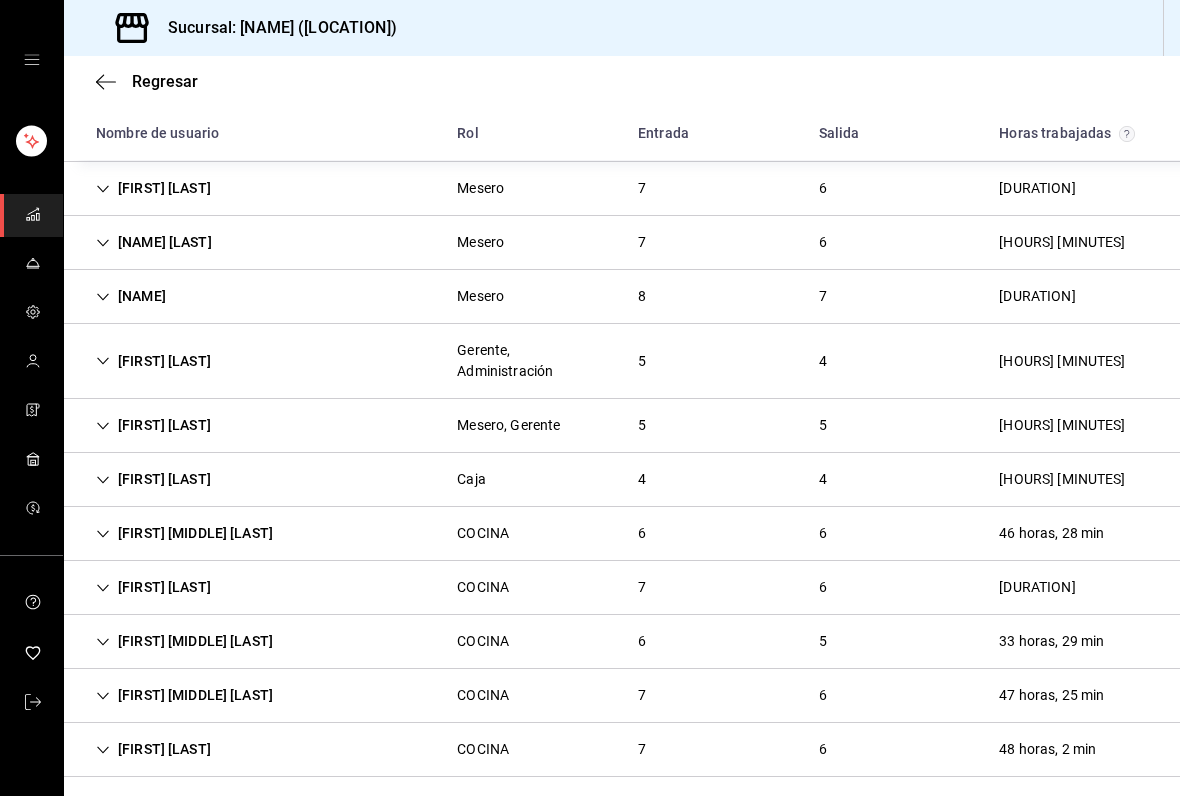 click on "[NAME] [LAST]" at bounding box center (154, 242) 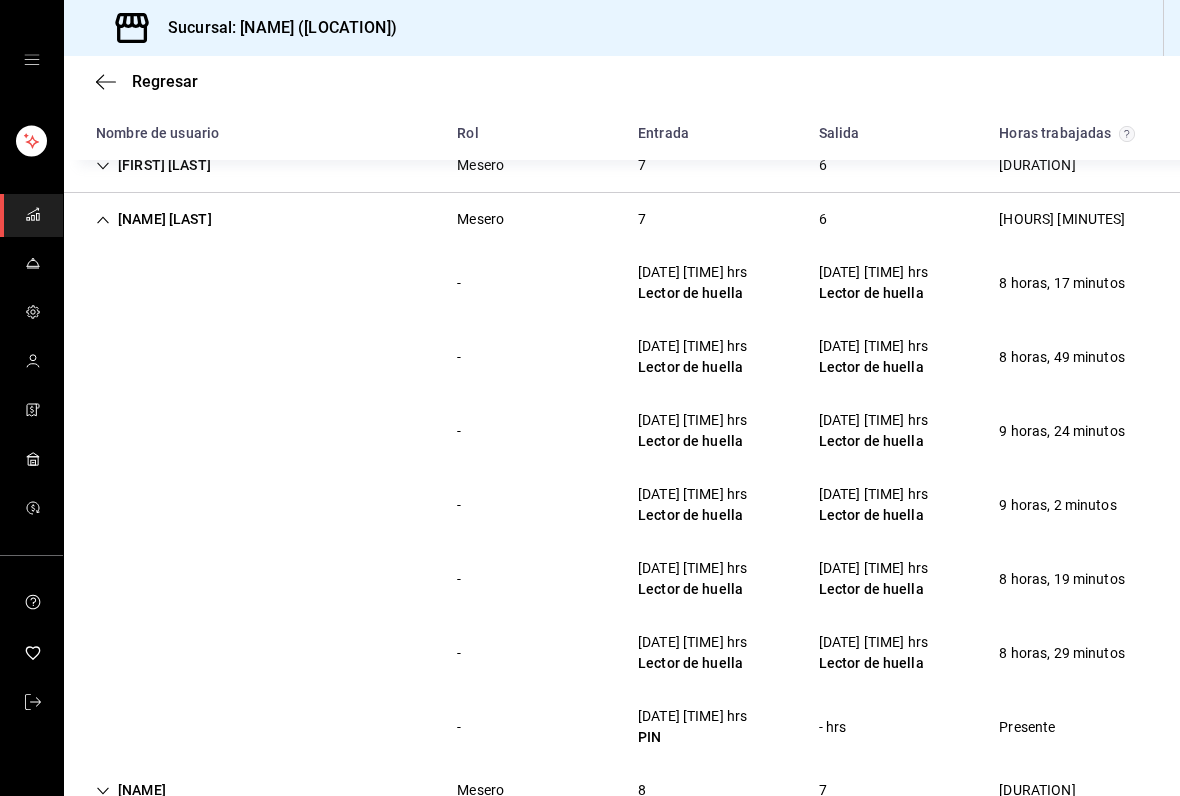 scroll, scrollTop: 444, scrollLeft: 0, axis: vertical 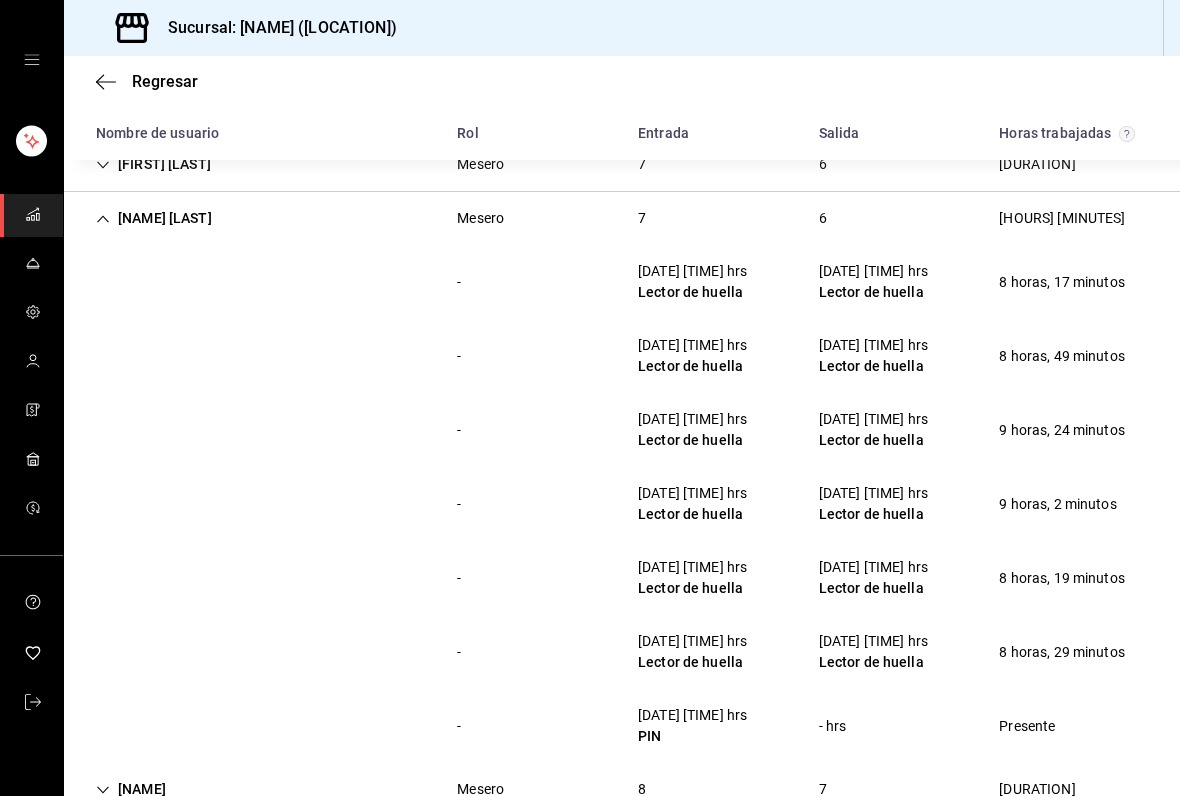 click on "[NAME] [NAME] [LAST] [NUMBER] [DURATION]" at bounding box center (622, 218) 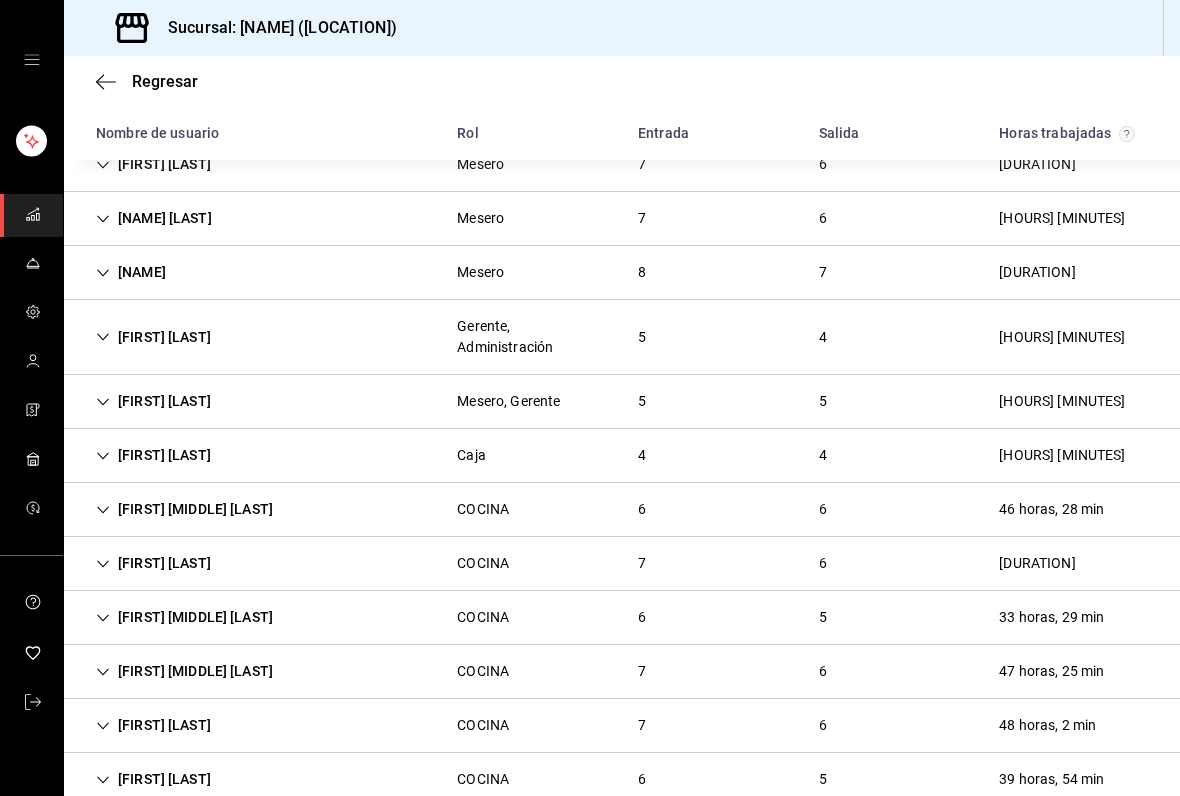 click on "[NAME]" at bounding box center [131, 272] 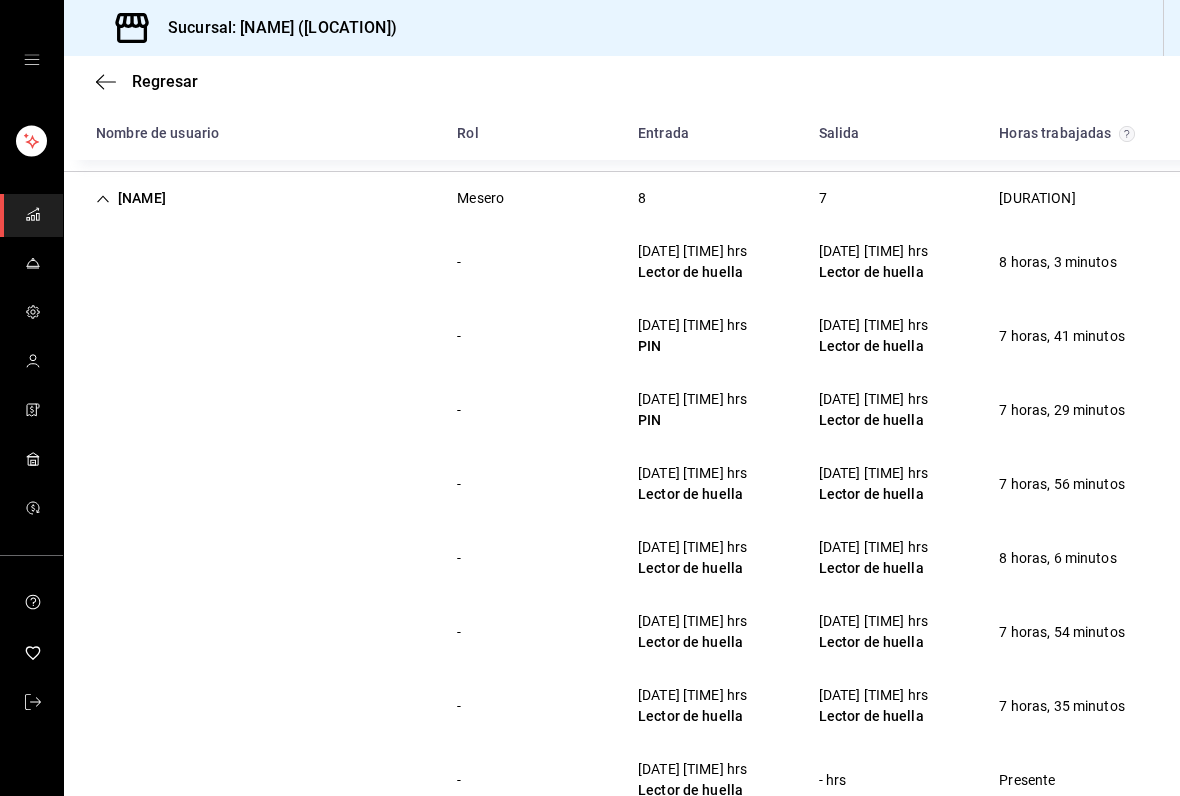 scroll, scrollTop: 517, scrollLeft: 0, axis: vertical 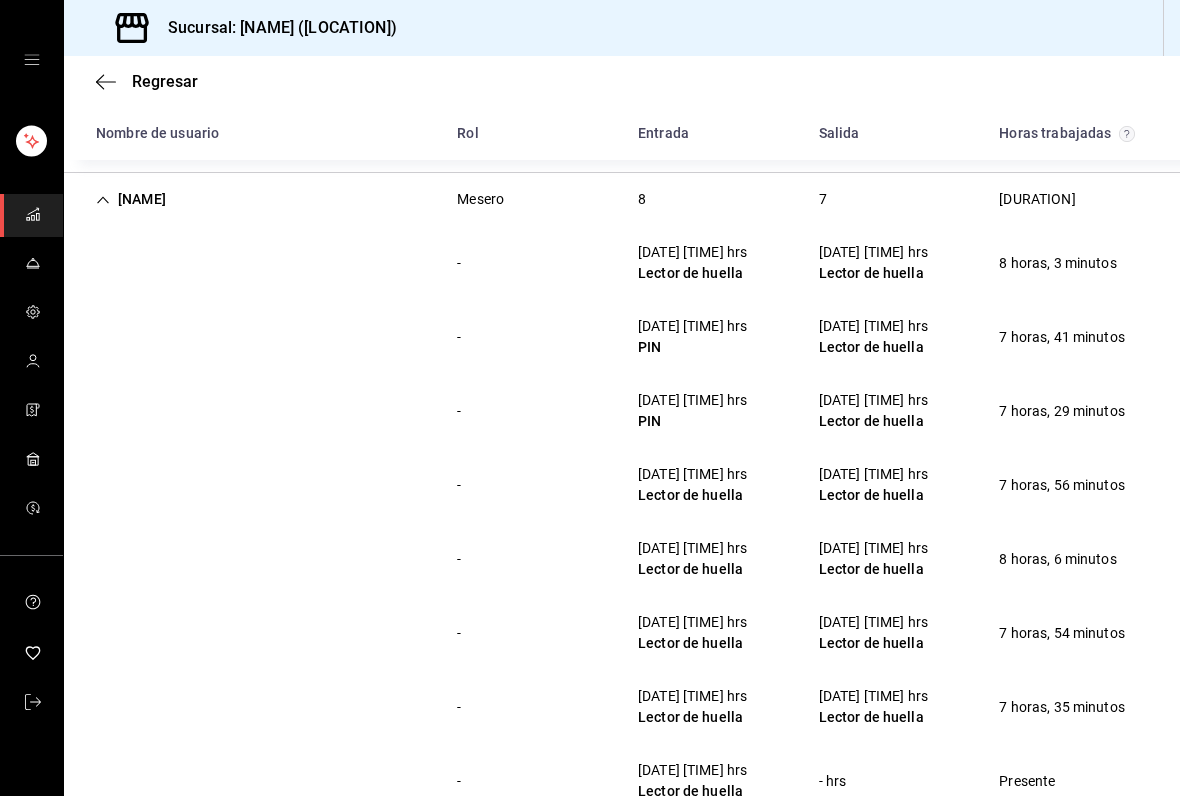 click on "[NAME]" at bounding box center [131, 199] 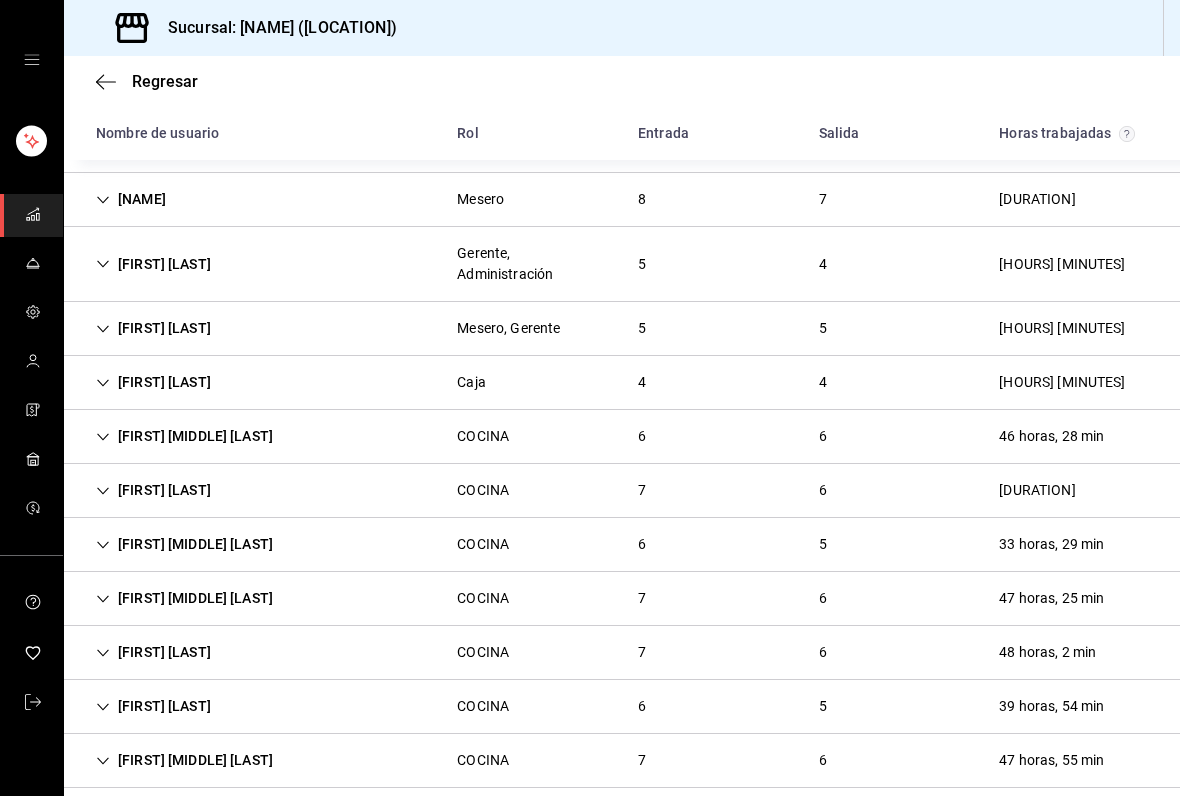click on "[FIRST] [LAST]" at bounding box center [153, 264] 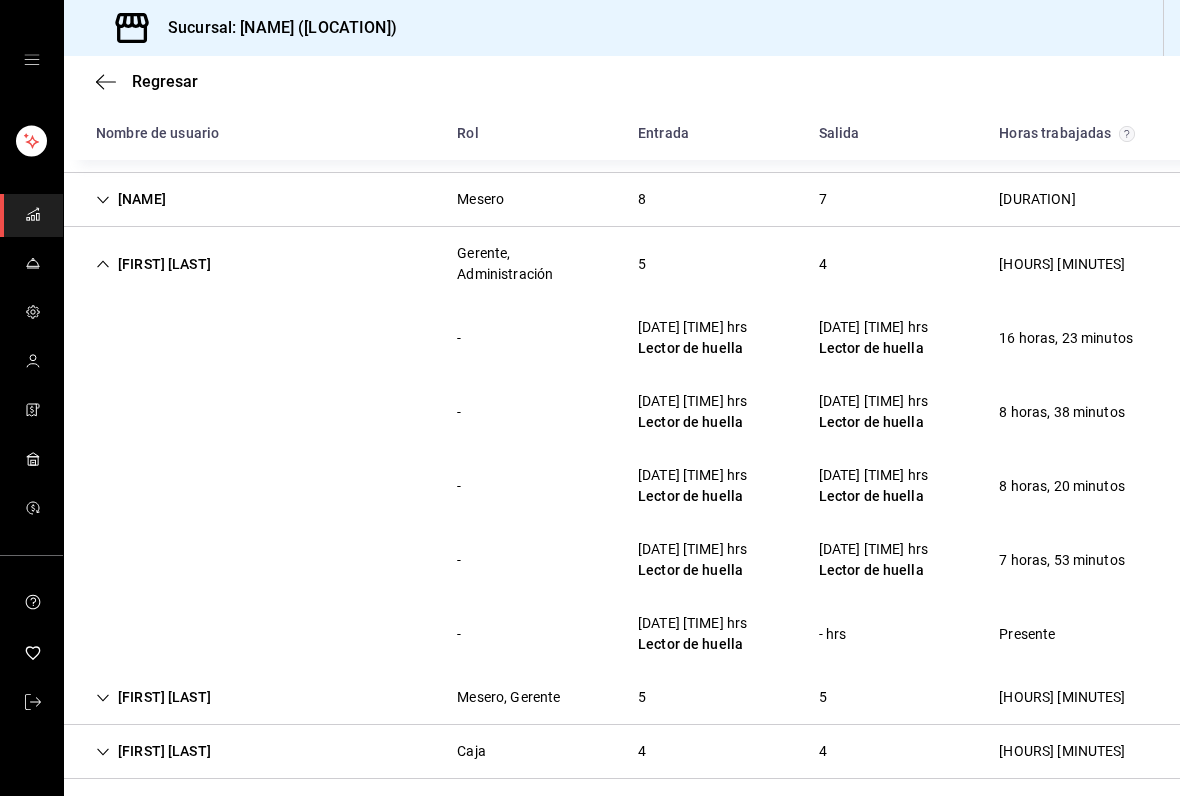 click on "[FIRST] [LAST]" at bounding box center (153, 264) 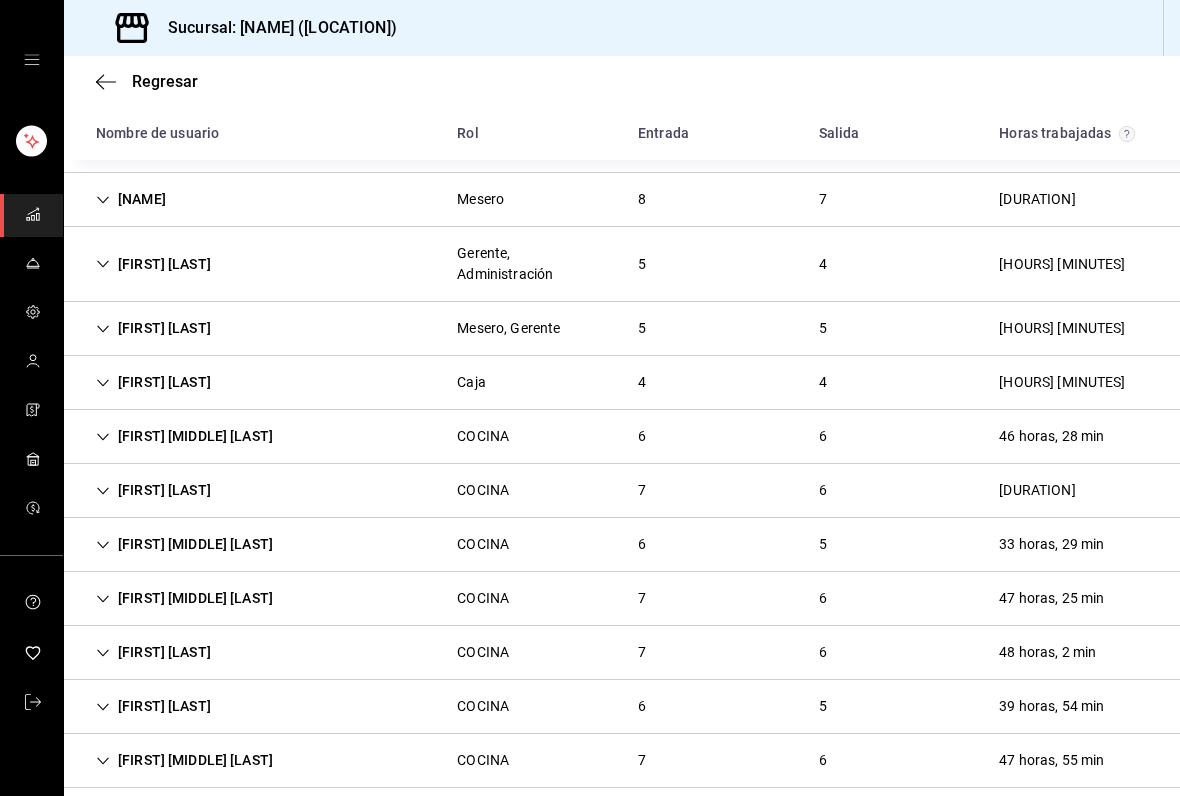 click on "[FIRST] [LAST]" at bounding box center (153, 328) 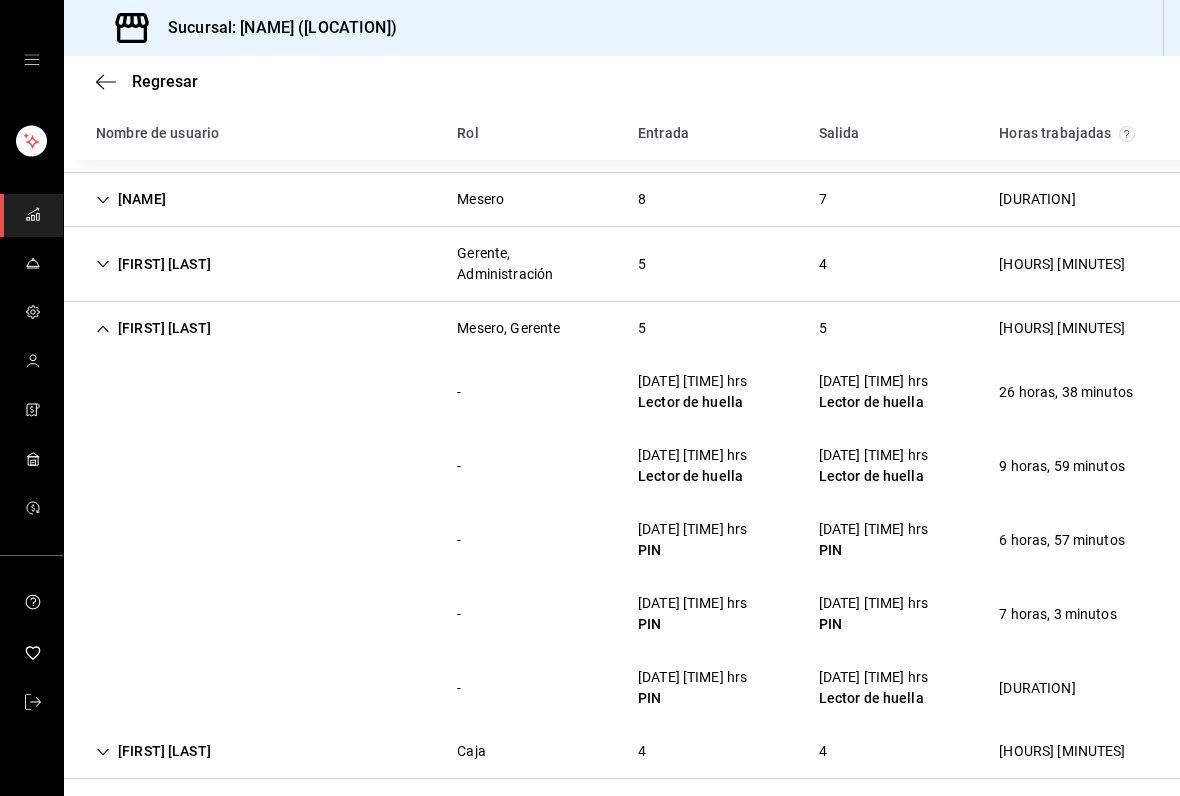 click 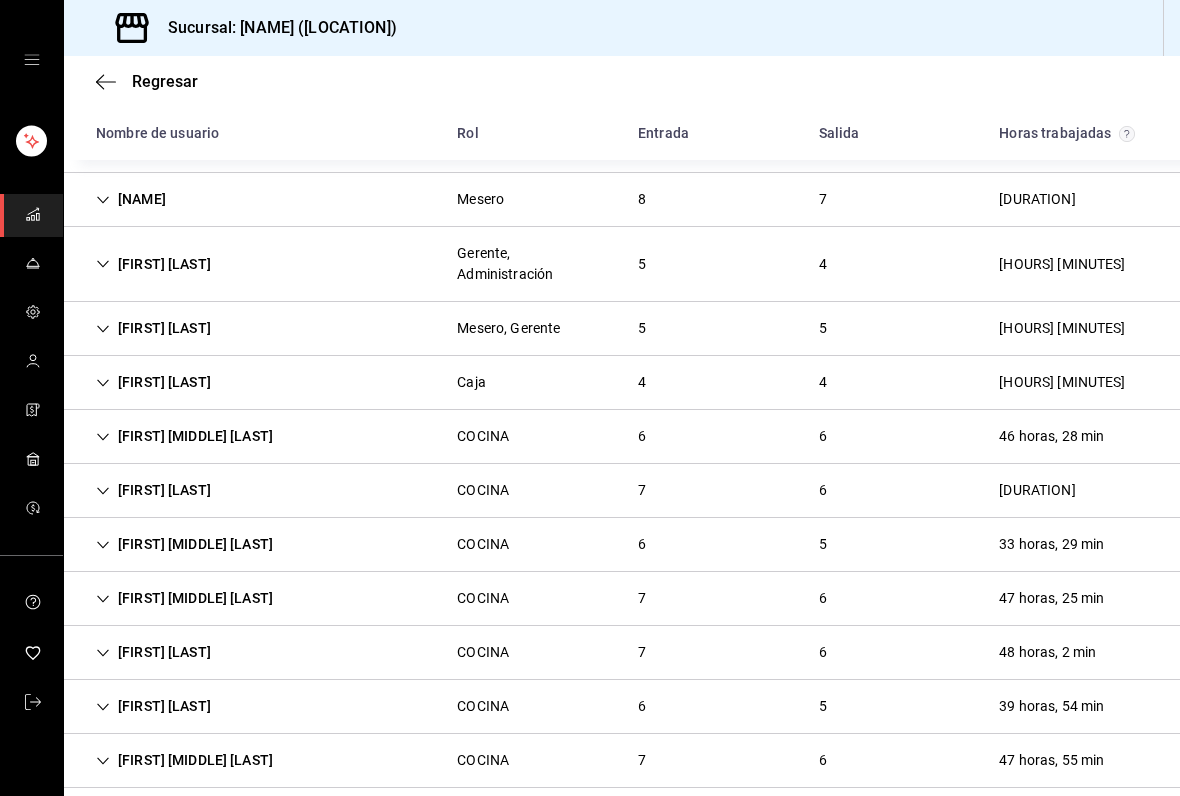 click on "[FIRST] [LAST]" at bounding box center (153, 382) 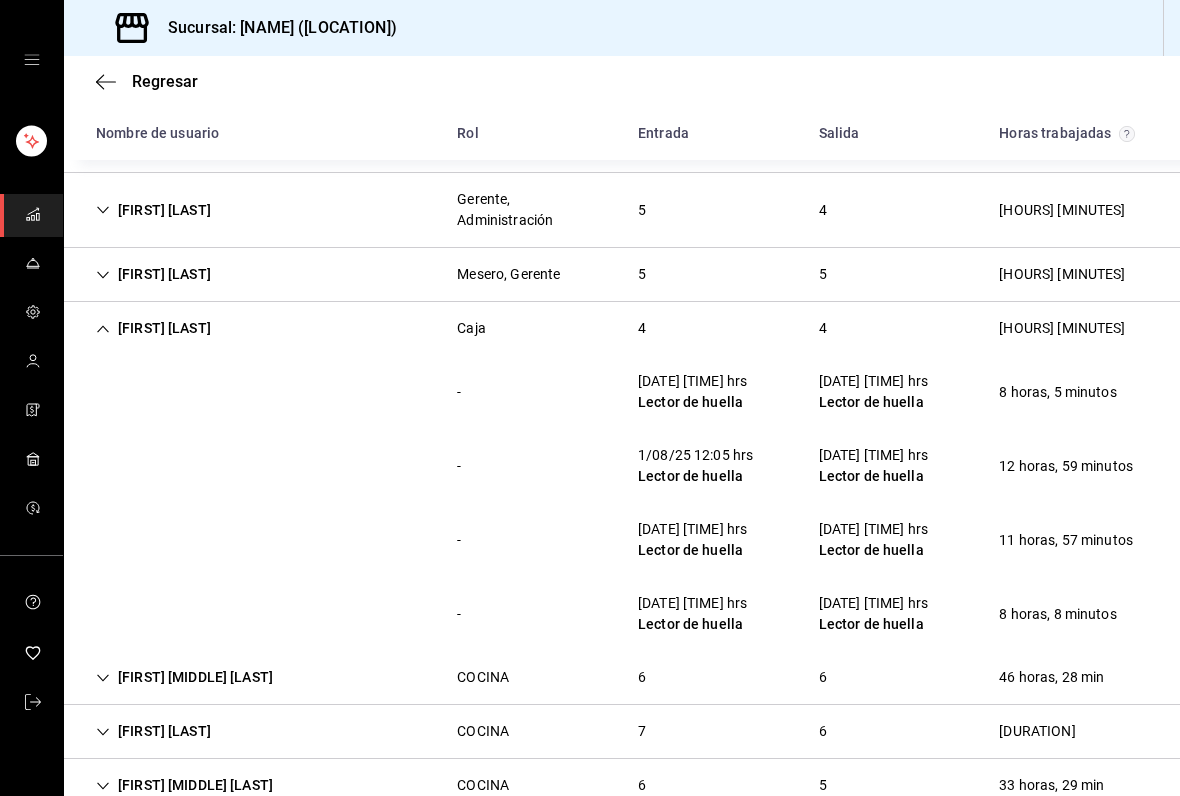scroll, scrollTop: 591, scrollLeft: 0, axis: vertical 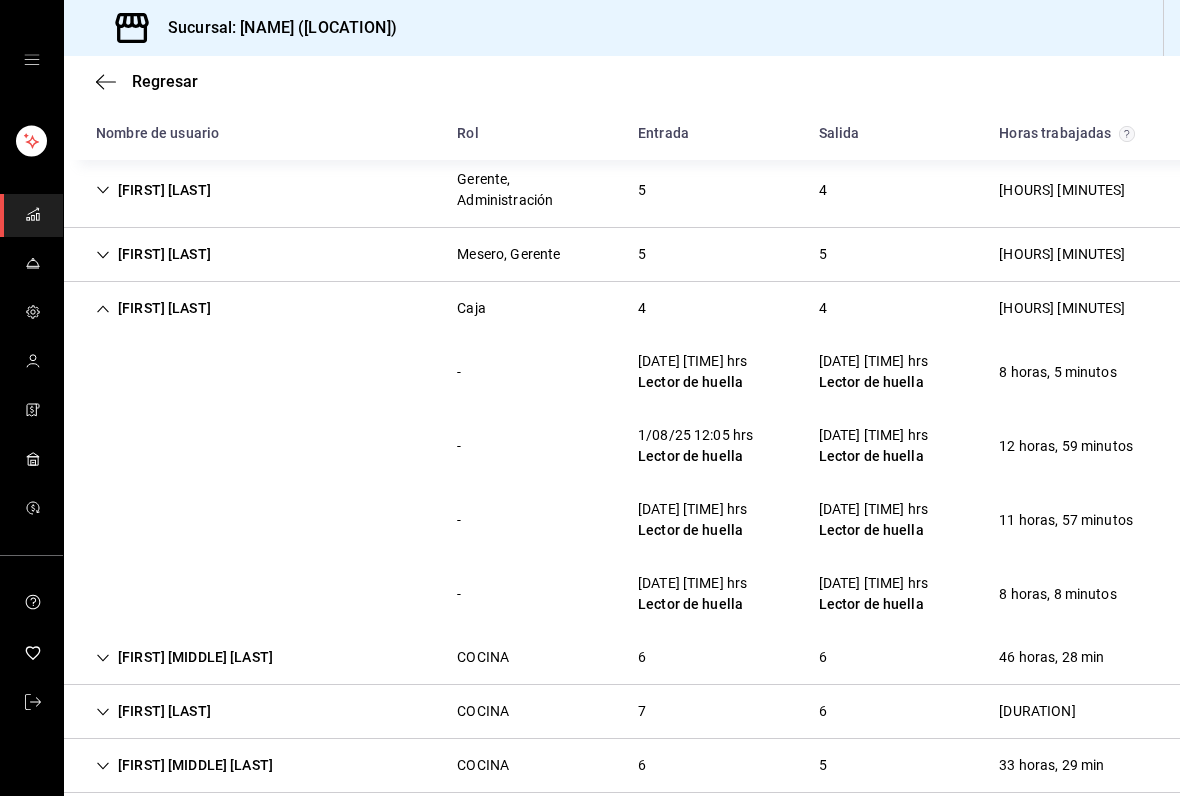 click 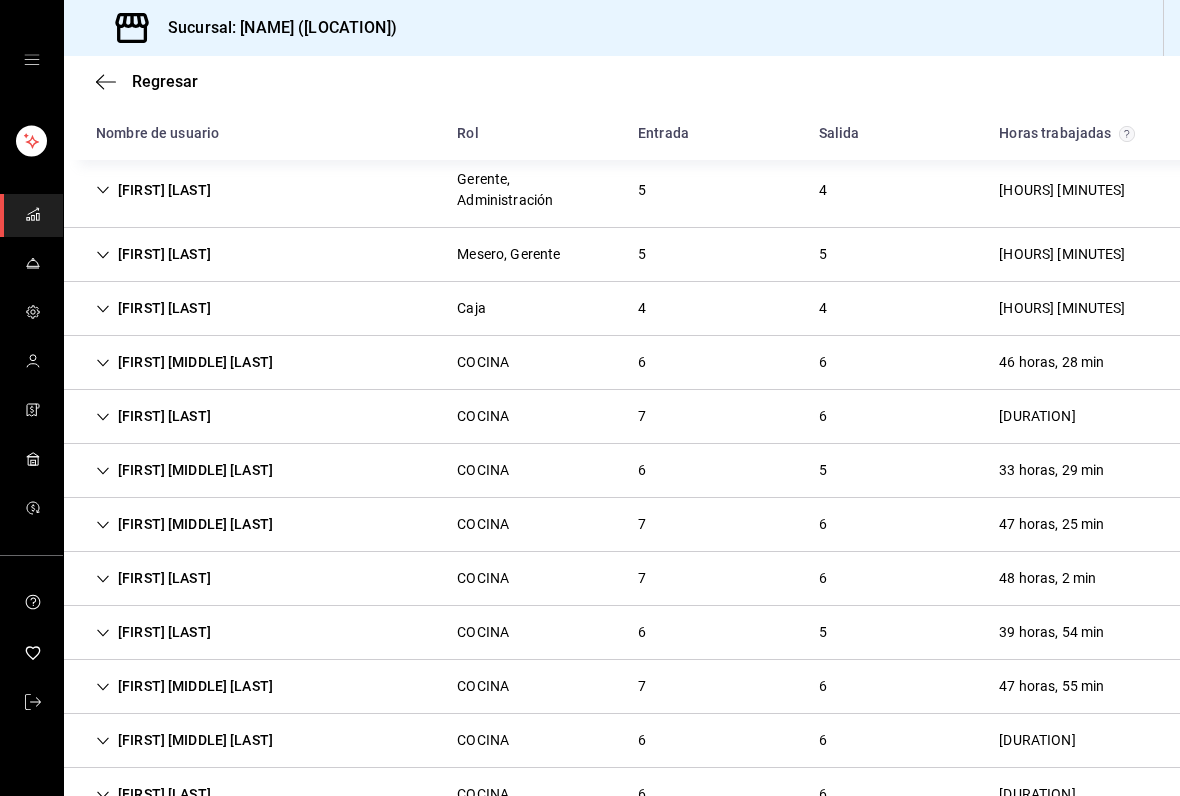 click 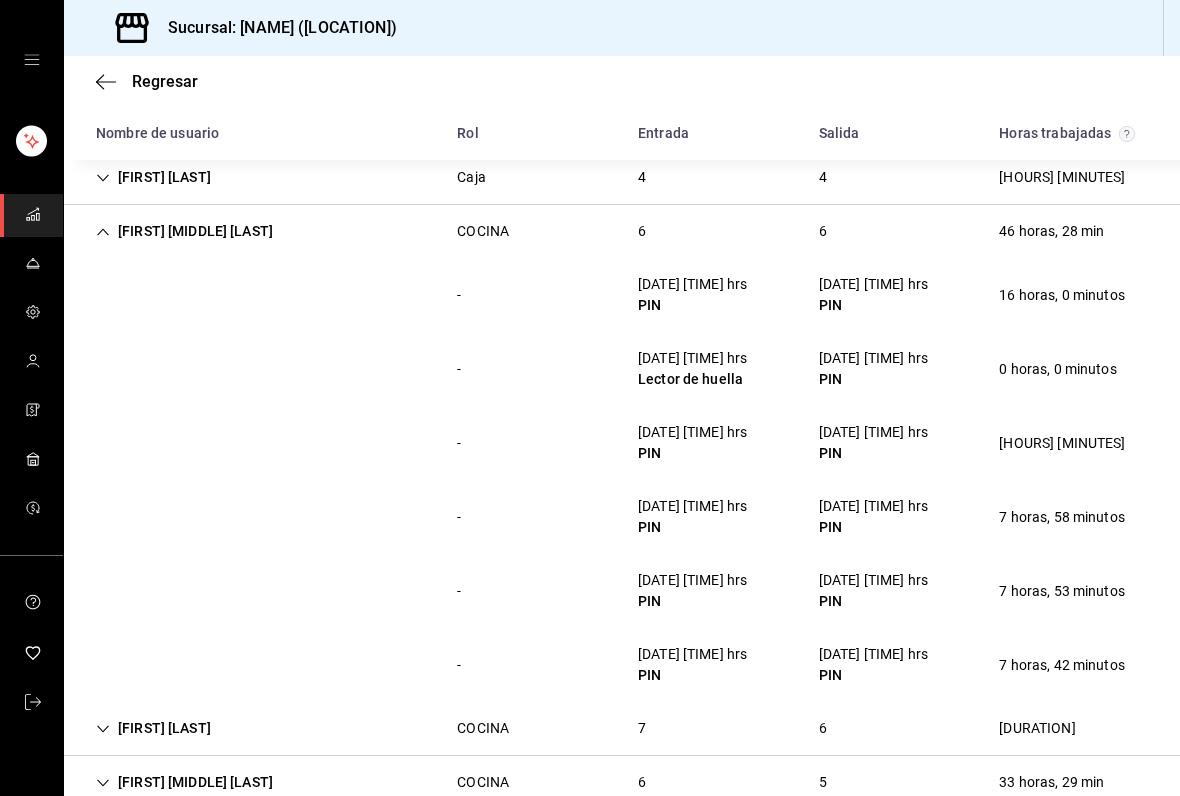 scroll, scrollTop: 723, scrollLeft: 0, axis: vertical 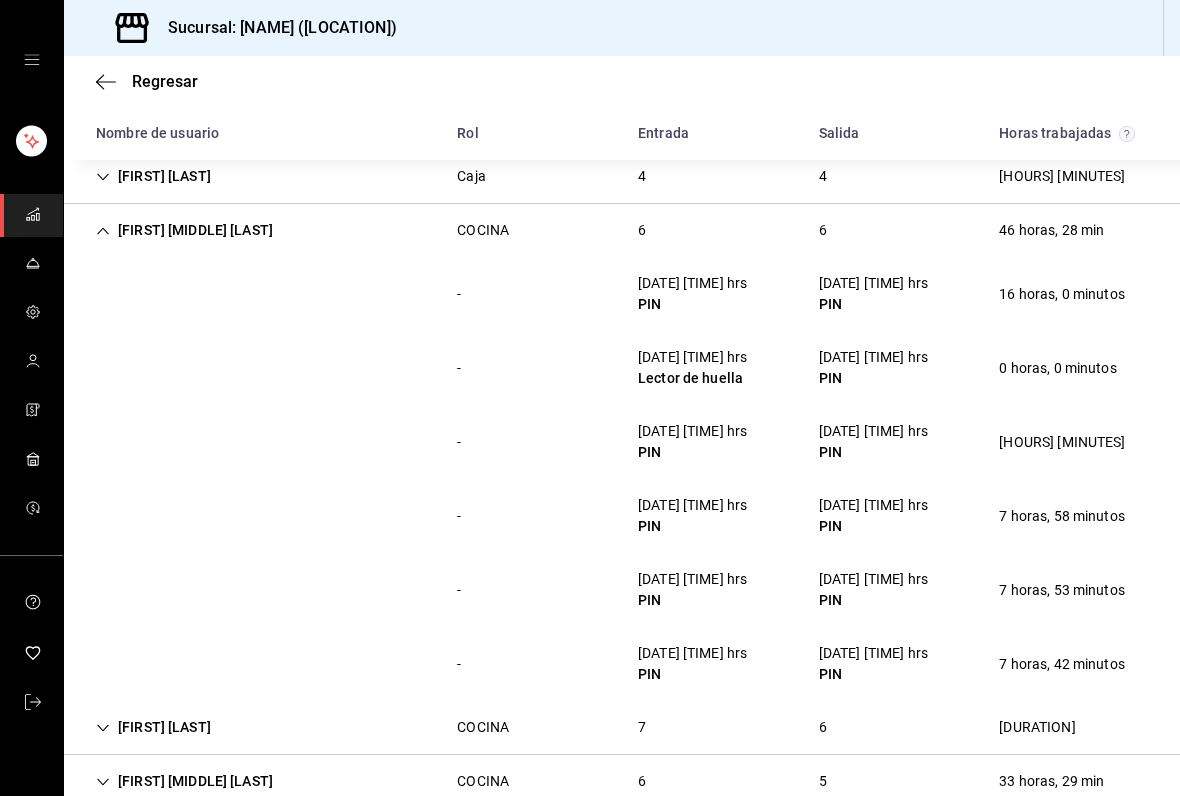 click on "[FIRST] [MIDDLE] [LAST]" at bounding box center (184, 230) 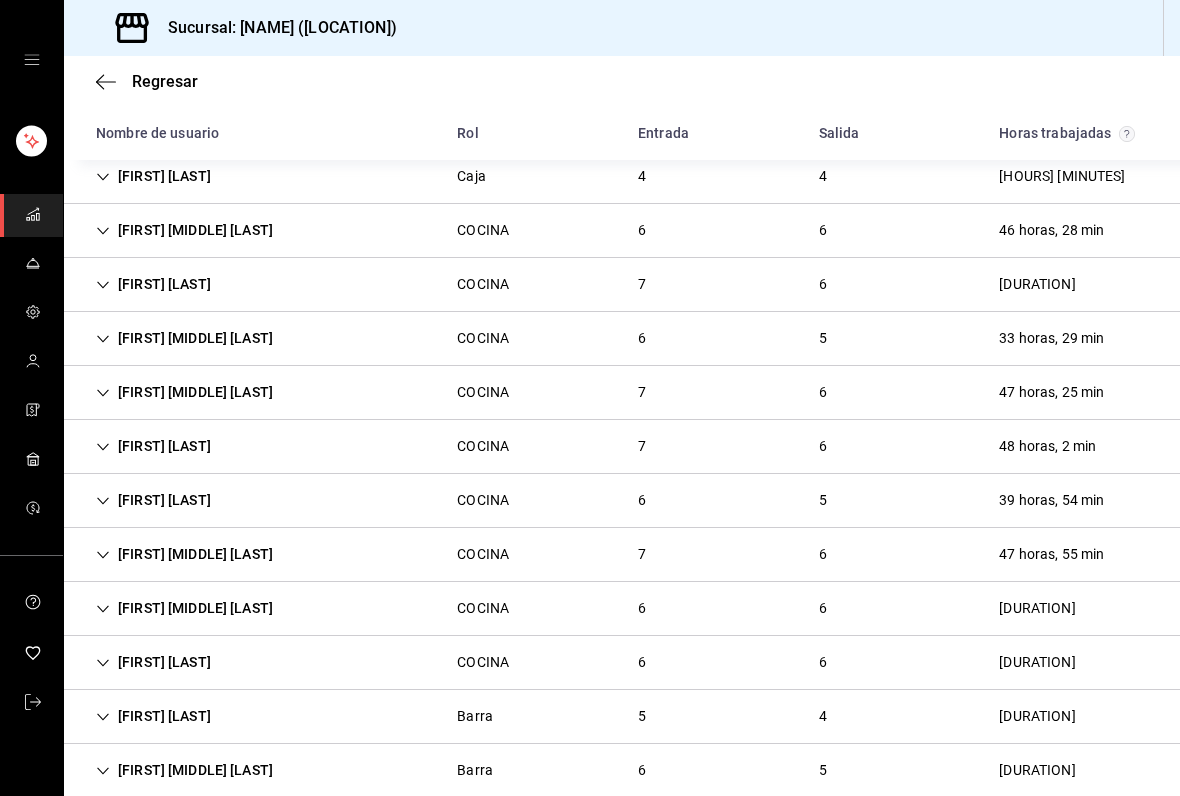 click on "[FIRST] [MIDDLE] [LAST]" at bounding box center [184, 230] 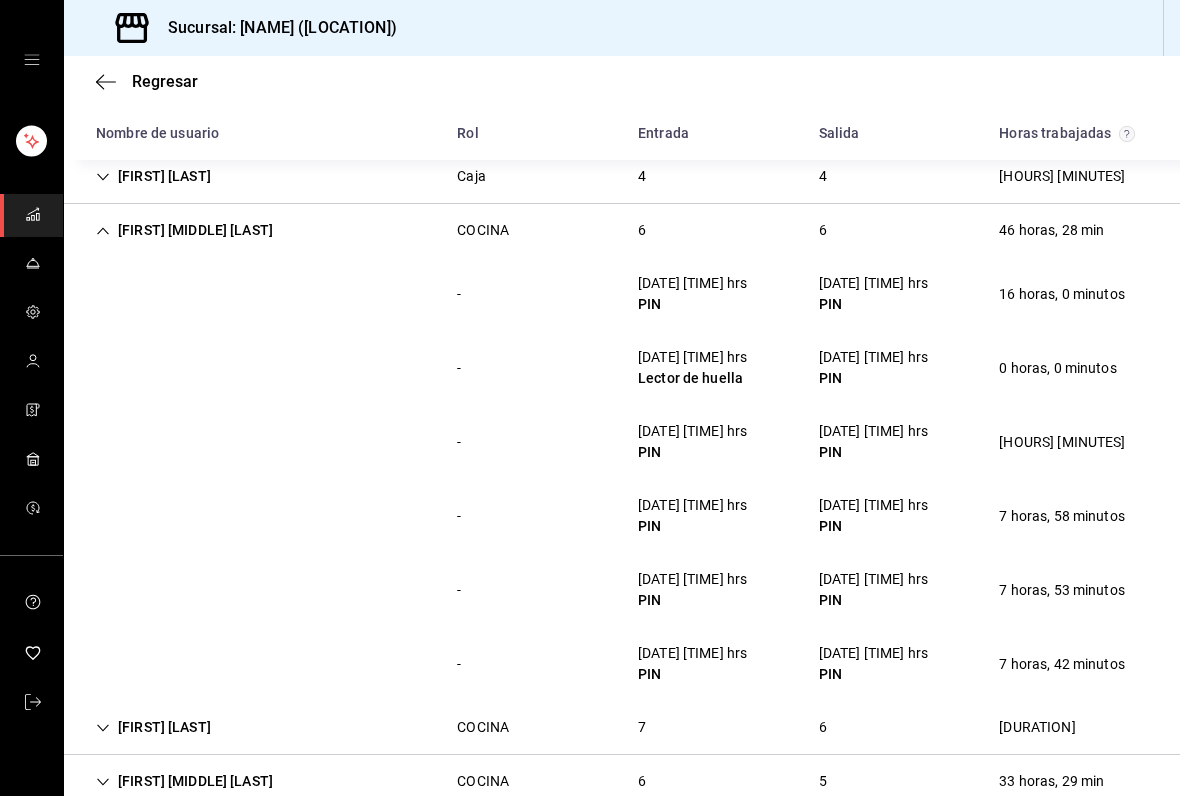 click on "[FIRST] [MIDDLE] [LAST]" at bounding box center [184, 230] 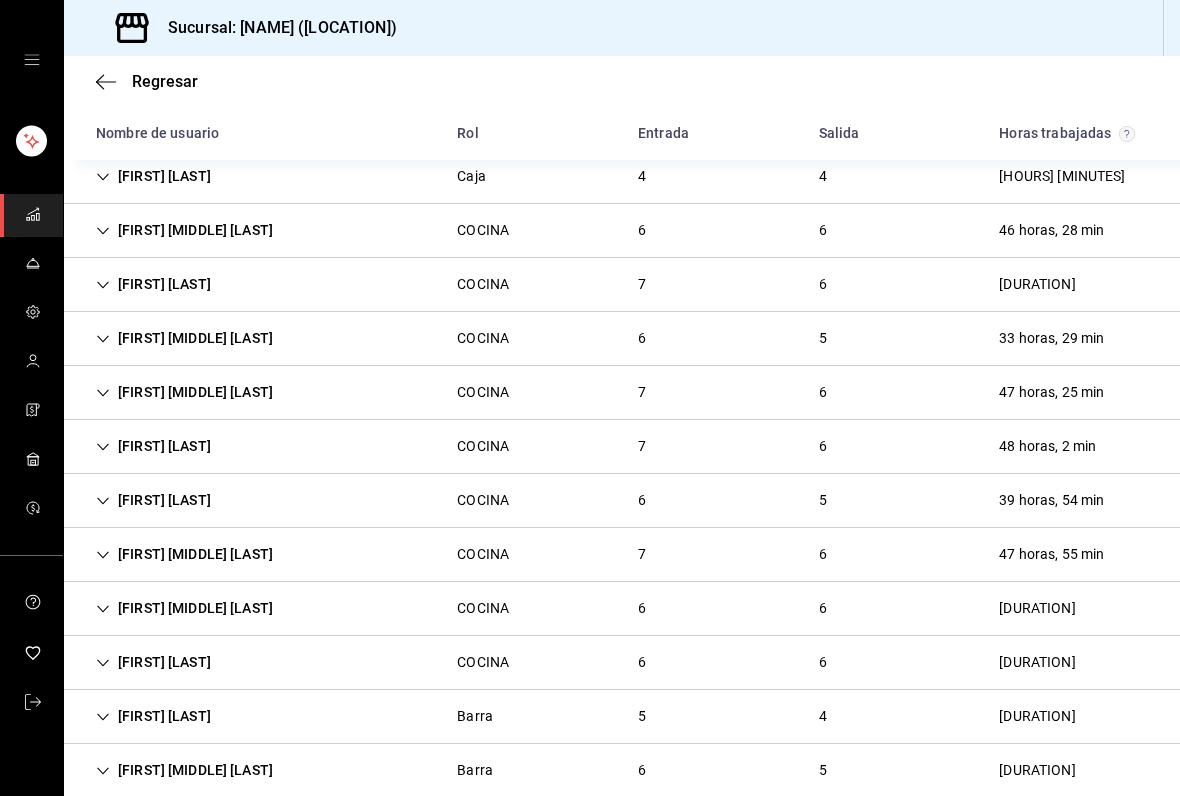 click 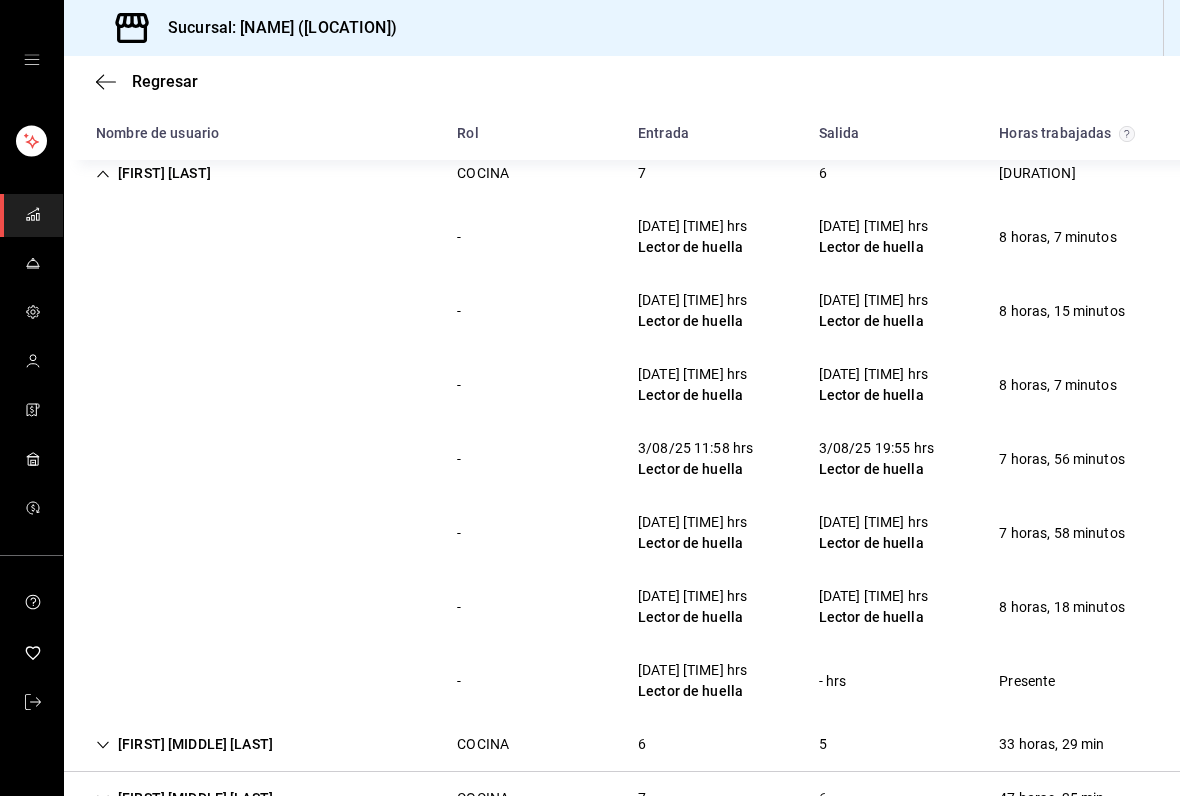 scroll, scrollTop: 842, scrollLeft: 0, axis: vertical 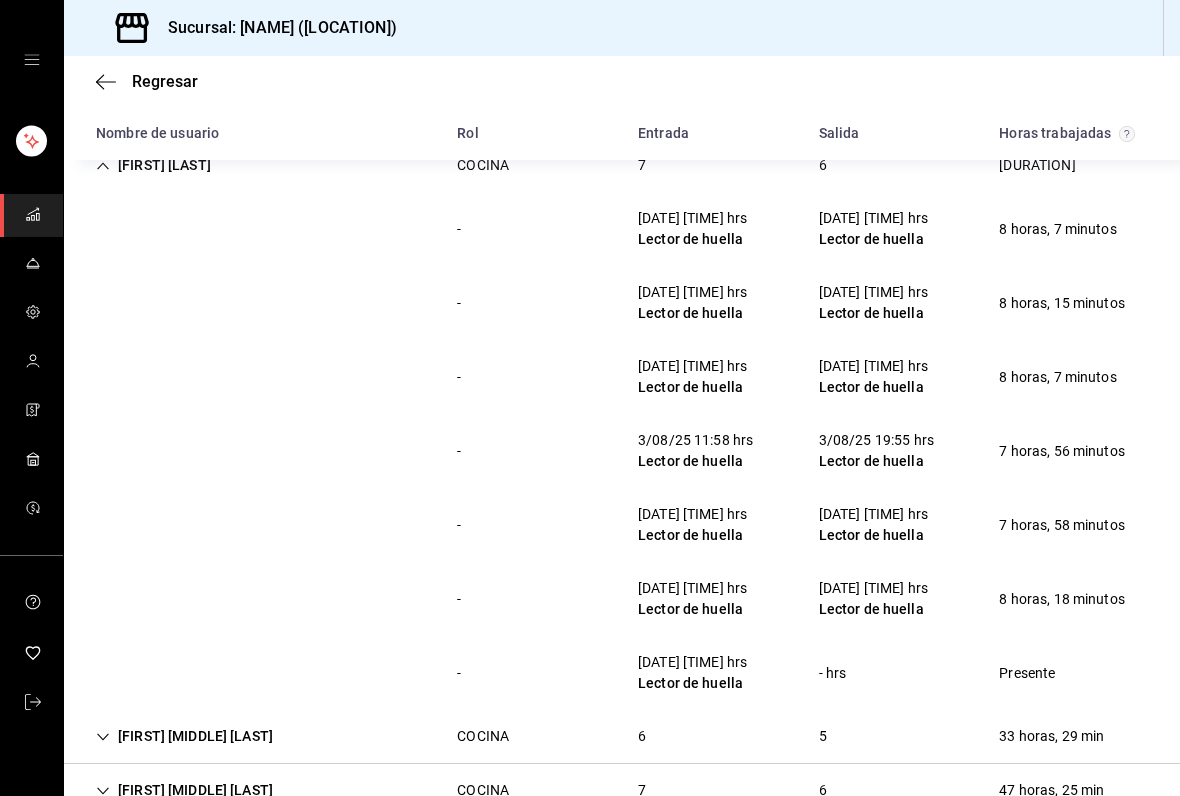 click on "[FIRST] [LAST]" at bounding box center [153, 165] 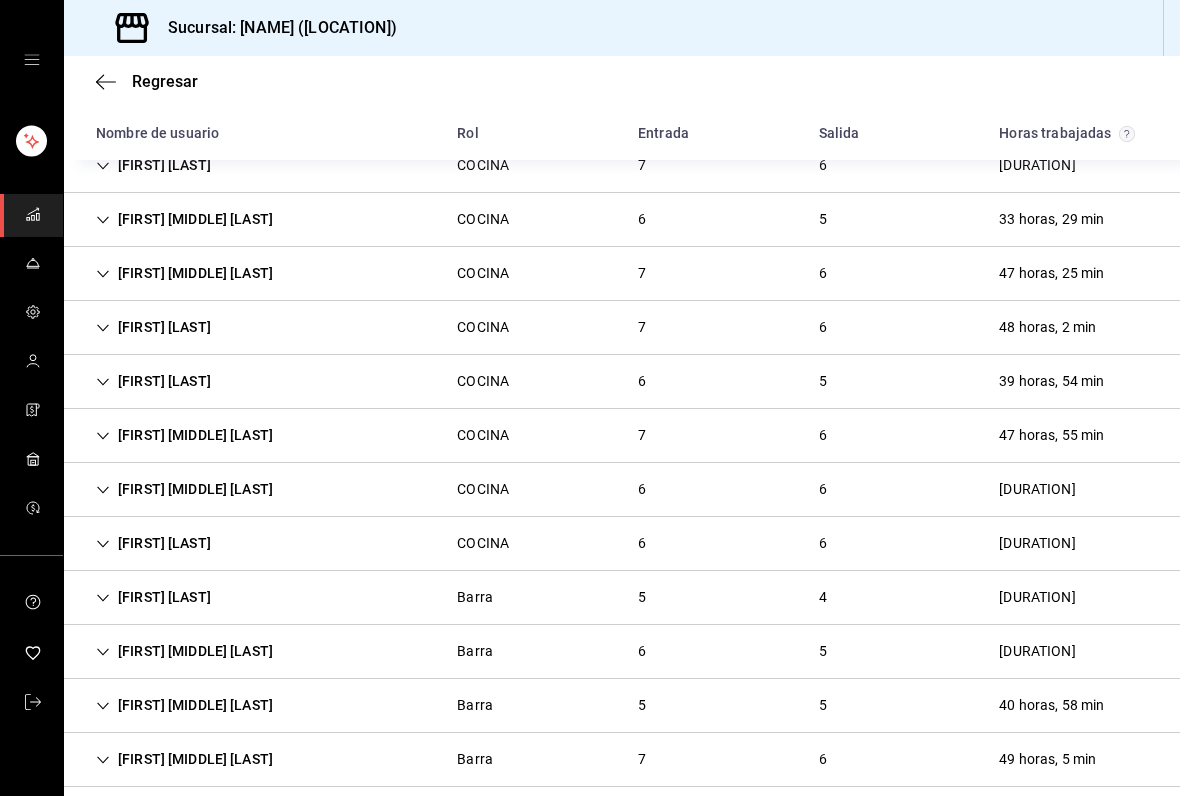click on "[FIRST] [MIDDLE] [LAST]" at bounding box center [184, 219] 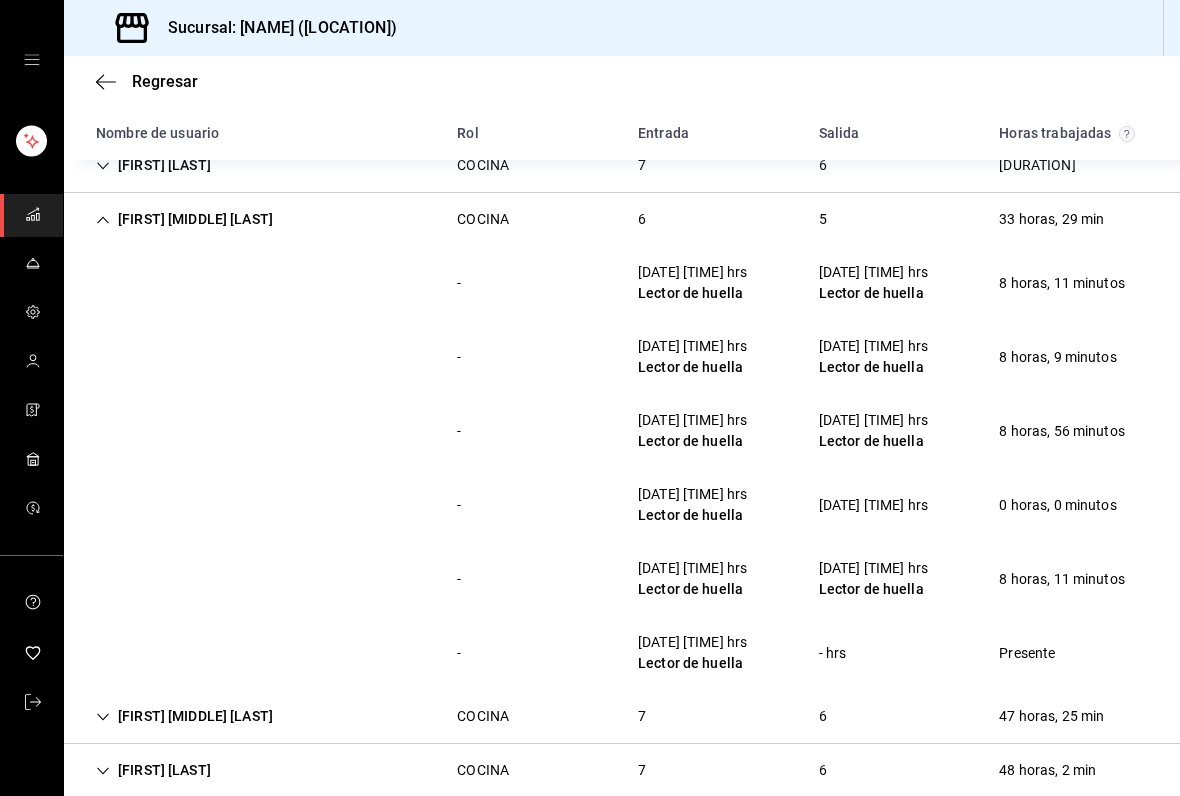 click on "[FIRST] [MIDDLE] [LAST]" at bounding box center [184, 219] 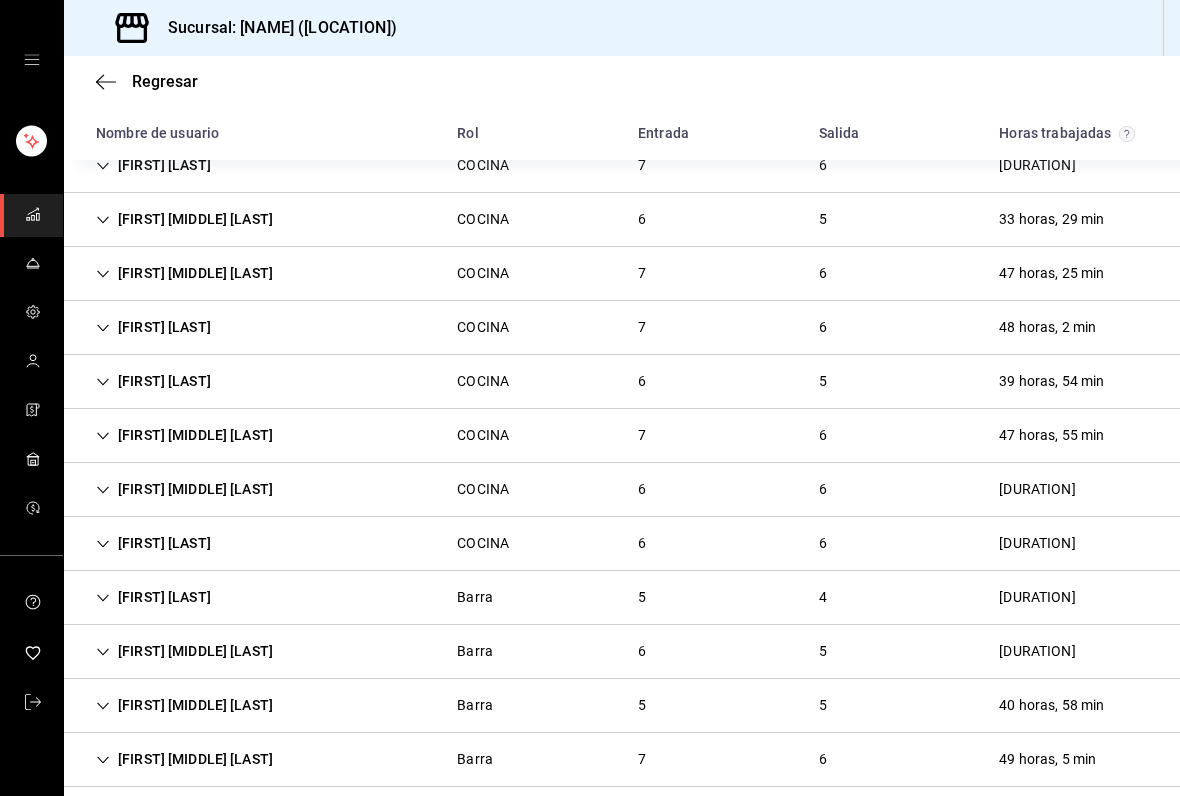 click on "[FIRST] [MIDDLE] [LAST]" at bounding box center [184, 273] 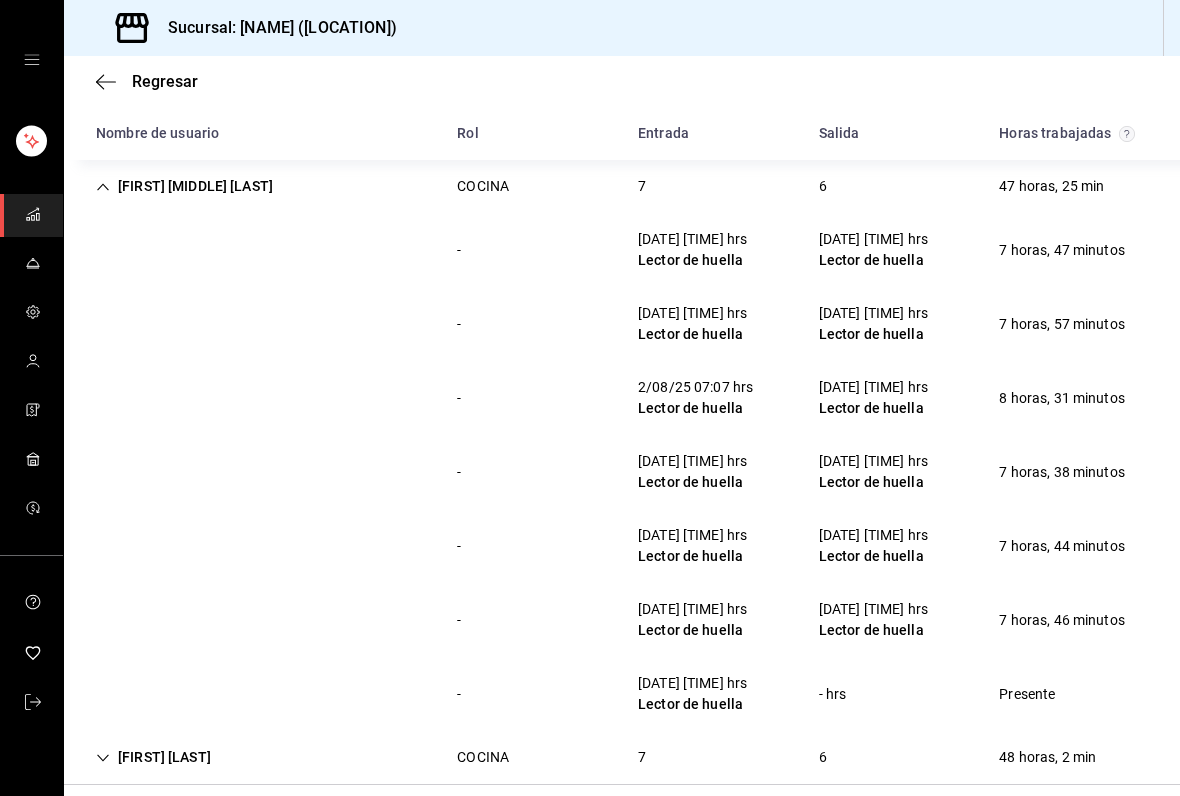 scroll, scrollTop: 931, scrollLeft: 0, axis: vertical 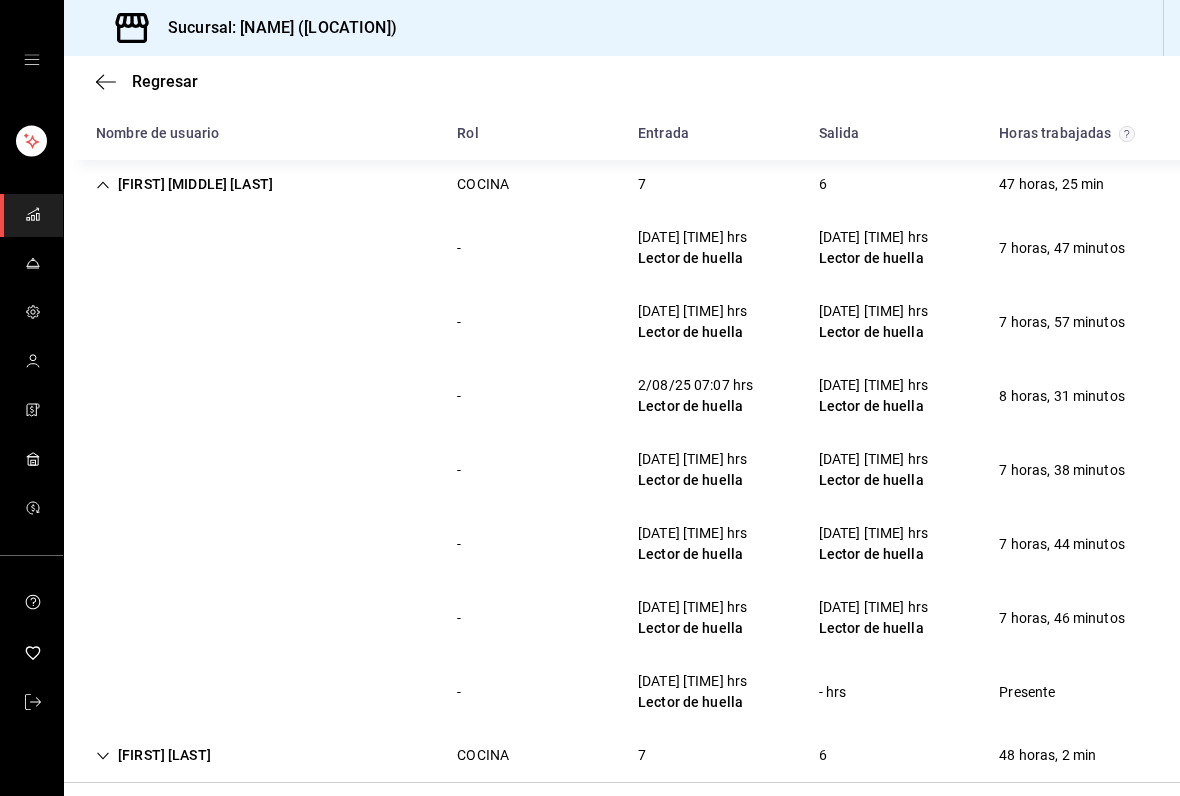 click on "[FIRST] [MIDDLE] [LAST]" at bounding box center [184, 184] 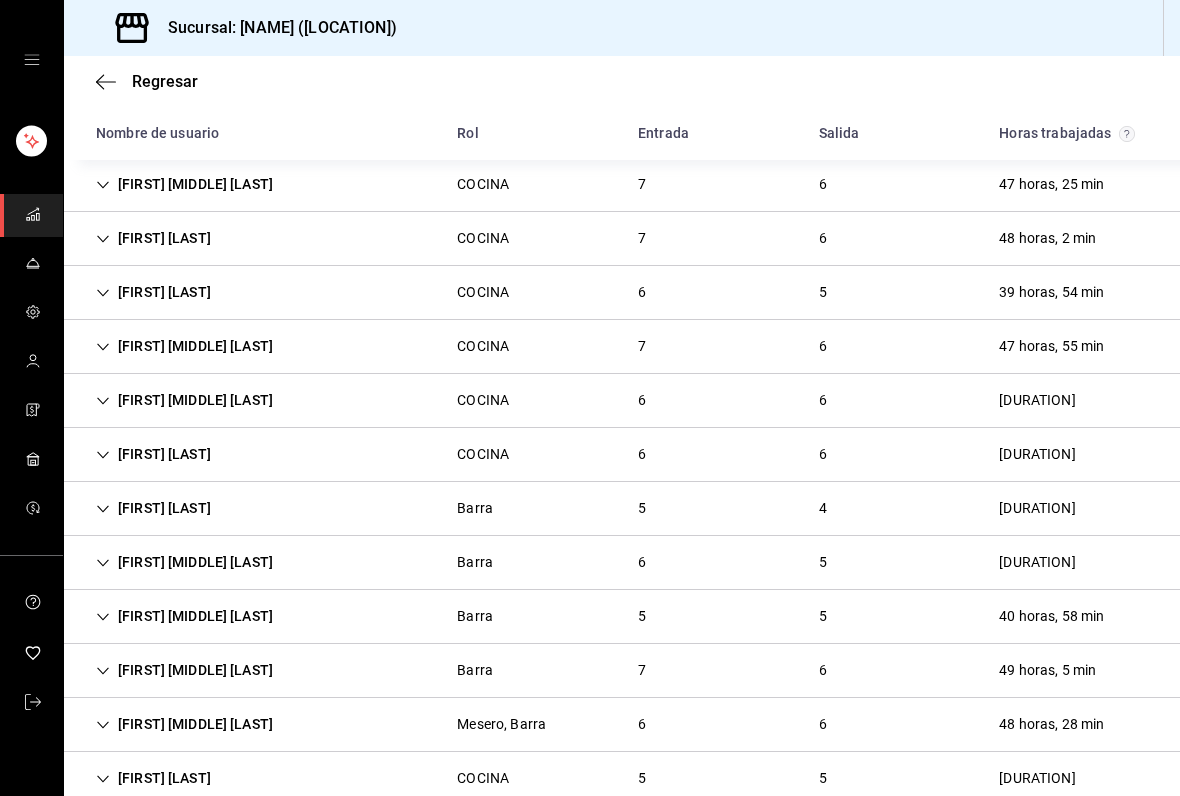 click on "[FIRST] [LAST]" at bounding box center [153, 238] 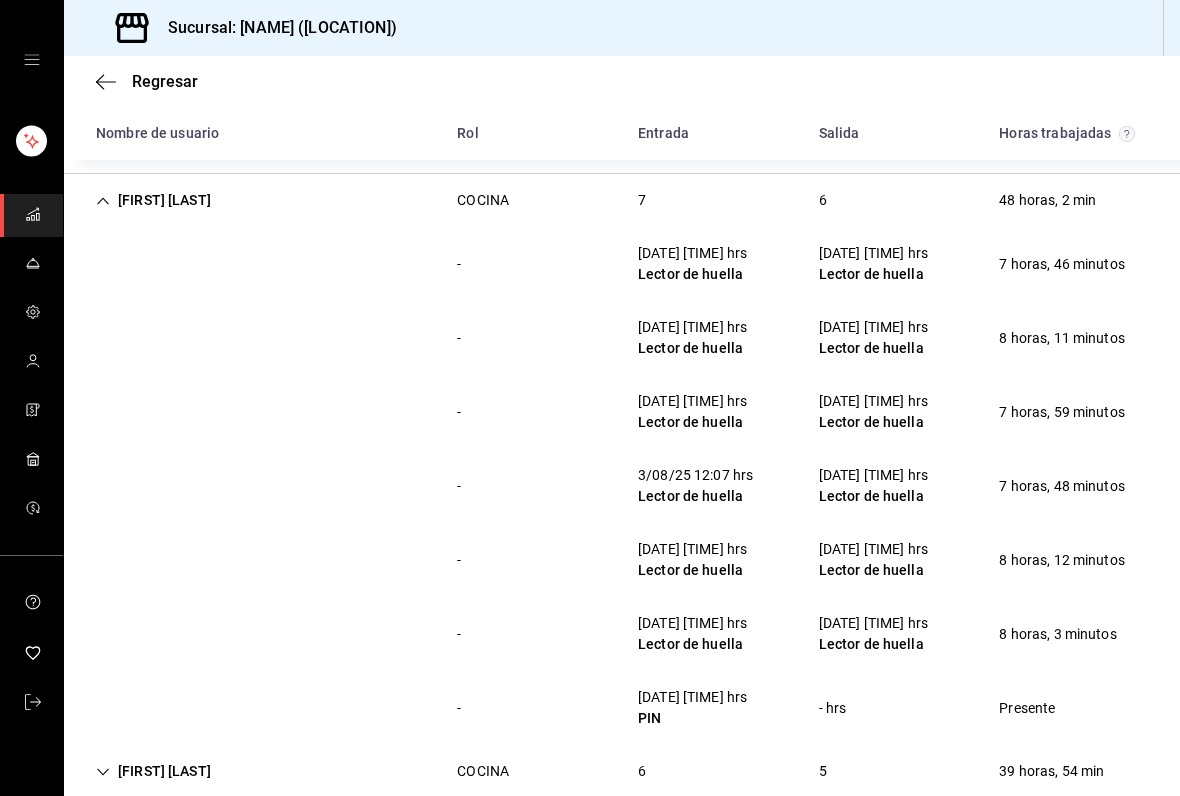 scroll, scrollTop: 970, scrollLeft: 0, axis: vertical 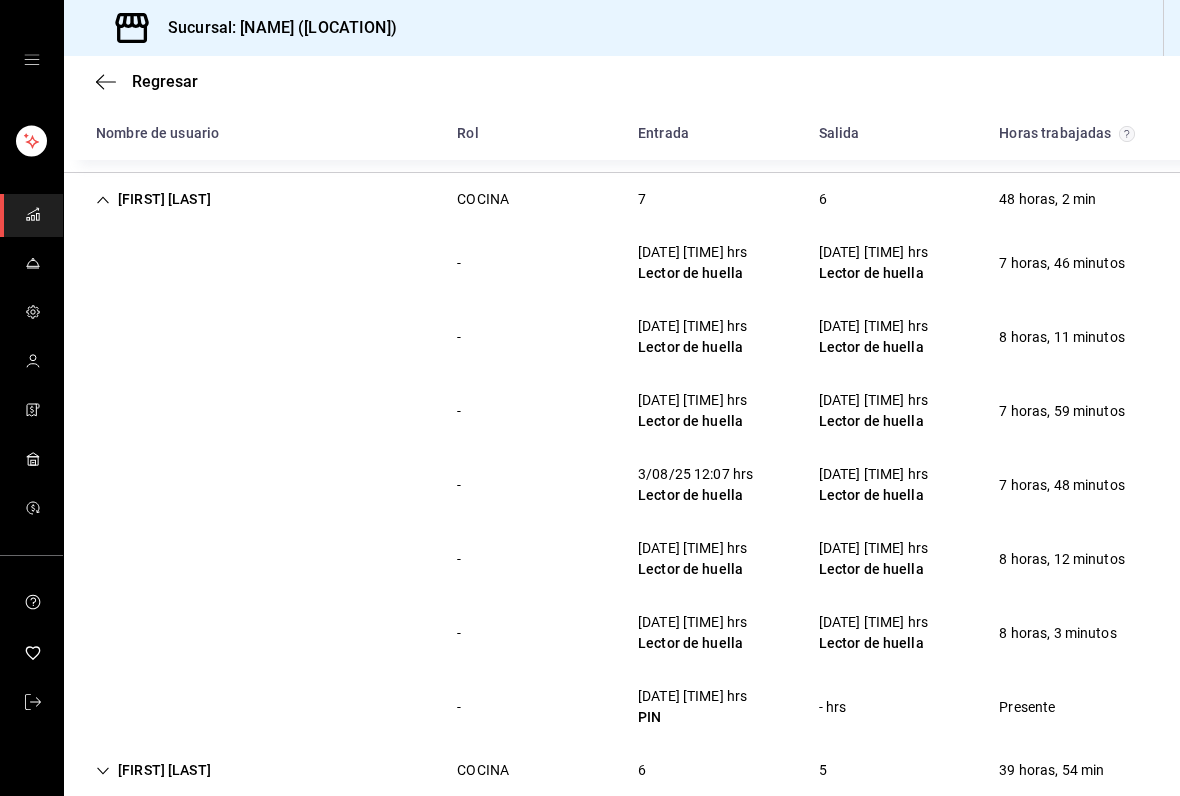 click on "[FIRST] [LAST]" at bounding box center [153, 199] 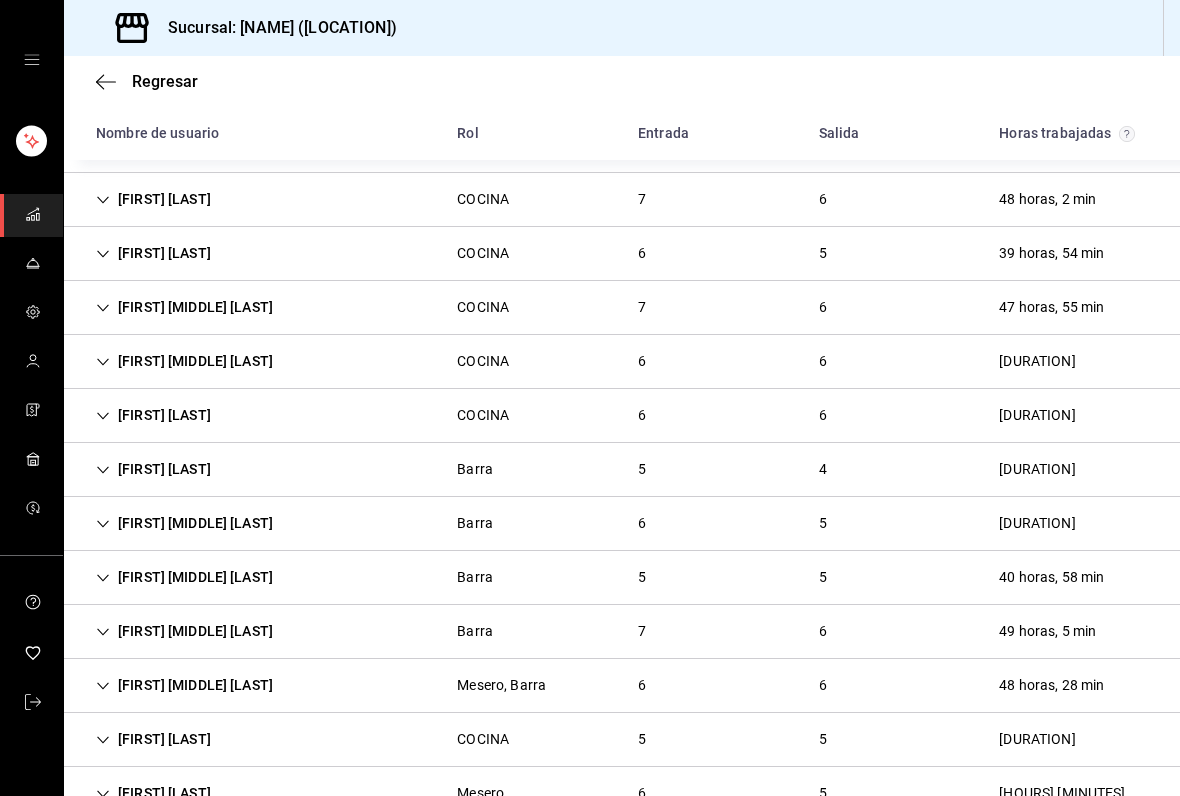 click 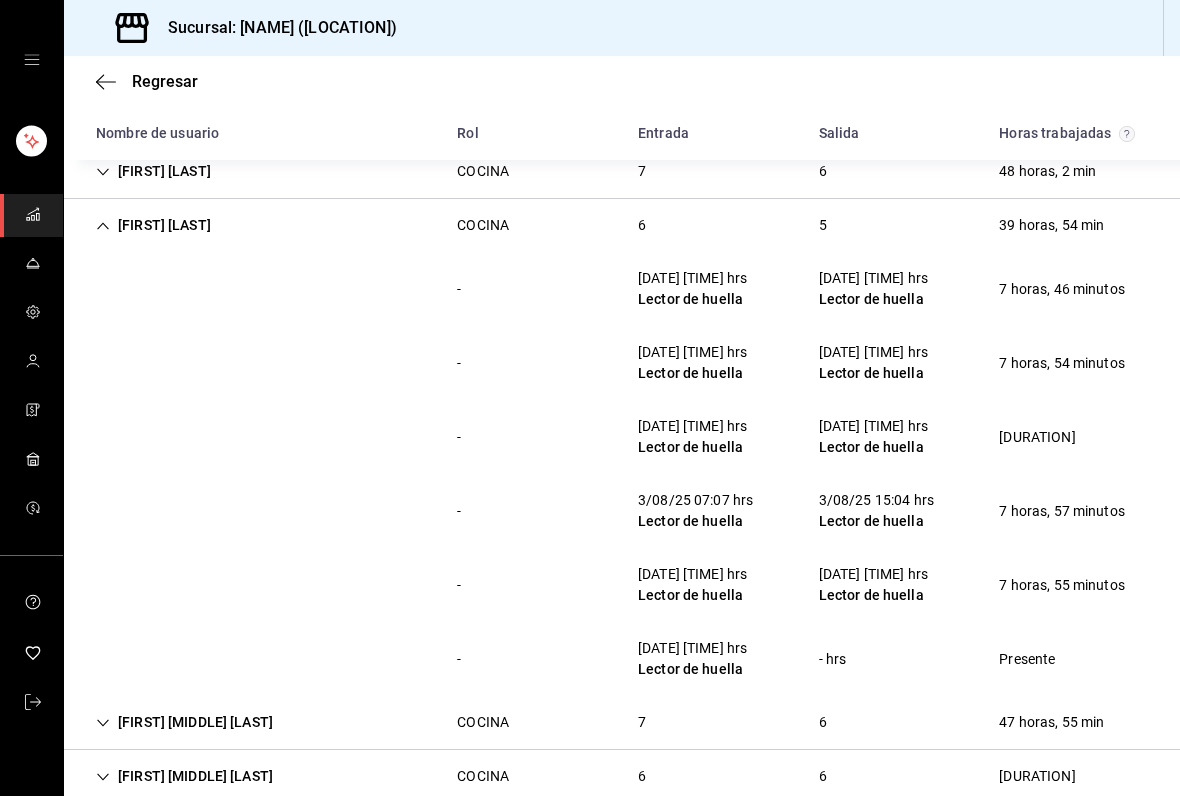 scroll, scrollTop: 999, scrollLeft: 0, axis: vertical 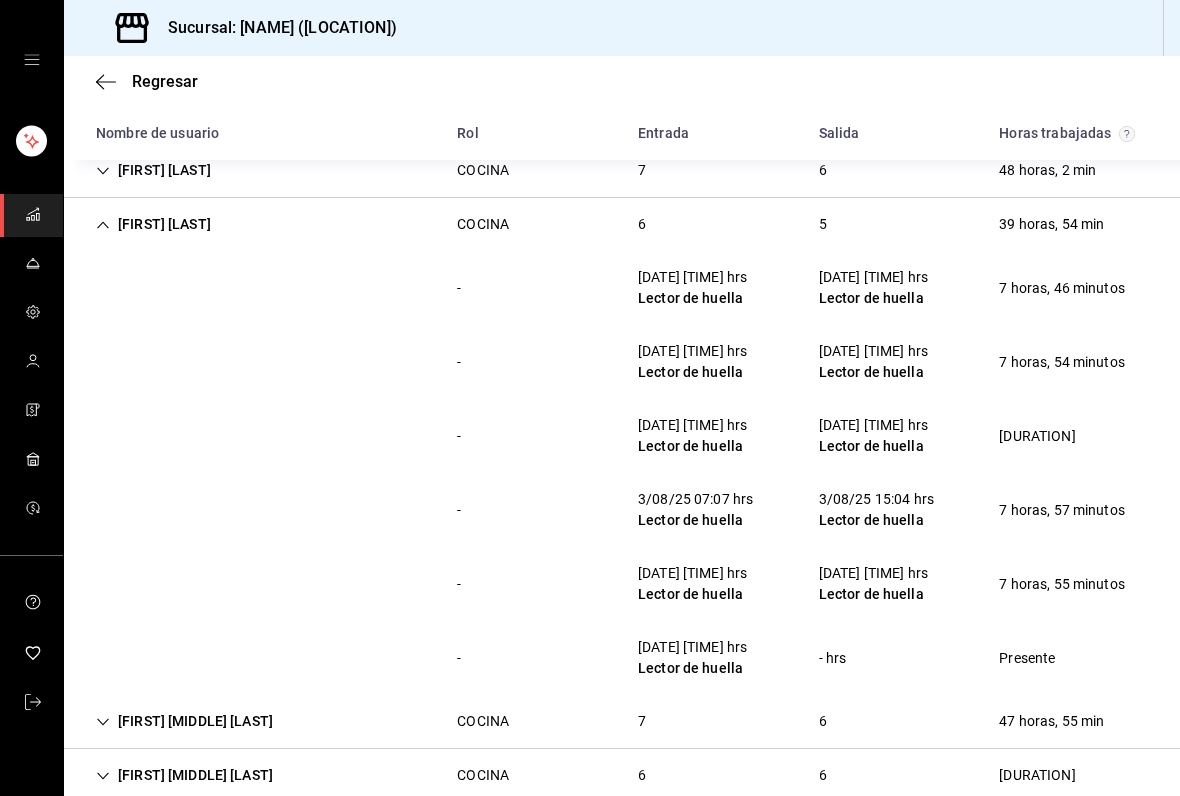 click 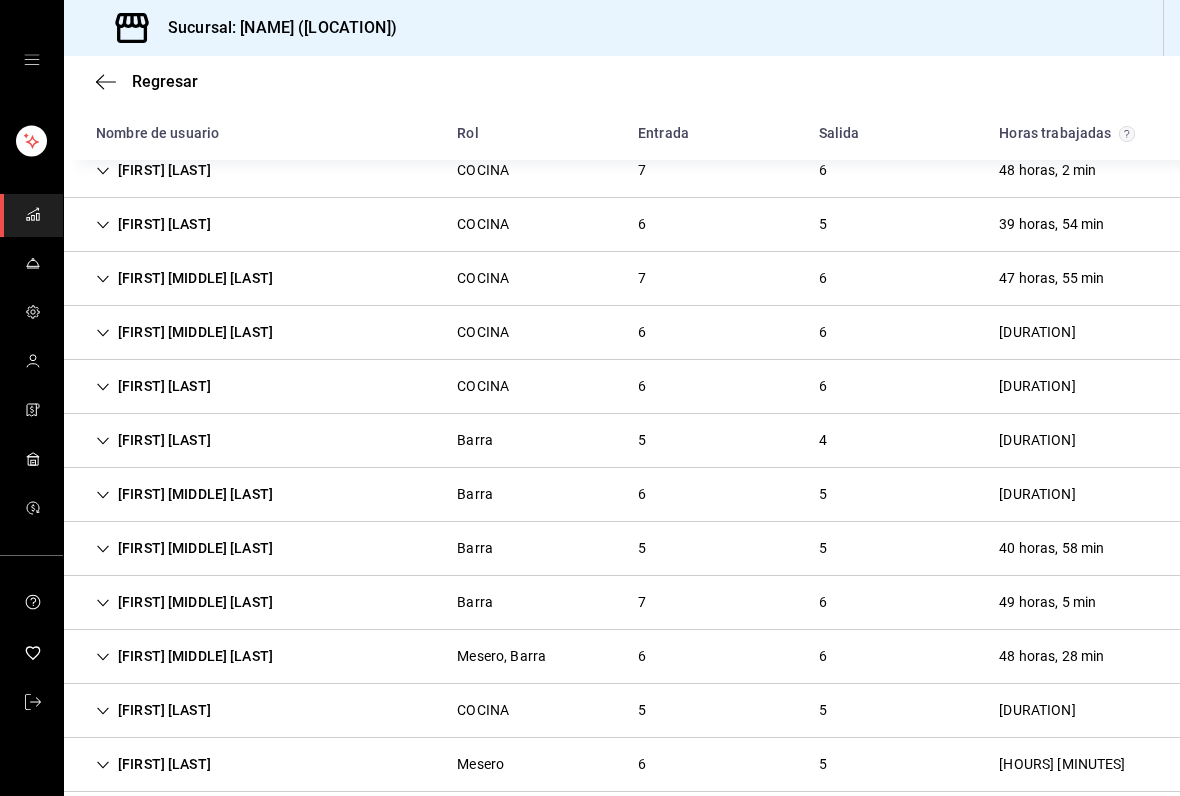 click on "[FIRST] [MIDDLE] [LAST]" at bounding box center [184, 278] 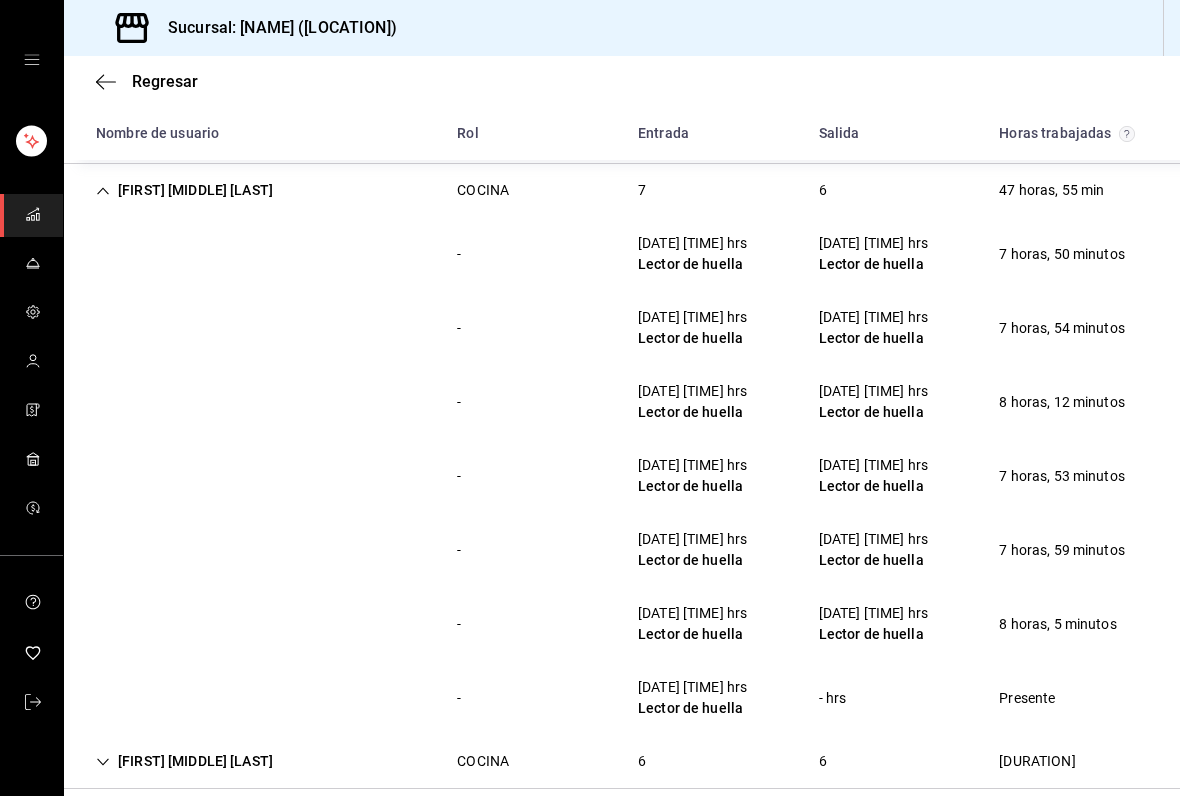 scroll, scrollTop: 1097, scrollLeft: 0, axis: vertical 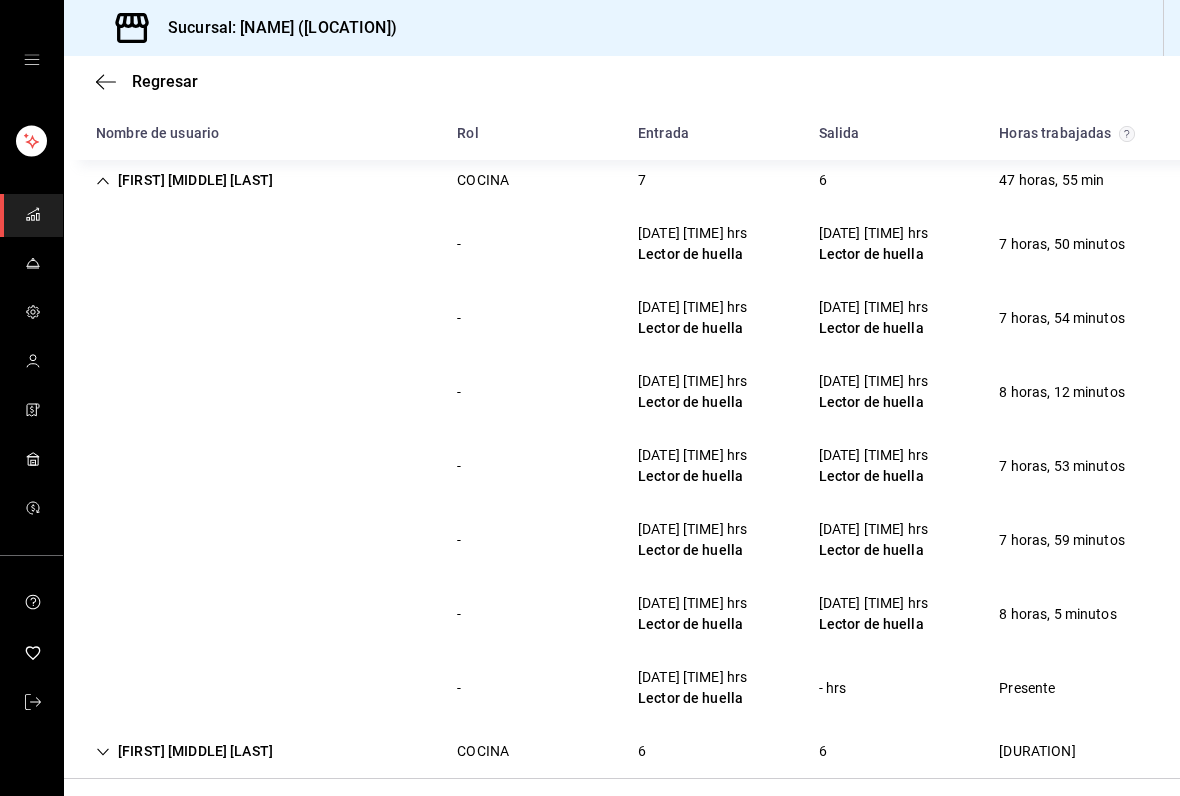 click on "[FIRST] [MIDDLE] [LAST]" at bounding box center [184, 180] 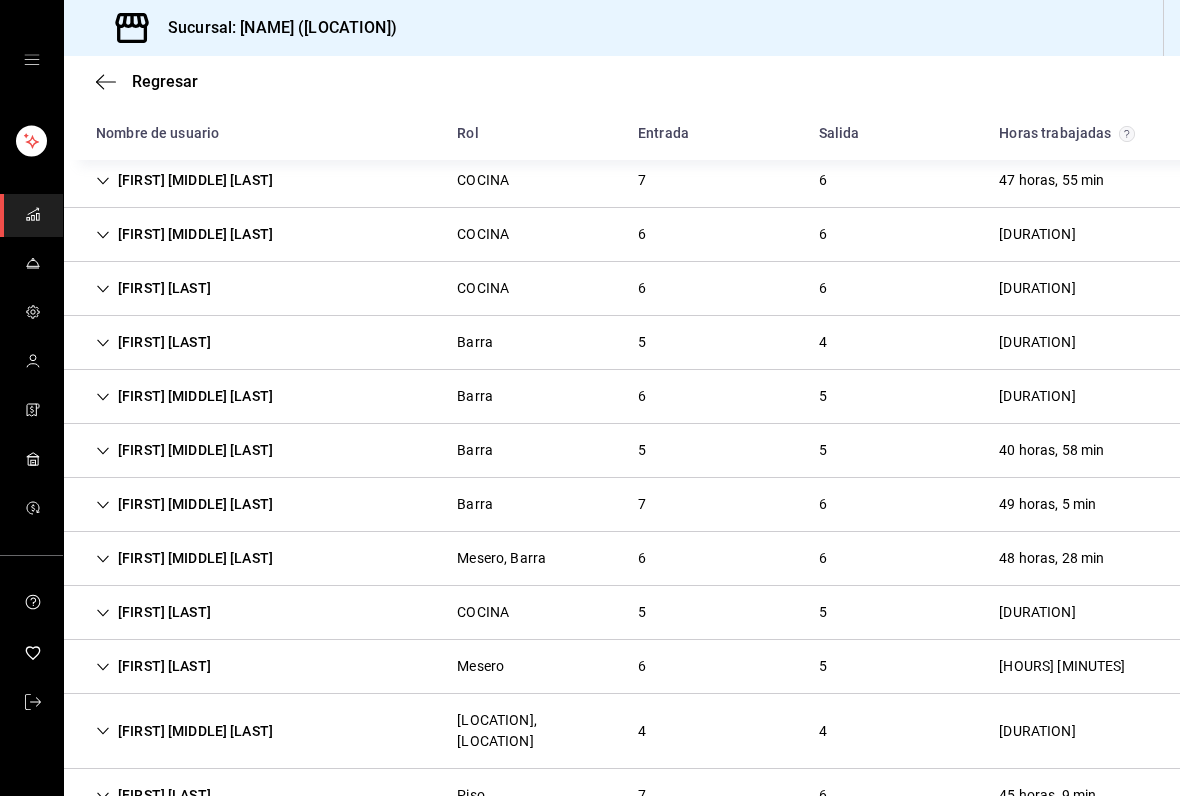 click 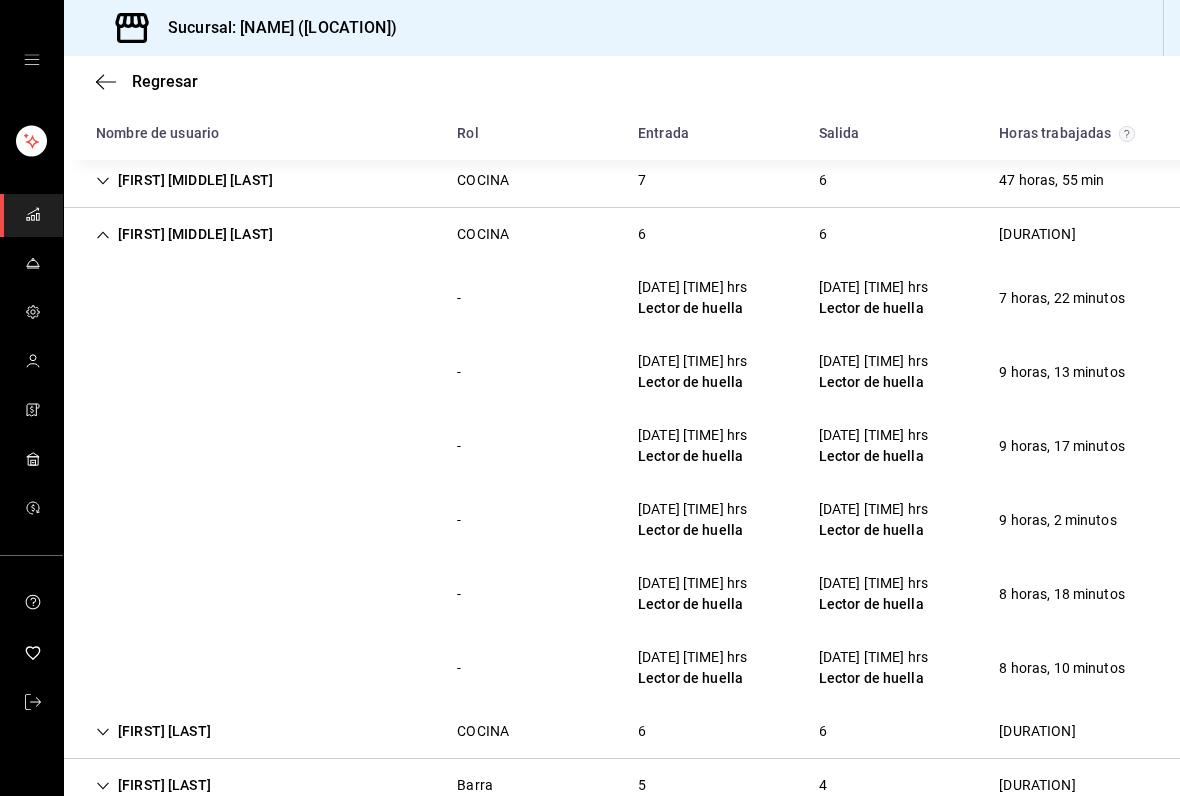 click 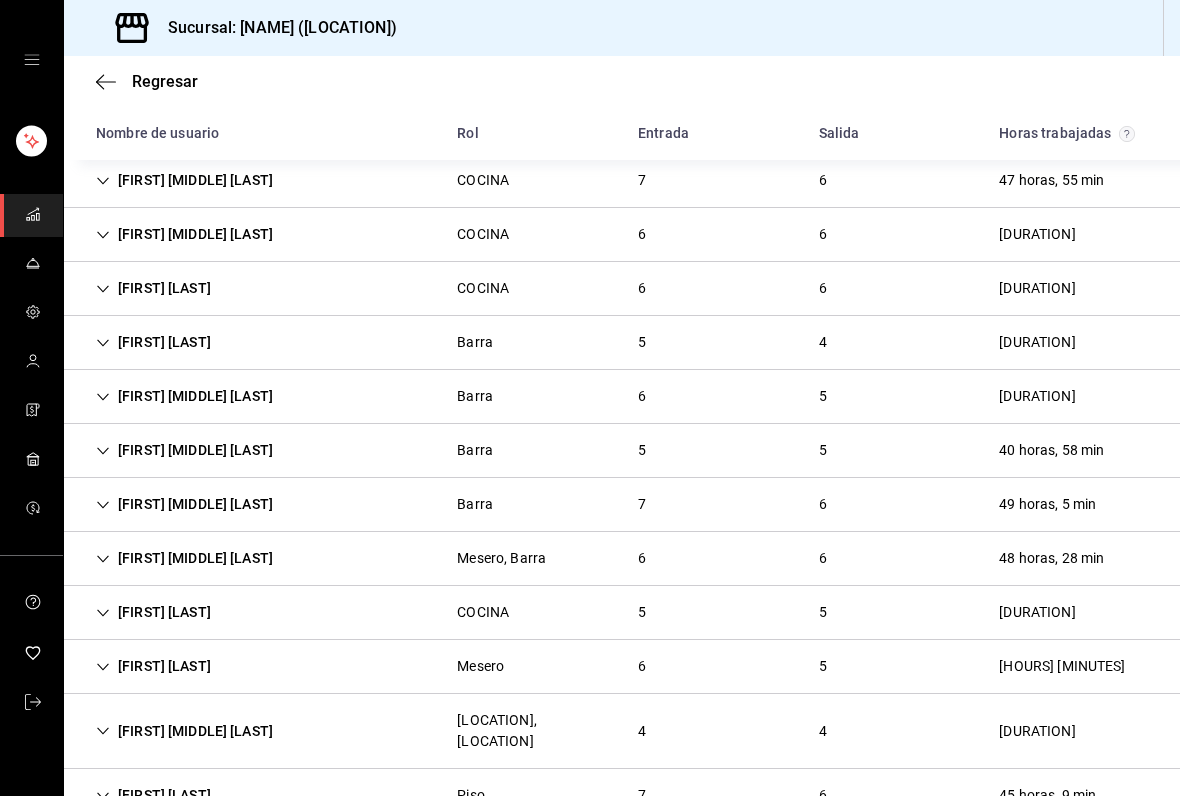 click on "[FIRST] [LAST]" at bounding box center [153, 288] 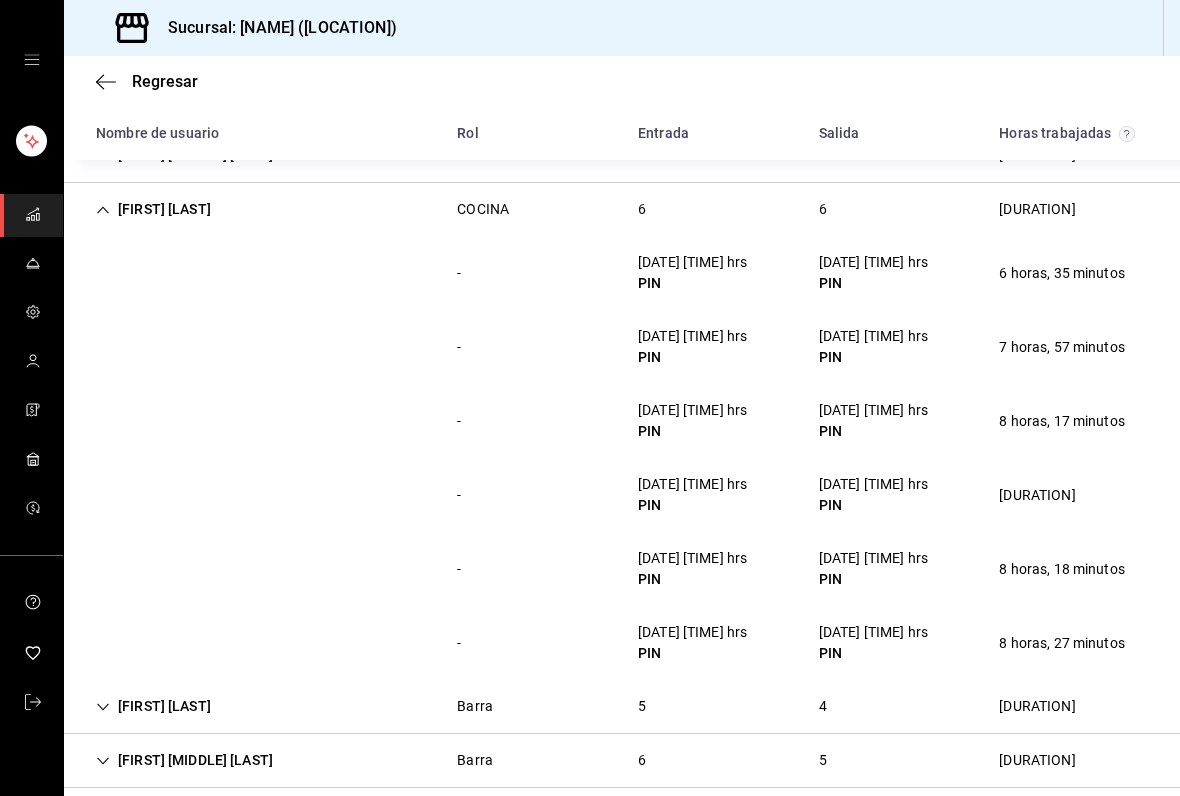 scroll, scrollTop: 1181, scrollLeft: 0, axis: vertical 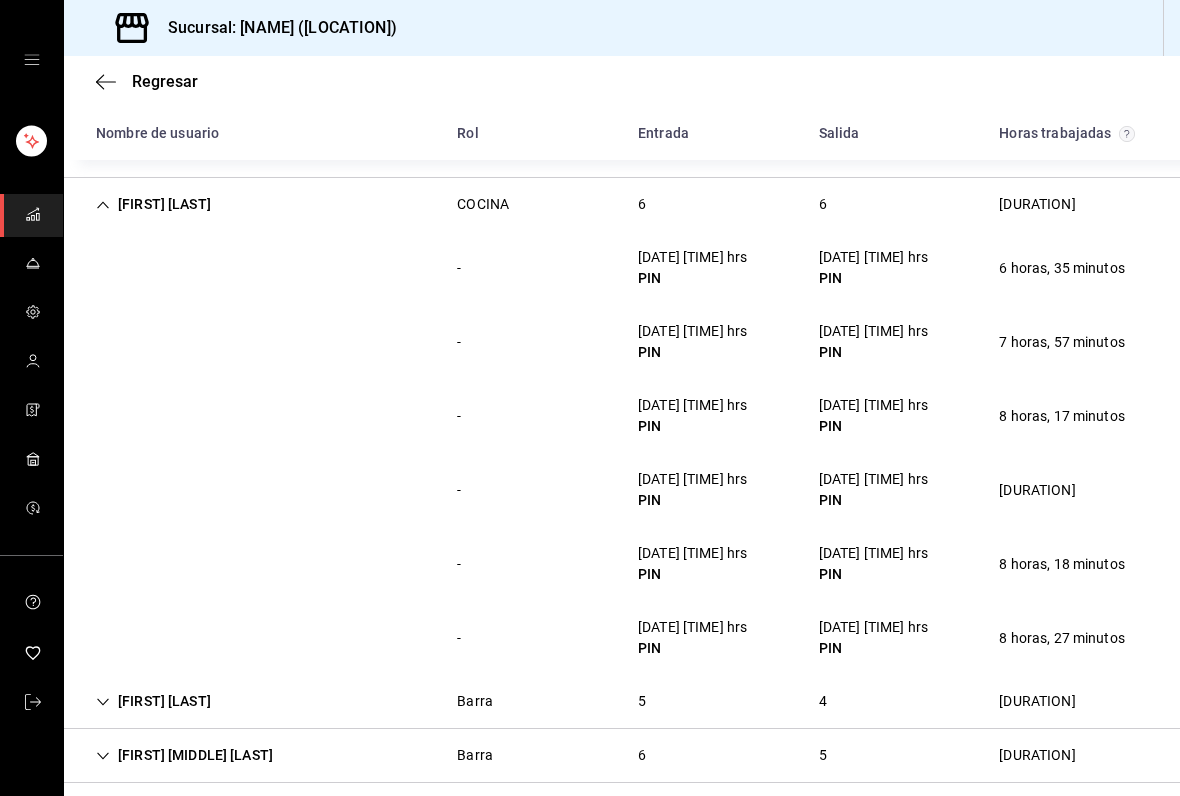 click on "[FIRST] [LAST]" at bounding box center (153, 204) 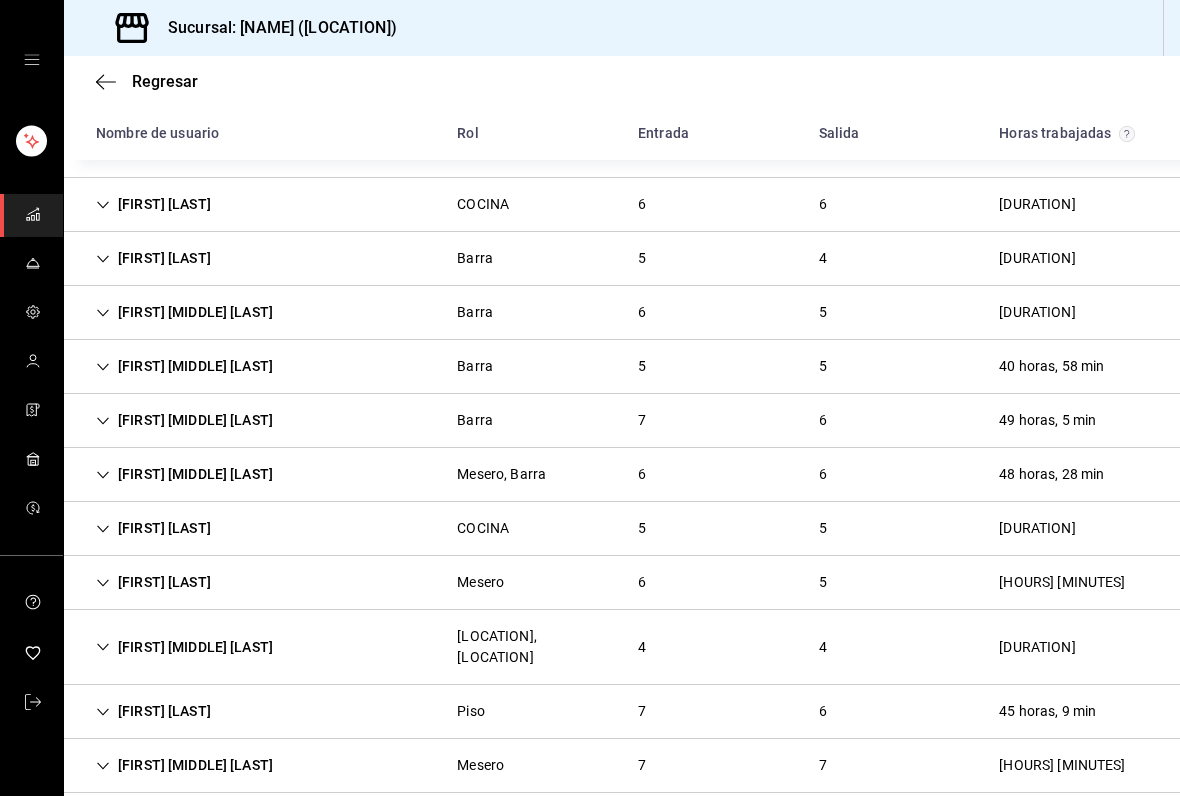 click 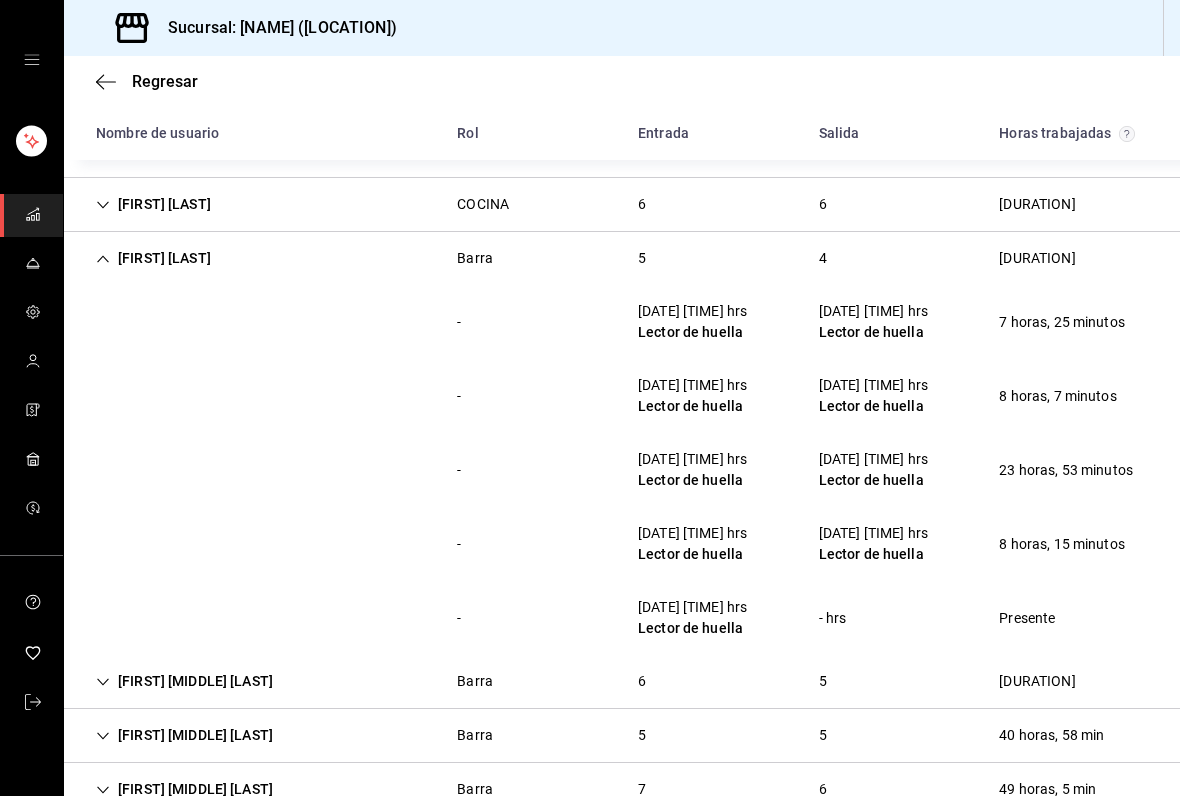 click on "[FIRST] [LAST]" at bounding box center (153, 258) 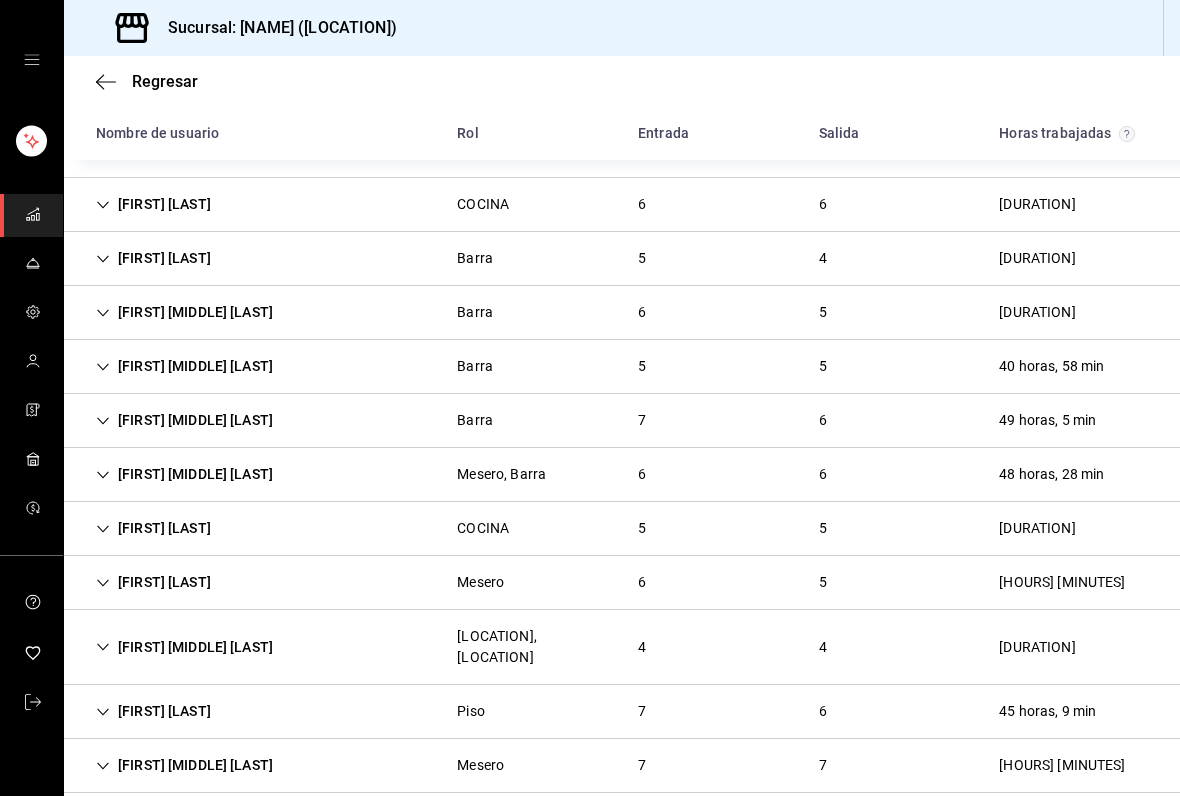 click 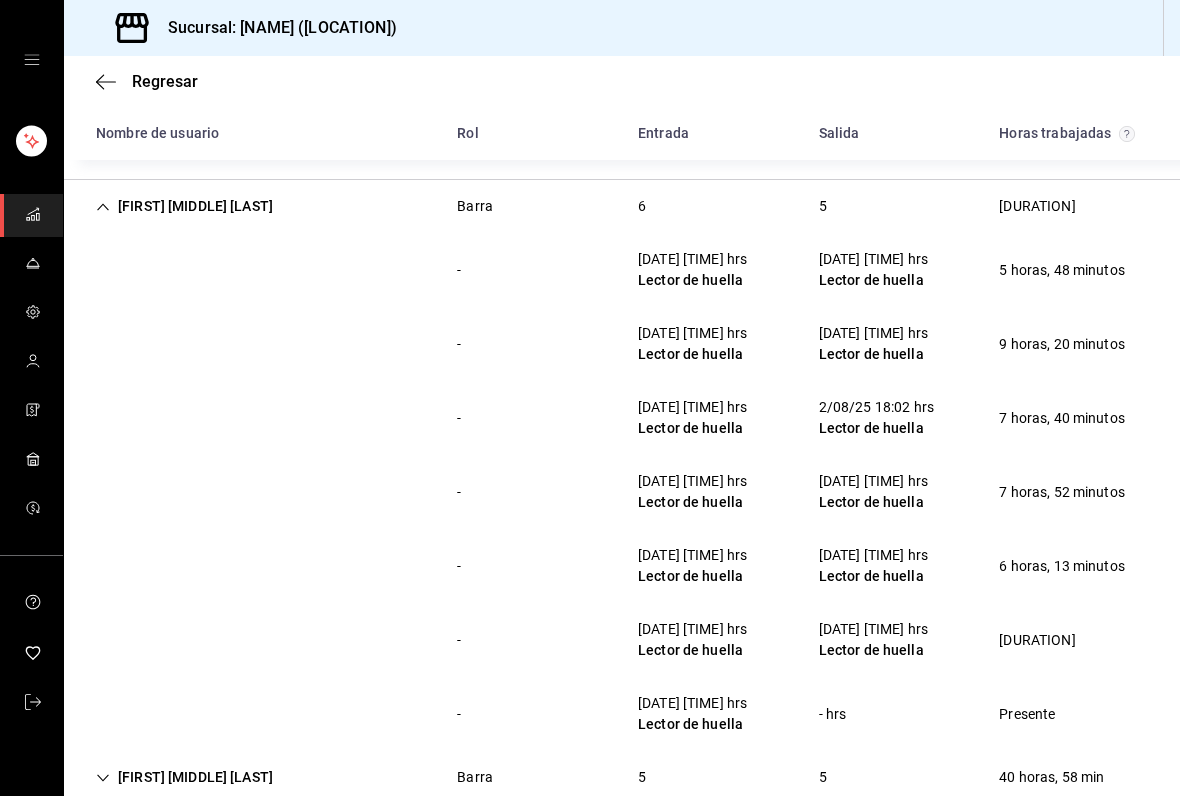 scroll, scrollTop: 1277, scrollLeft: 0, axis: vertical 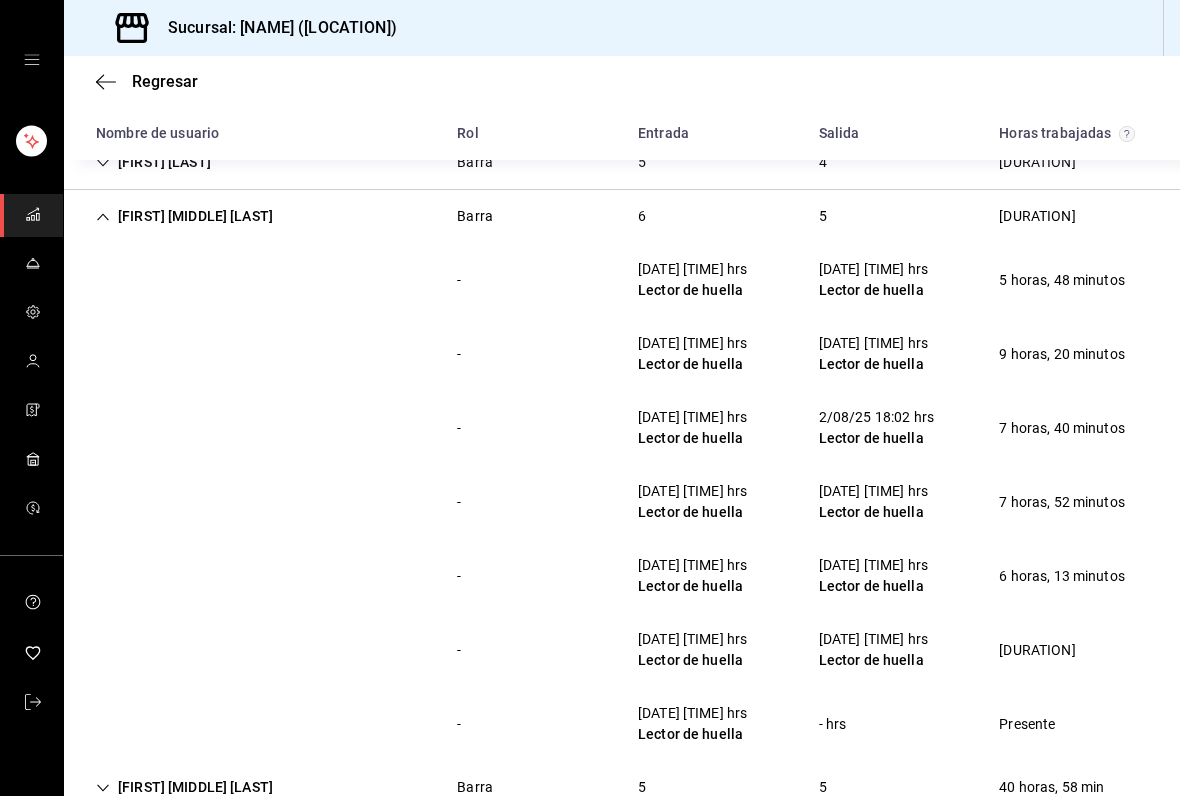 click on "[FIRST] [MIDDLE] [LAST]" at bounding box center (184, 216) 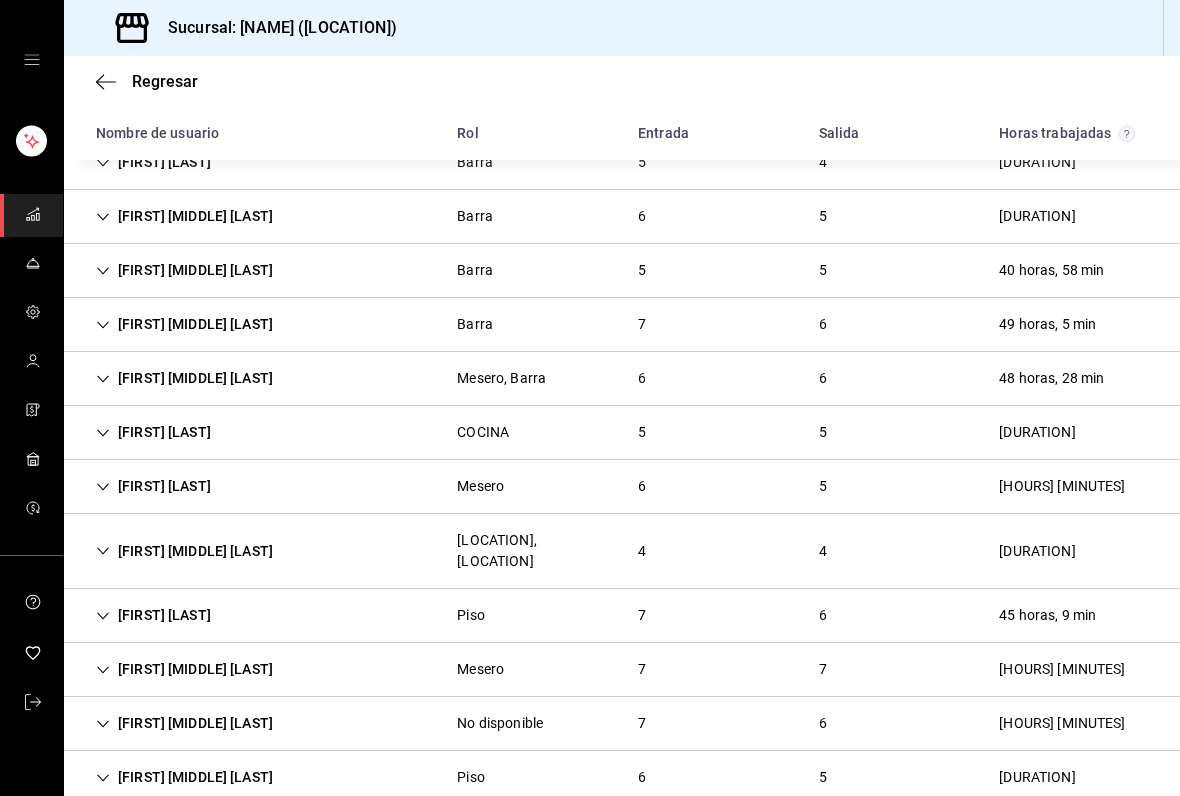 click 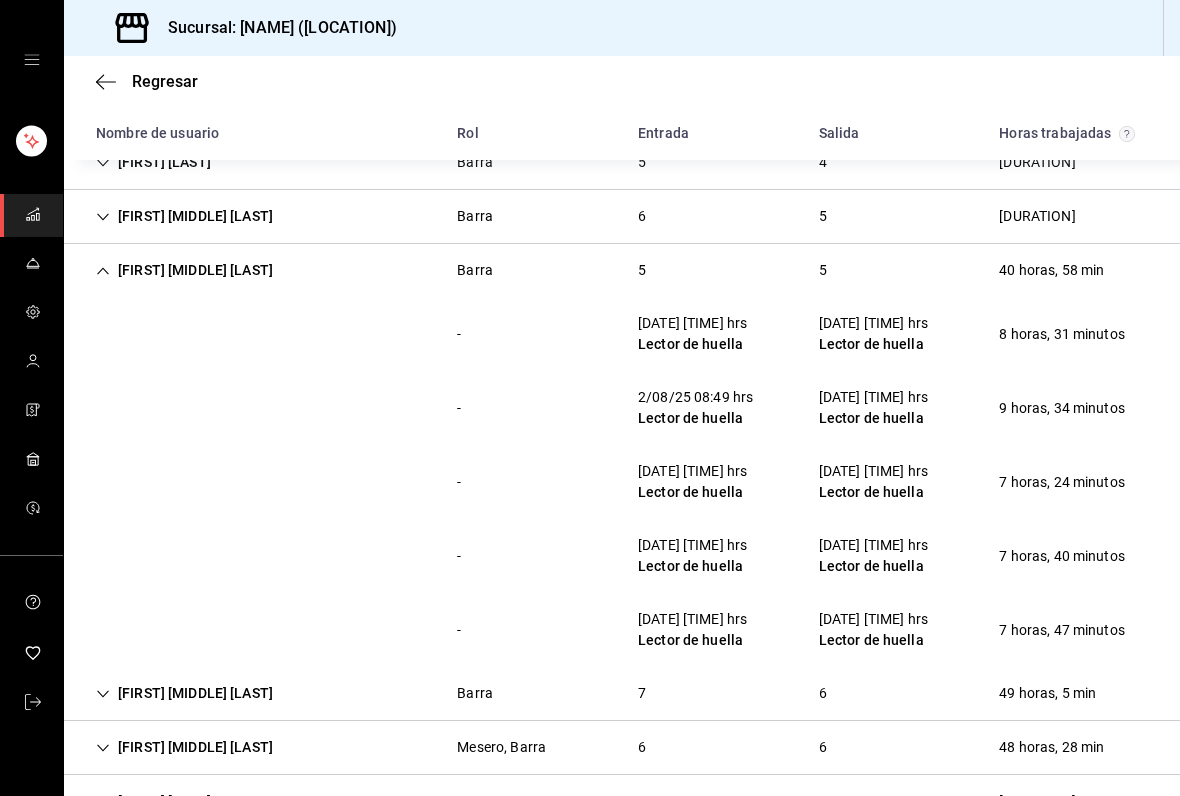 click 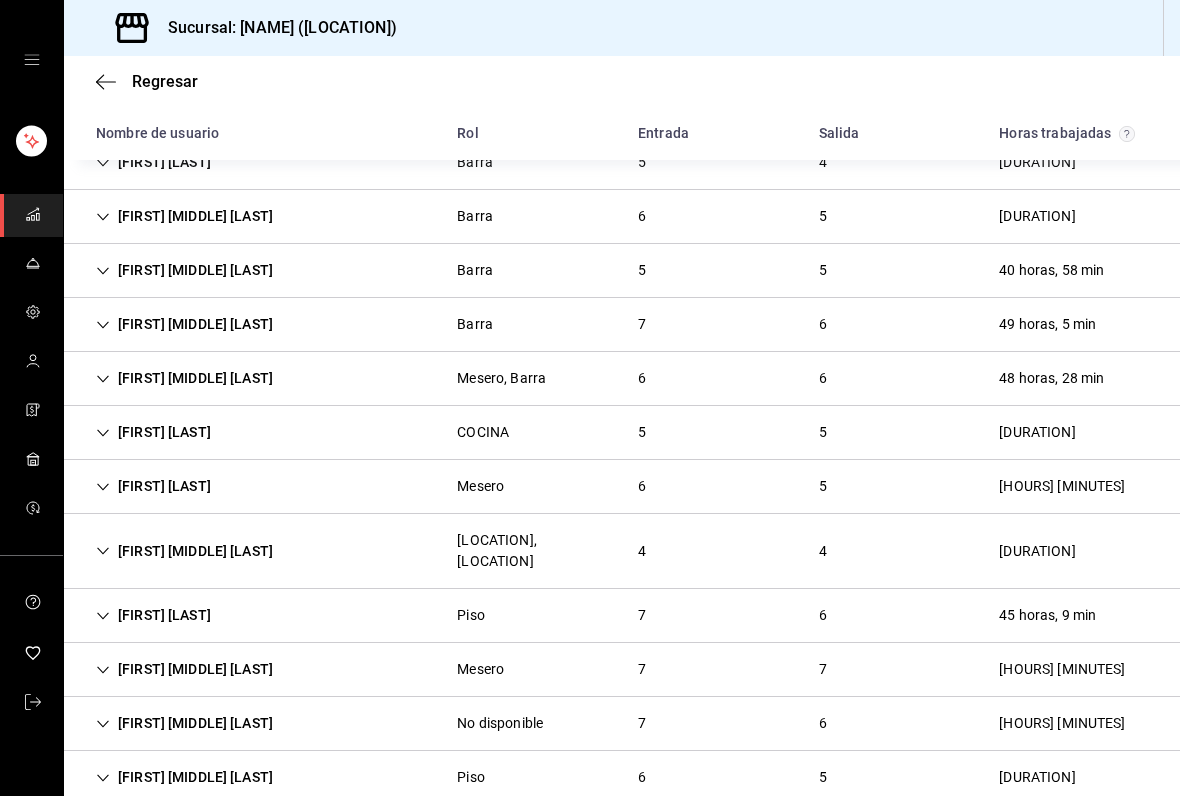 click on "[FIRST] [MIDDLE] [LAST]" at bounding box center [184, 324] 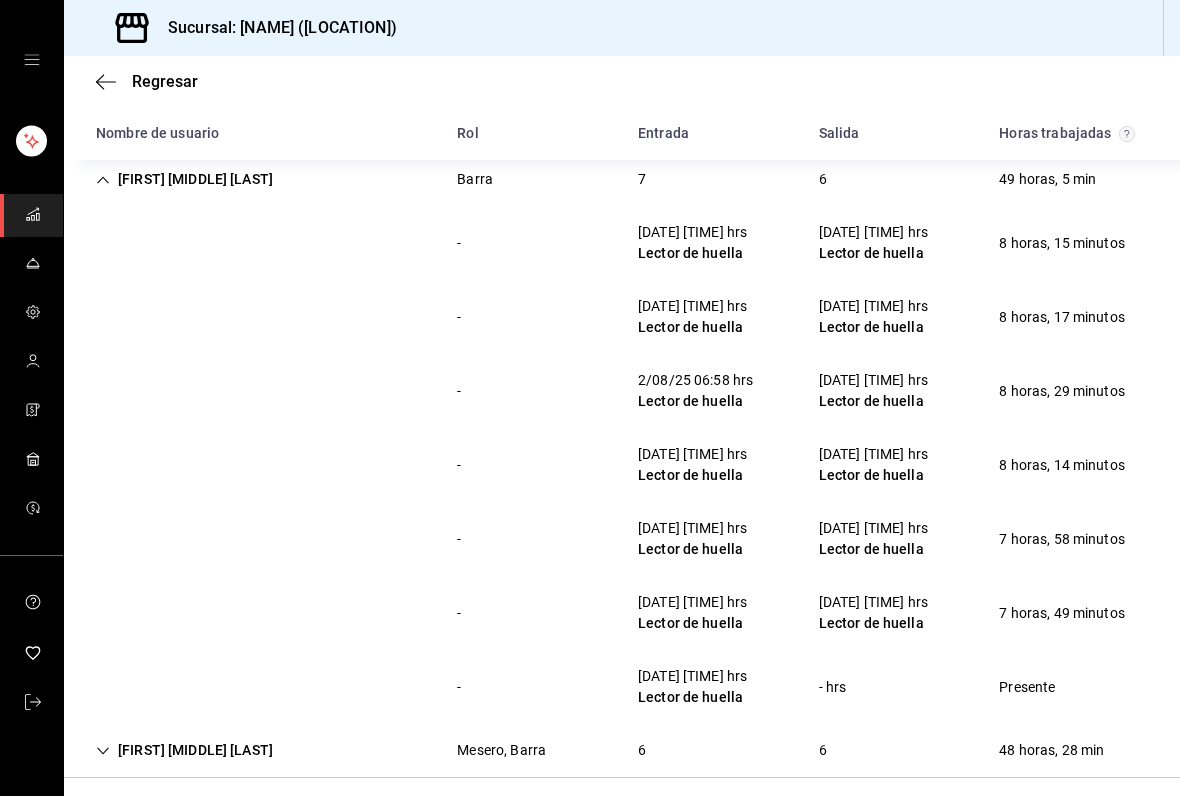 scroll, scrollTop: 1427, scrollLeft: 0, axis: vertical 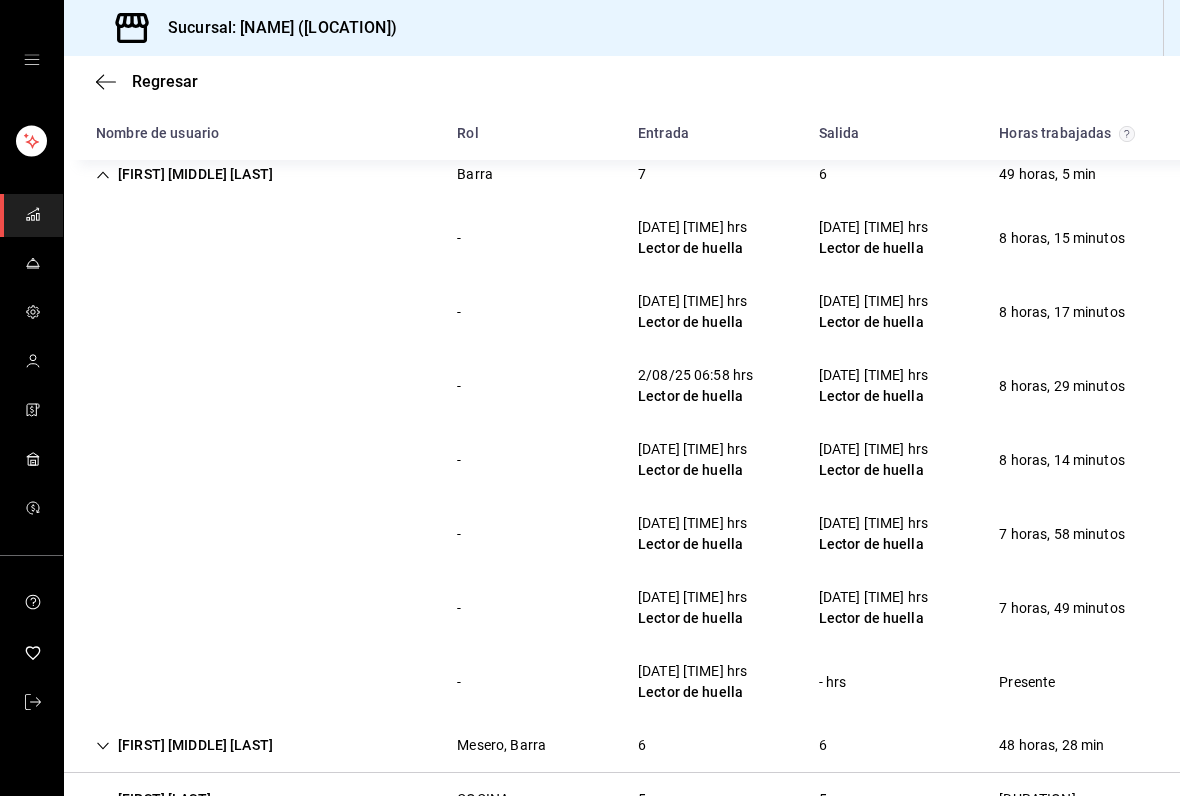 click 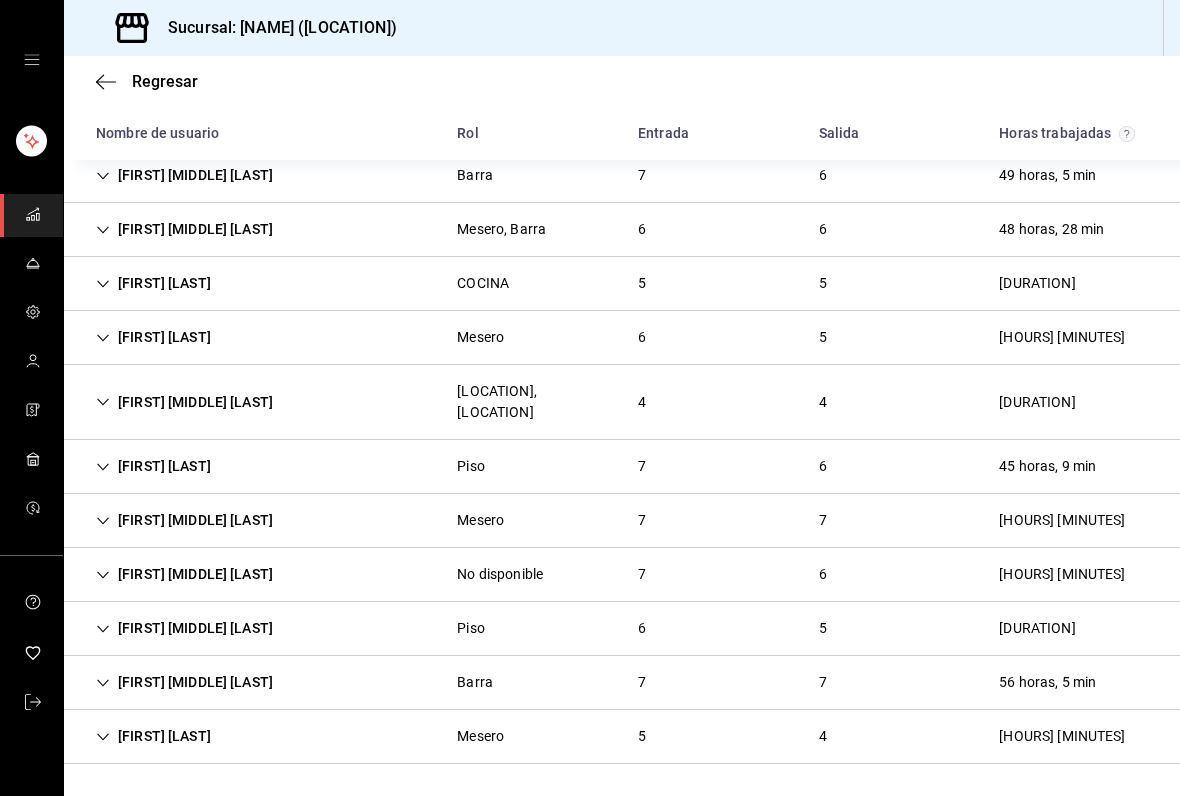 click 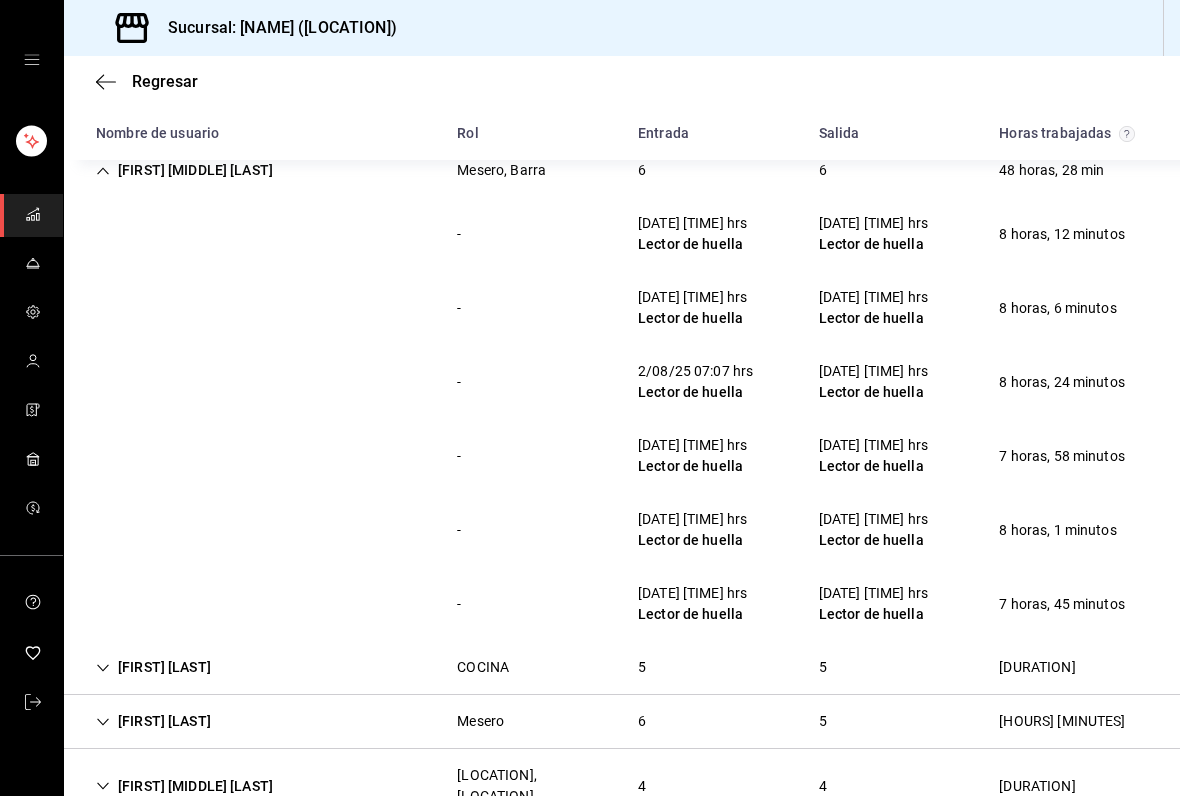 scroll, scrollTop: 1488, scrollLeft: 0, axis: vertical 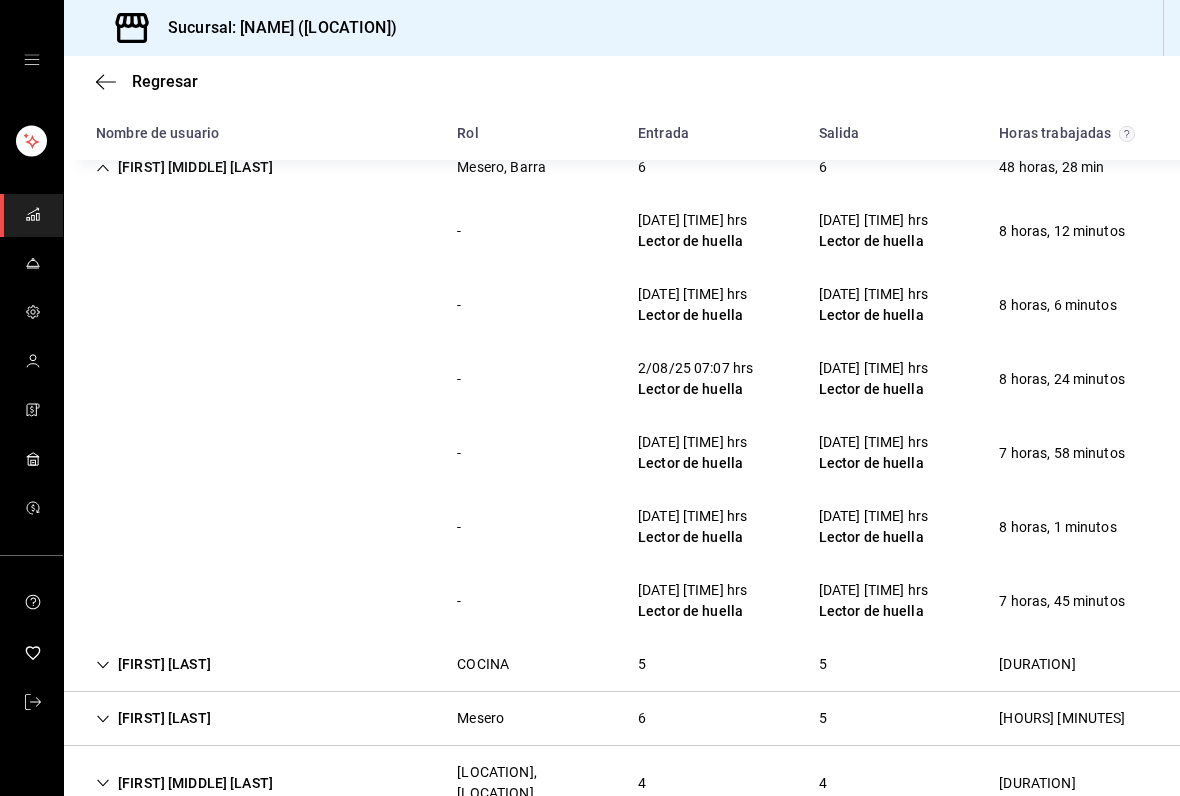 click 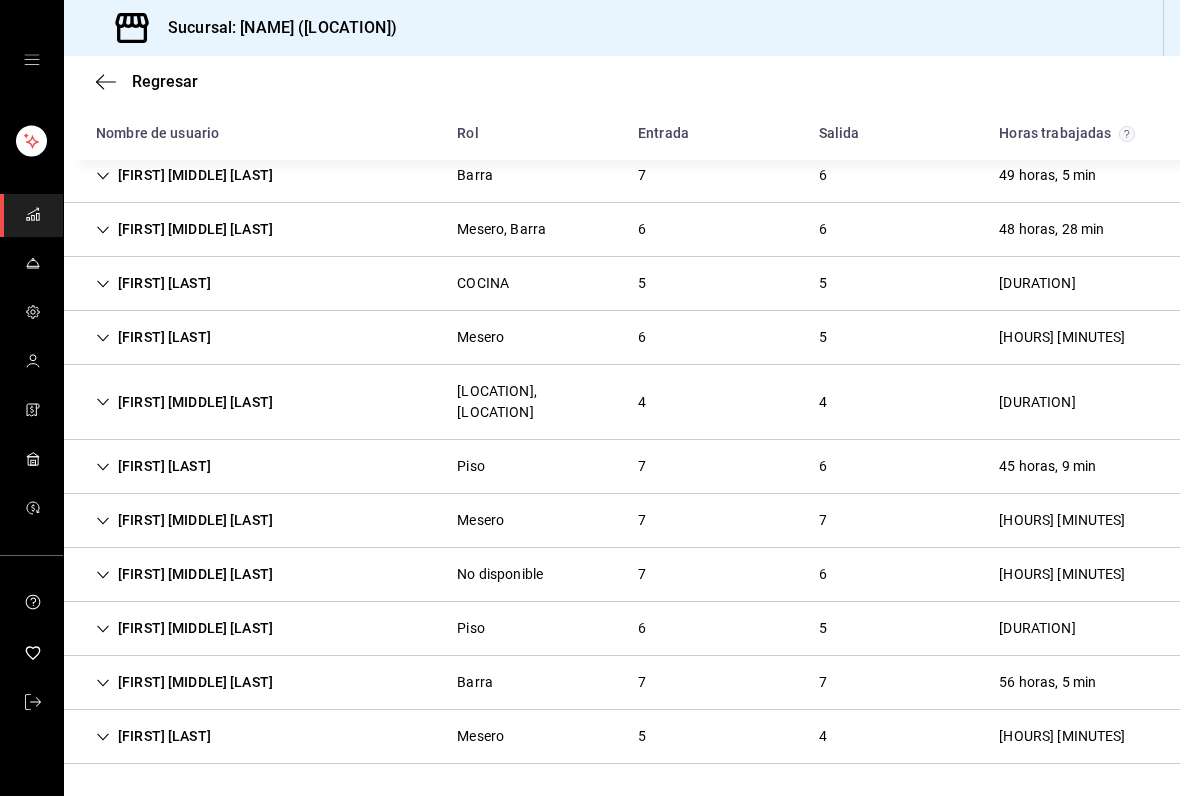 scroll, scrollTop: 1426, scrollLeft: 0, axis: vertical 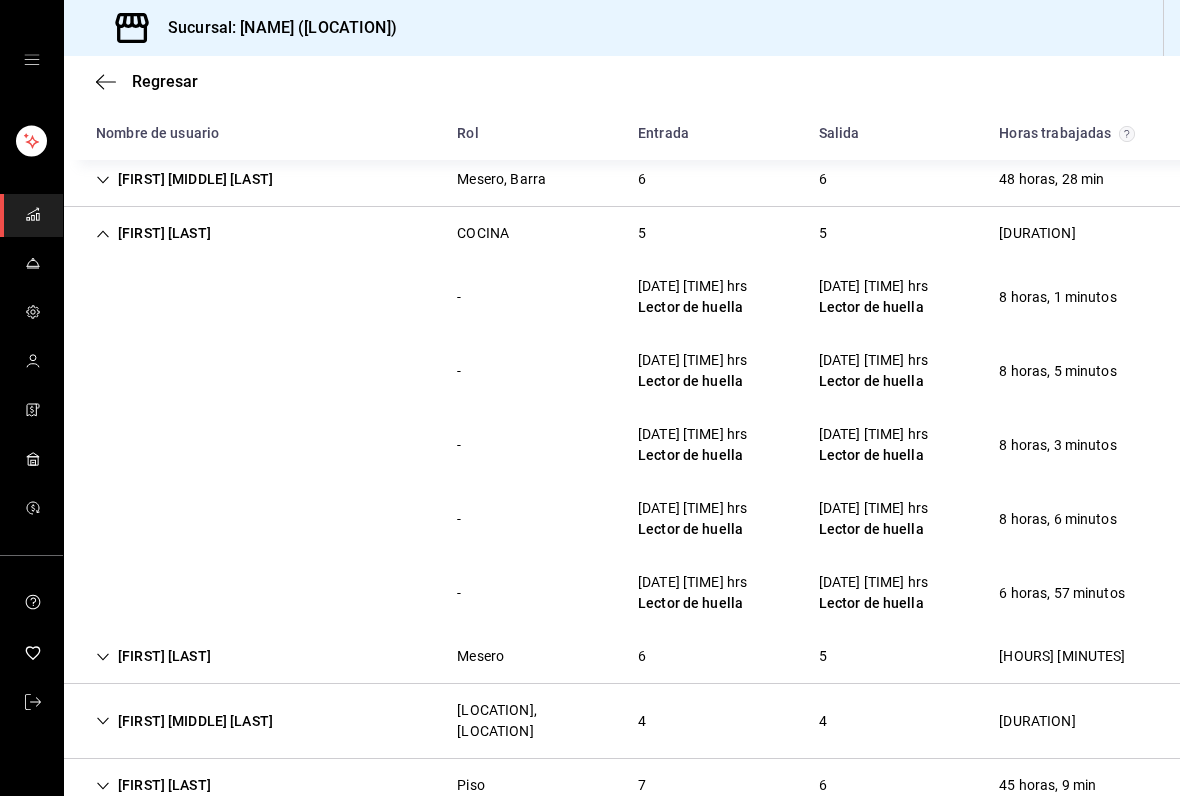click on "[FIRST] [LAST]" at bounding box center [153, 233] 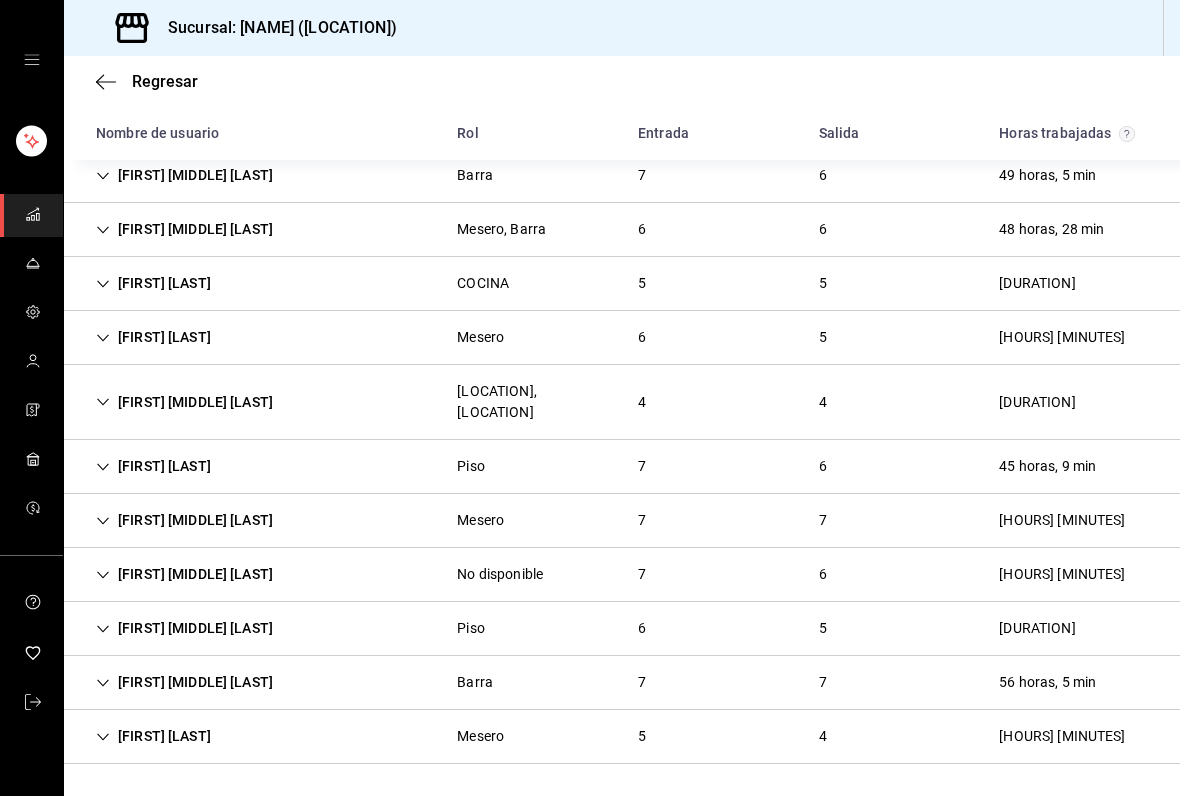 click 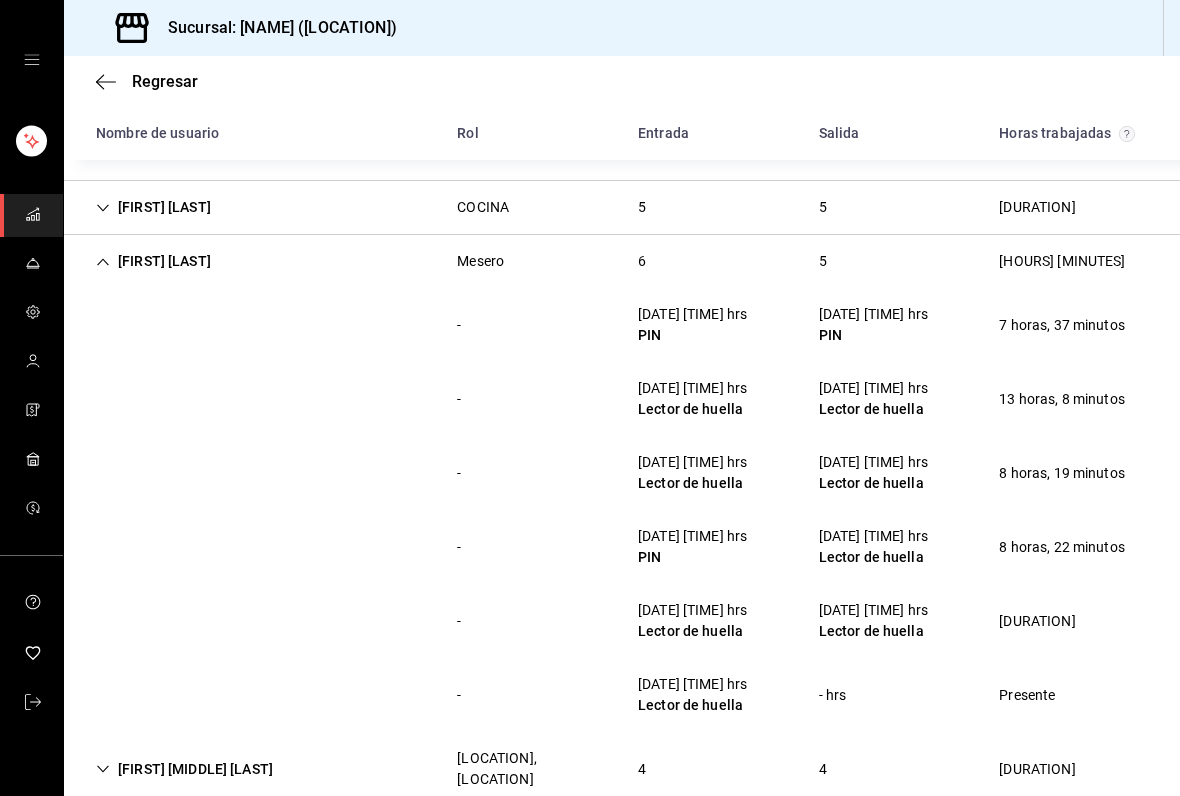 scroll, scrollTop: 1504, scrollLeft: 0, axis: vertical 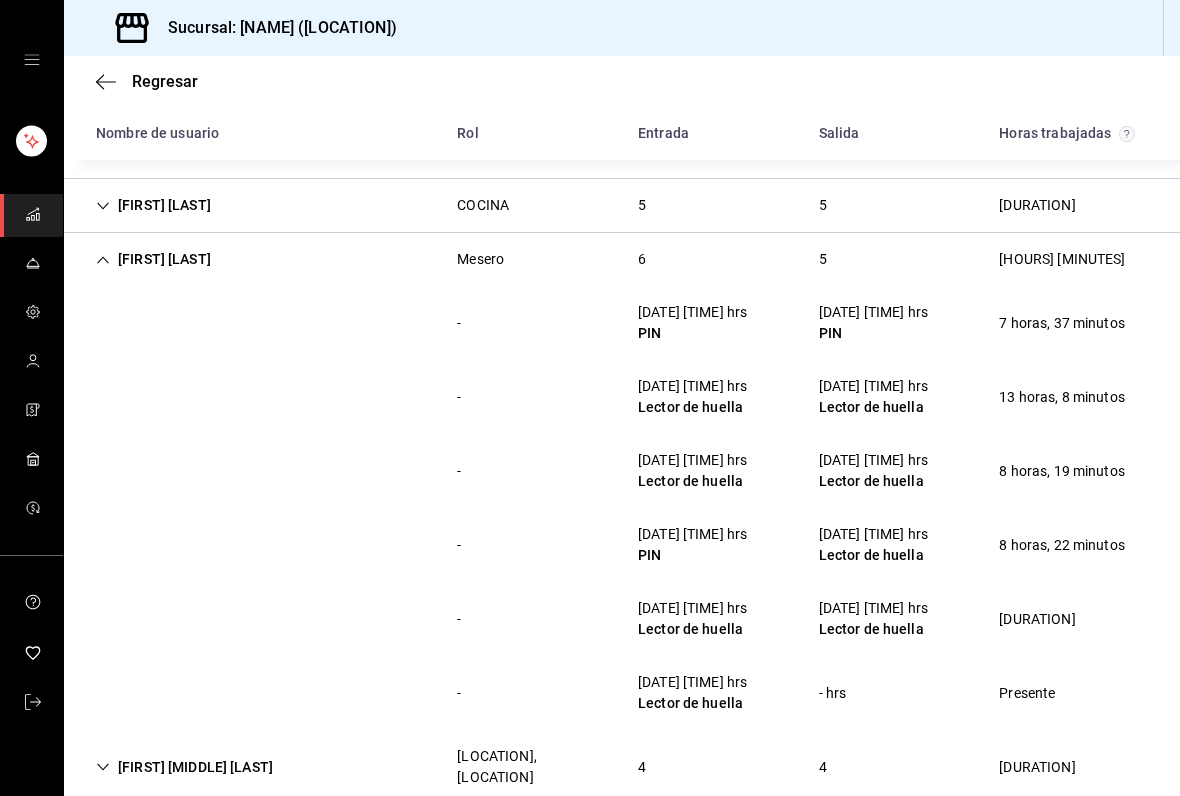 click on "[FIRST] [LAST]" at bounding box center (153, 259) 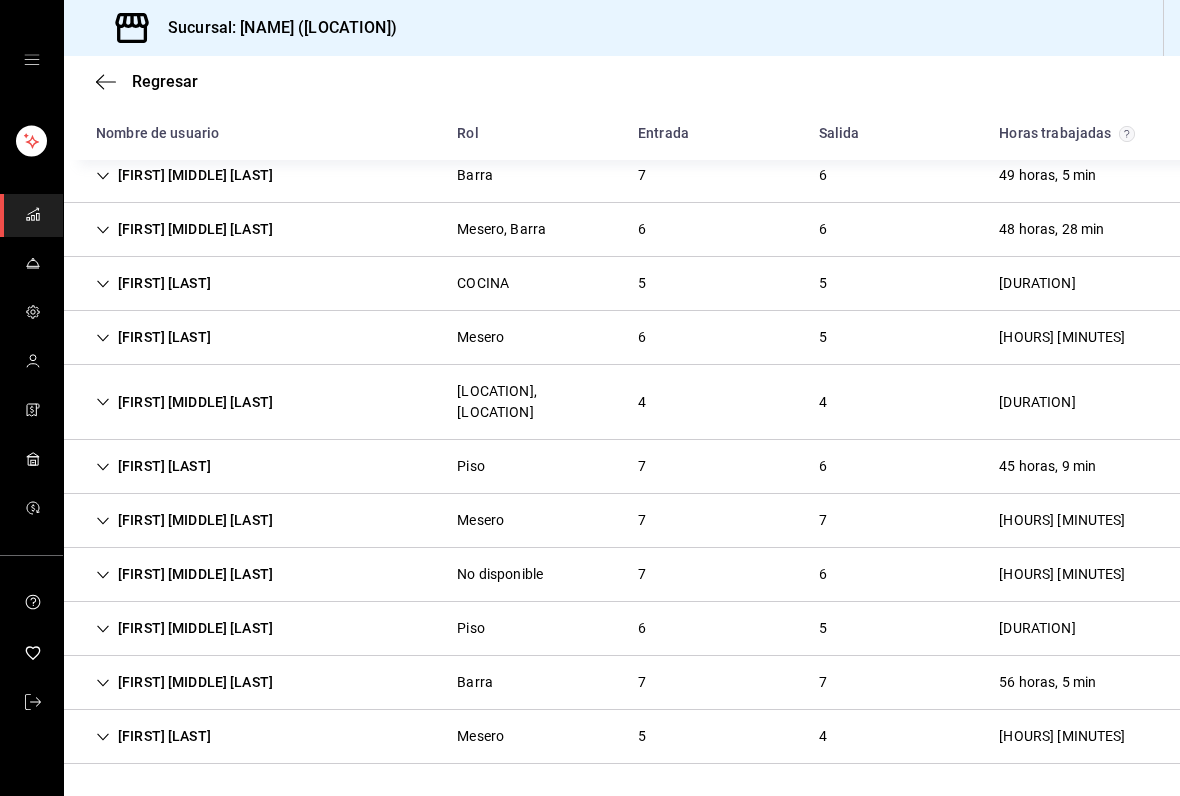 scroll, scrollTop: 1426, scrollLeft: 0, axis: vertical 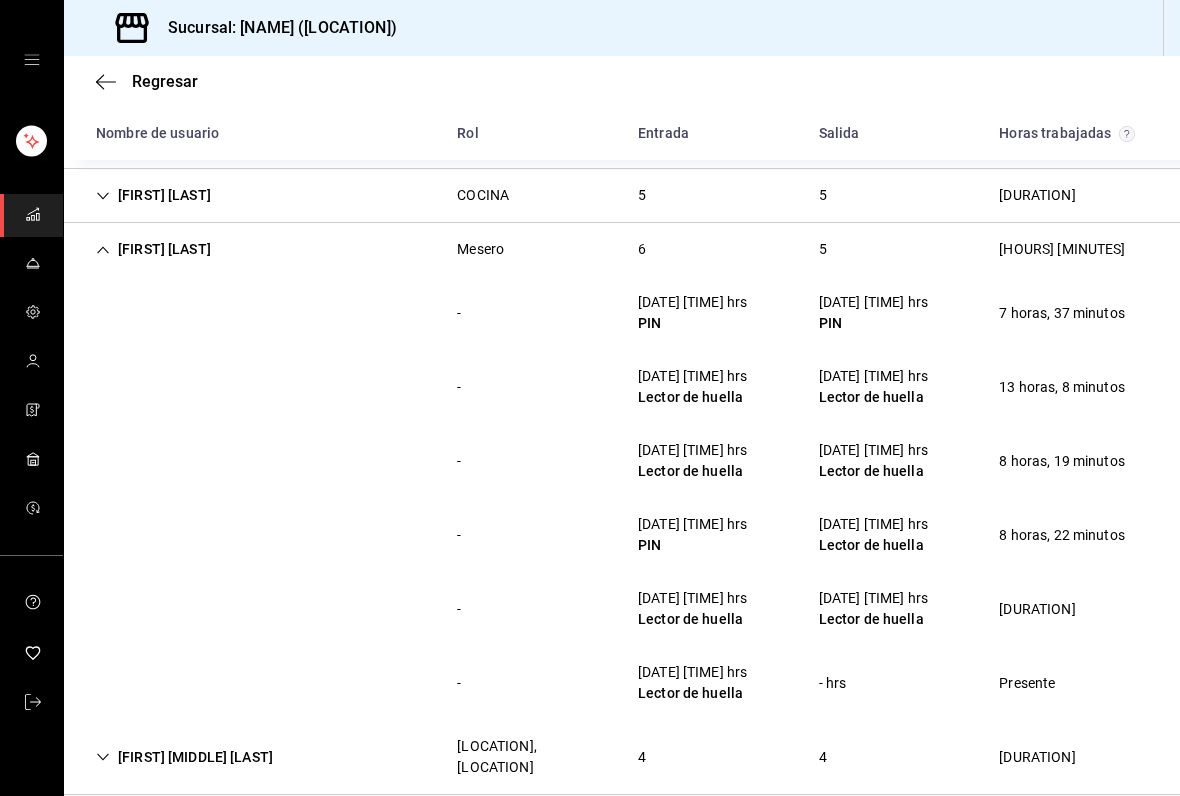 click on "[FIRST] [LAST]" at bounding box center (153, 249) 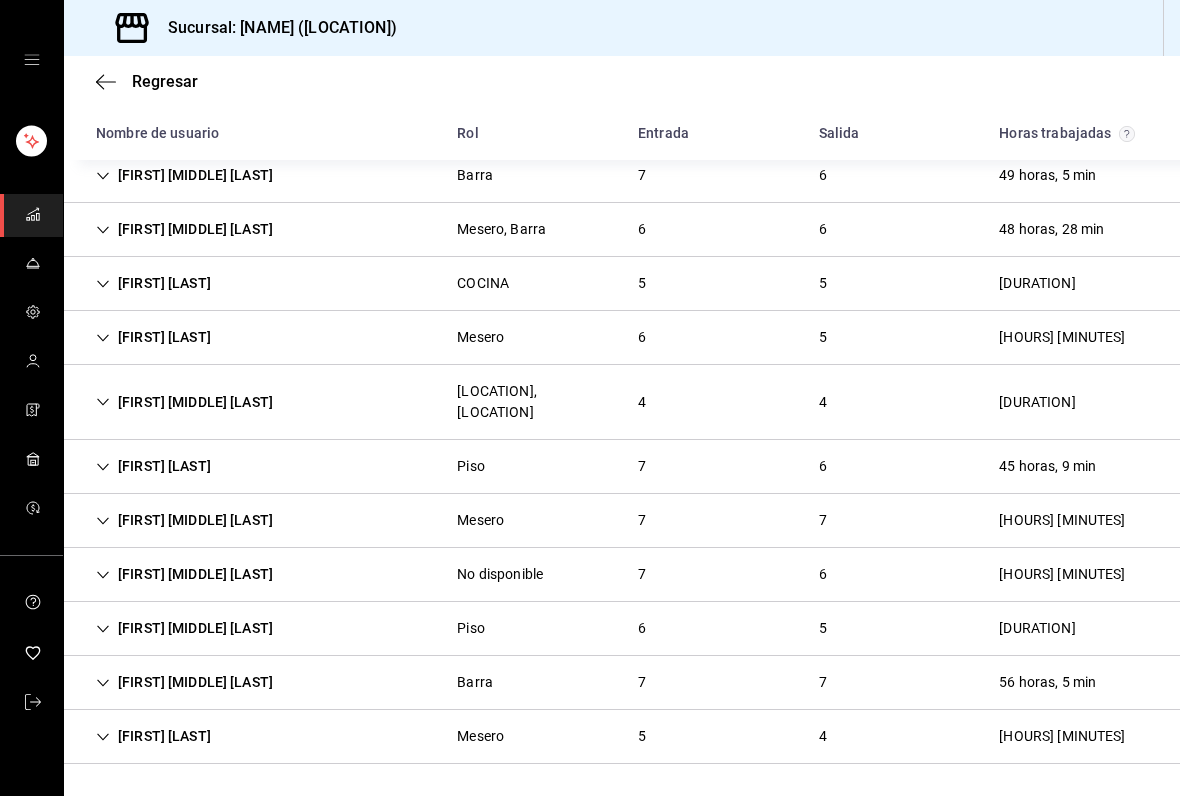 scroll, scrollTop: 1426, scrollLeft: 0, axis: vertical 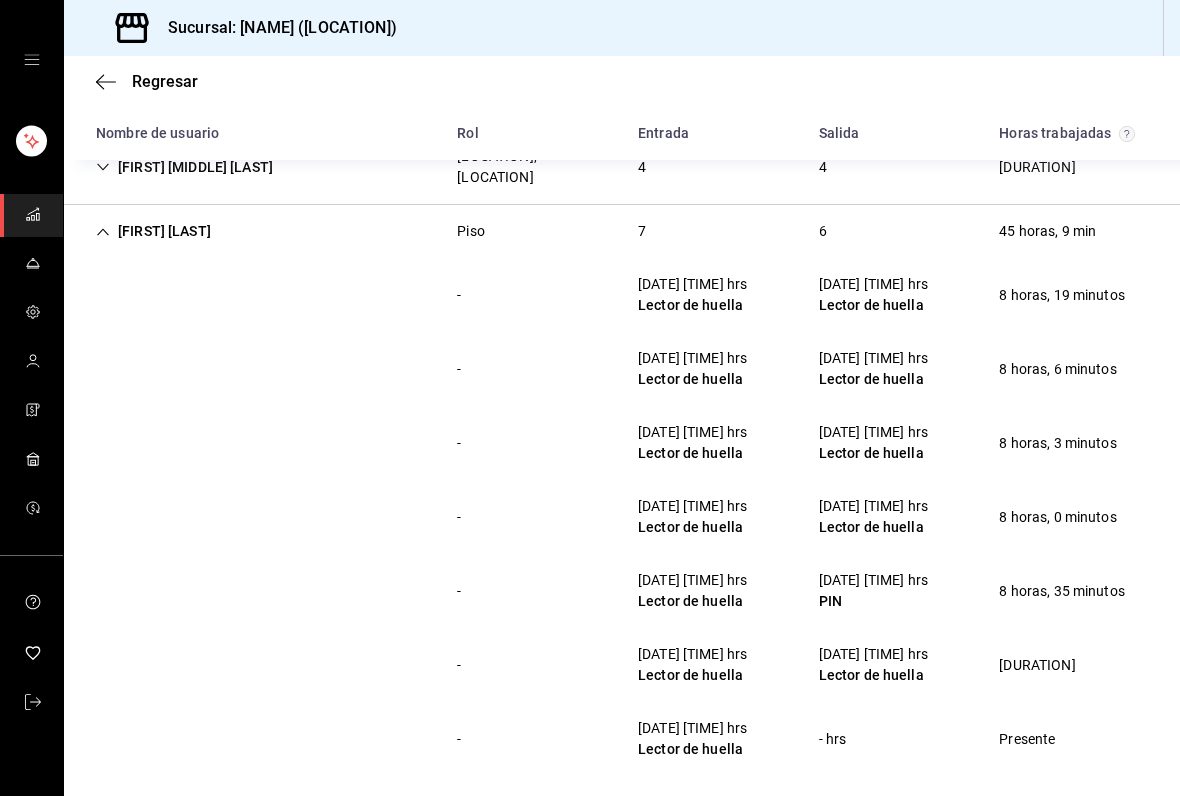click on "[FIRST] [LAST]" at bounding box center (153, 231) 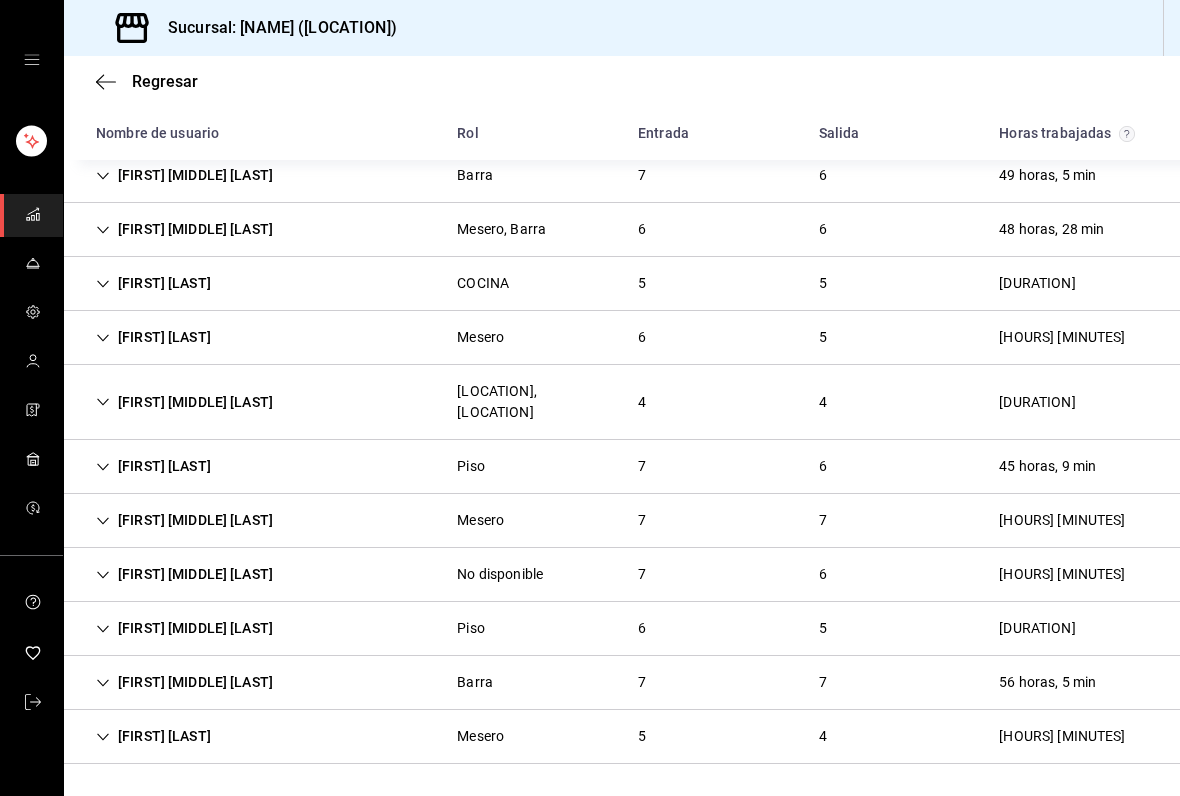scroll, scrollTop: 1426, scrollLeft: 0, axis: vertical 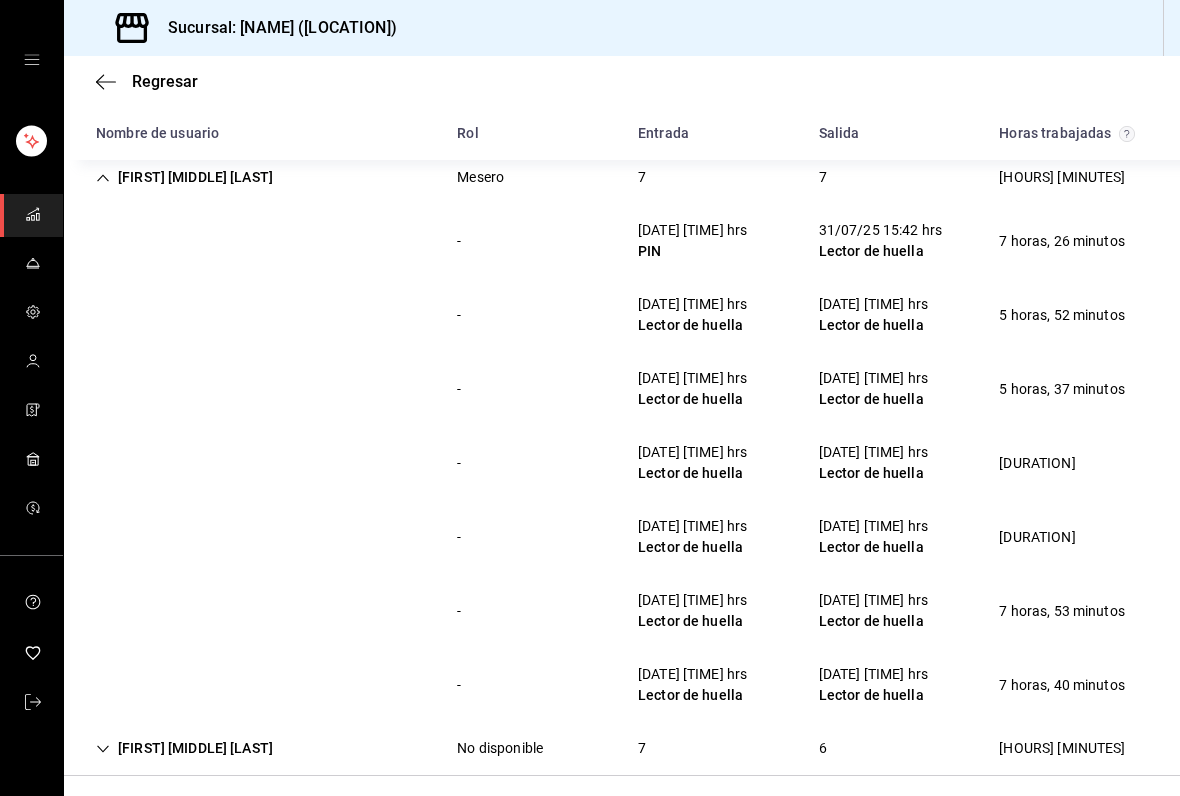 click on "[FIRST] [MIDDLE] [LAST]" at bounding box center (184, 177) 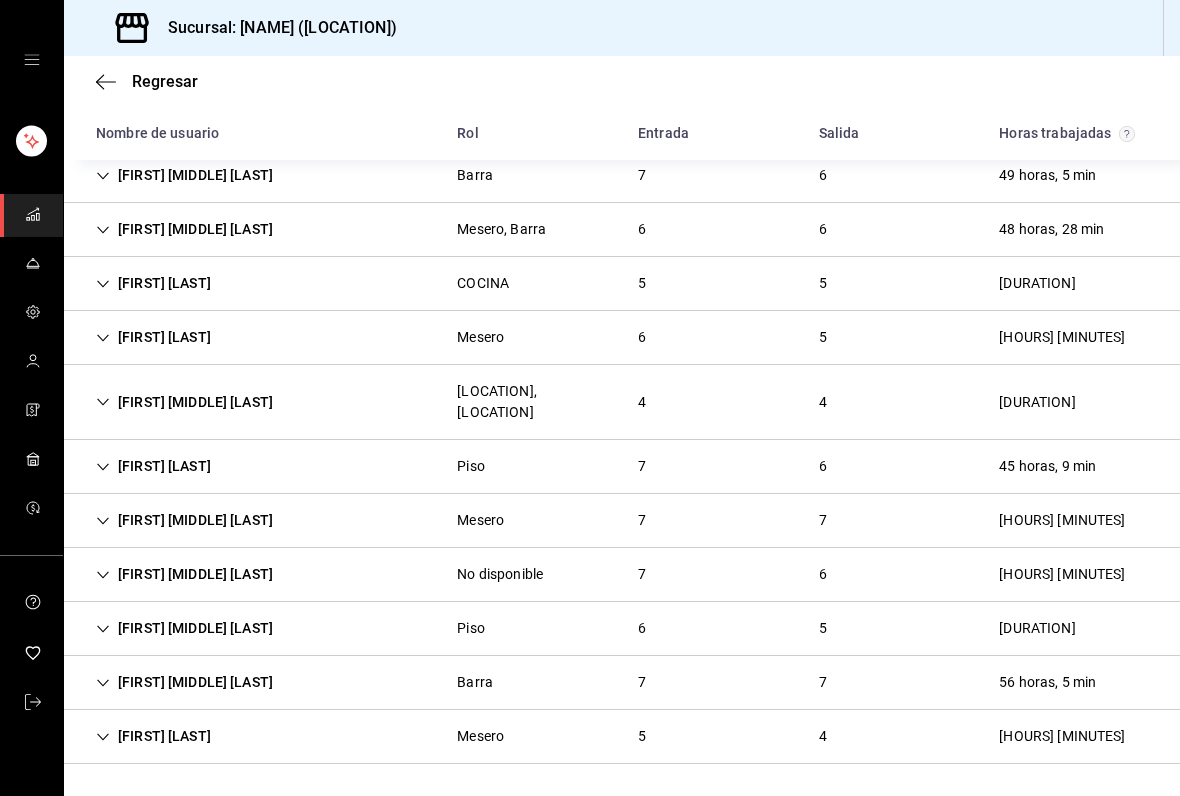 scroll, scrollTop: 1426, scrollLeft: 0, axis: vertical 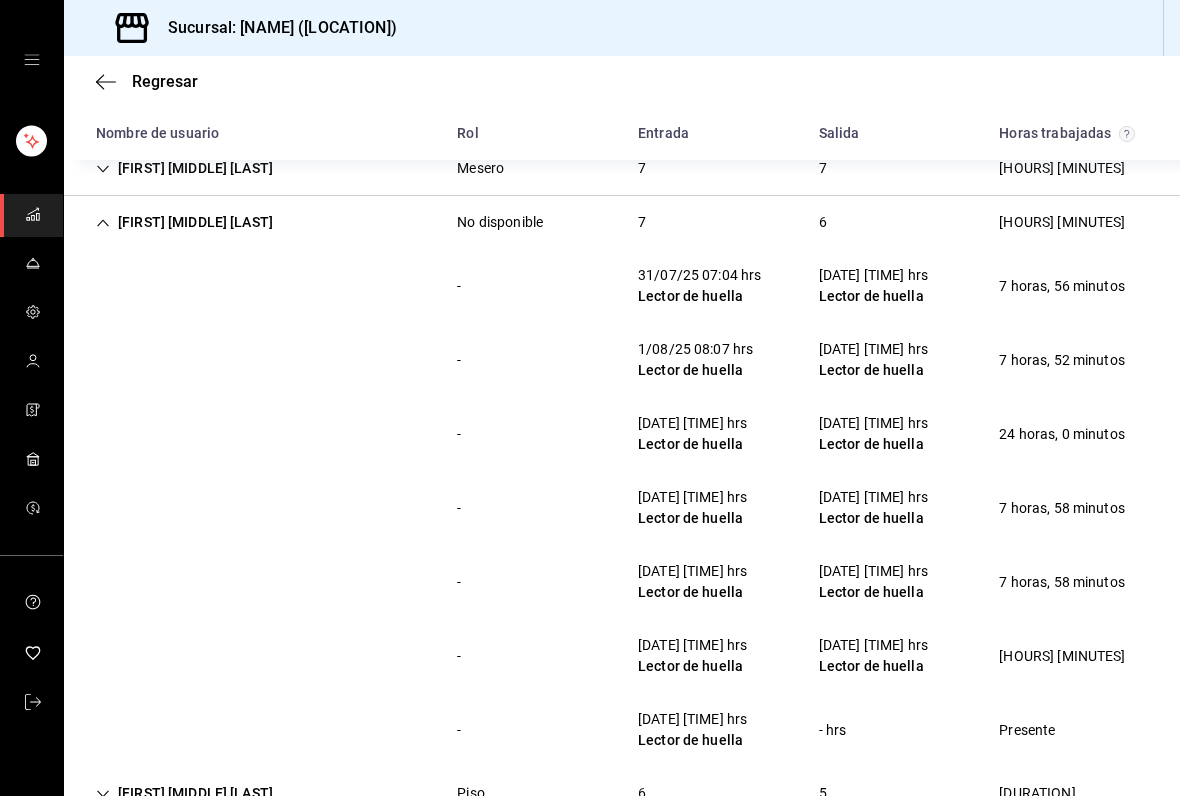 click on "[FIRST] [MIDDLE] [LAST]" at bounding box center [184, 222] 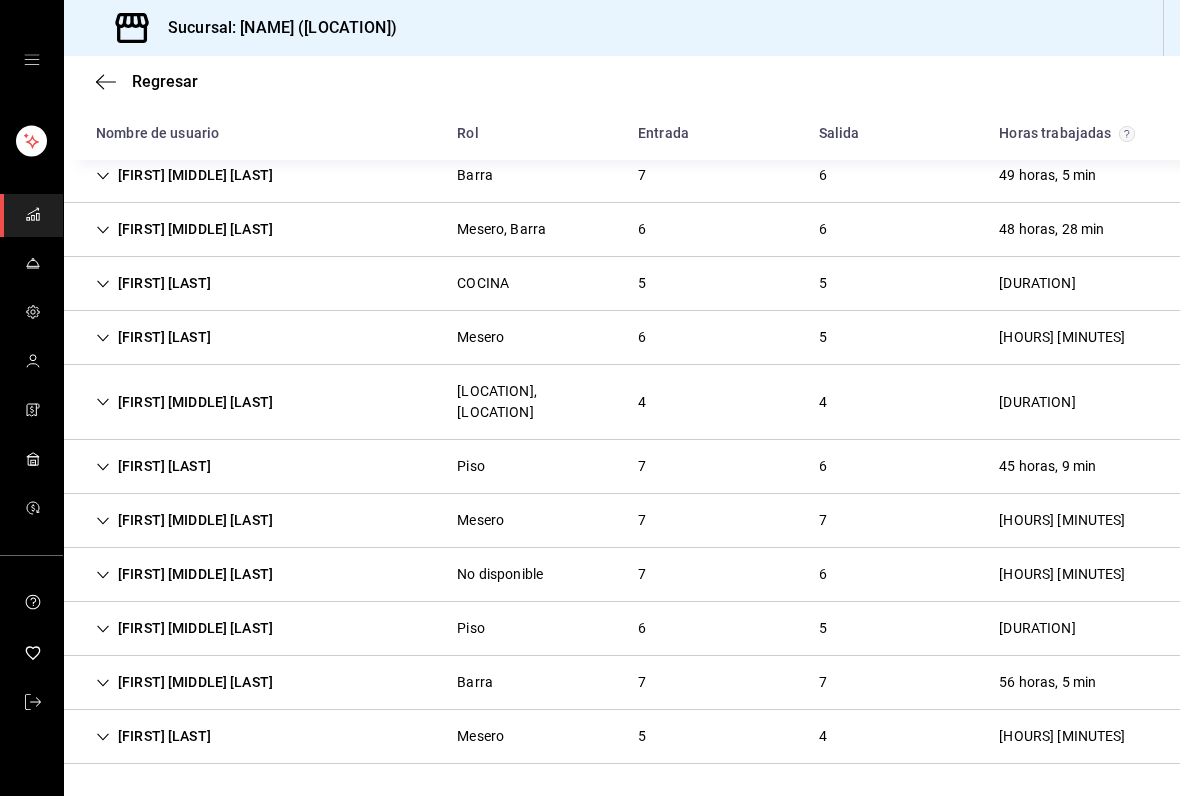 scroll, scrollTop: 1426, scrollLeft: 0, axis: vertical 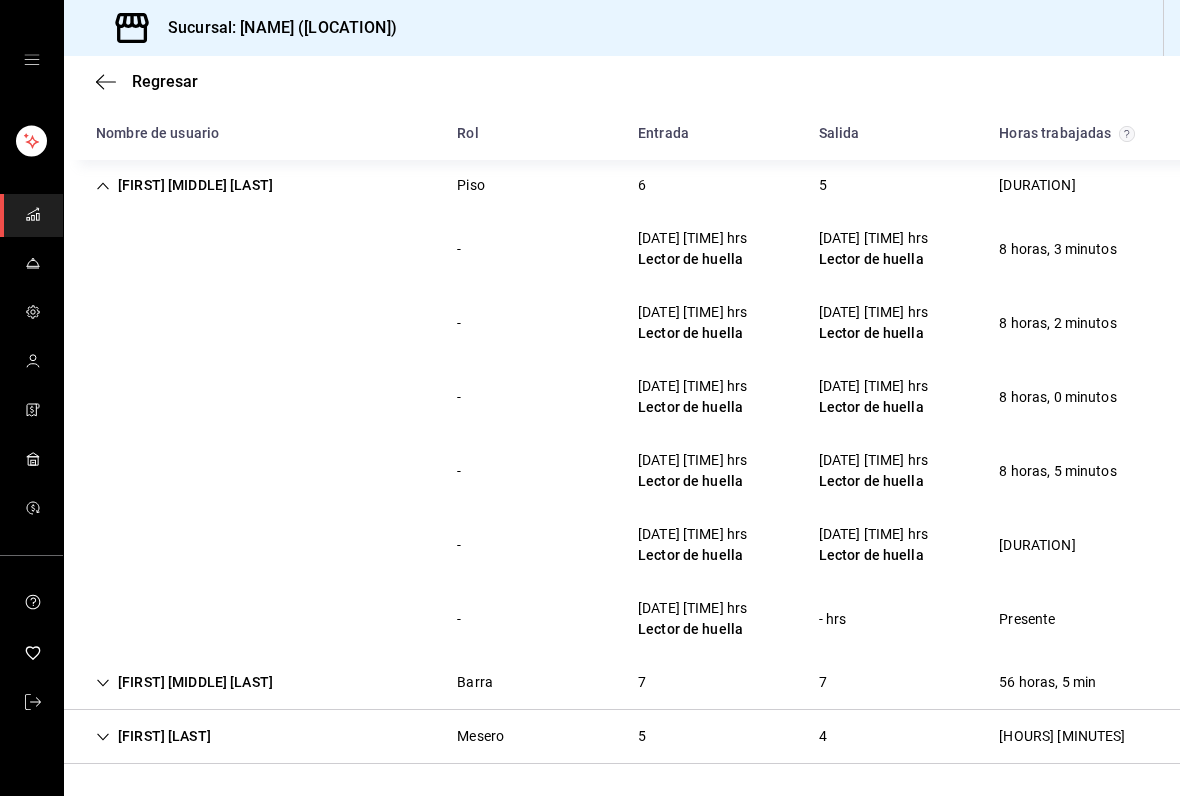 click 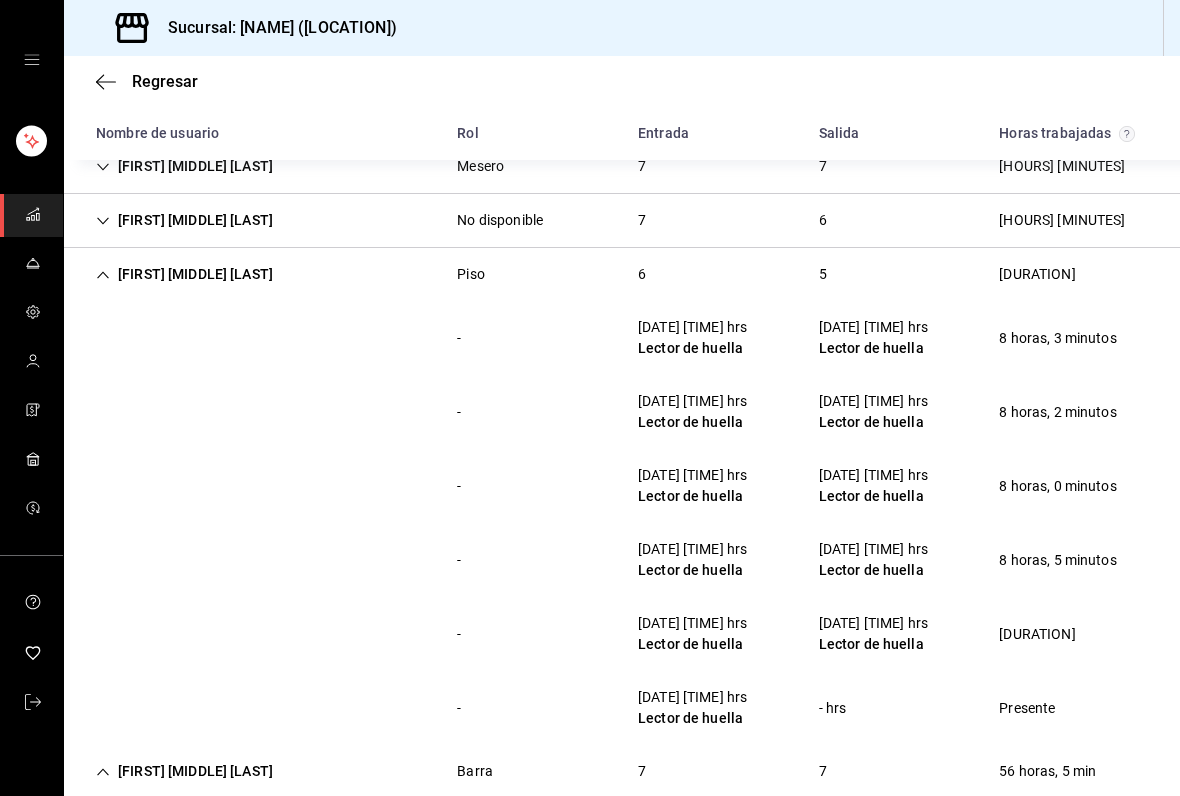 scroll, scrollTop: 1811, scrollLeft: 0, axis: vertical 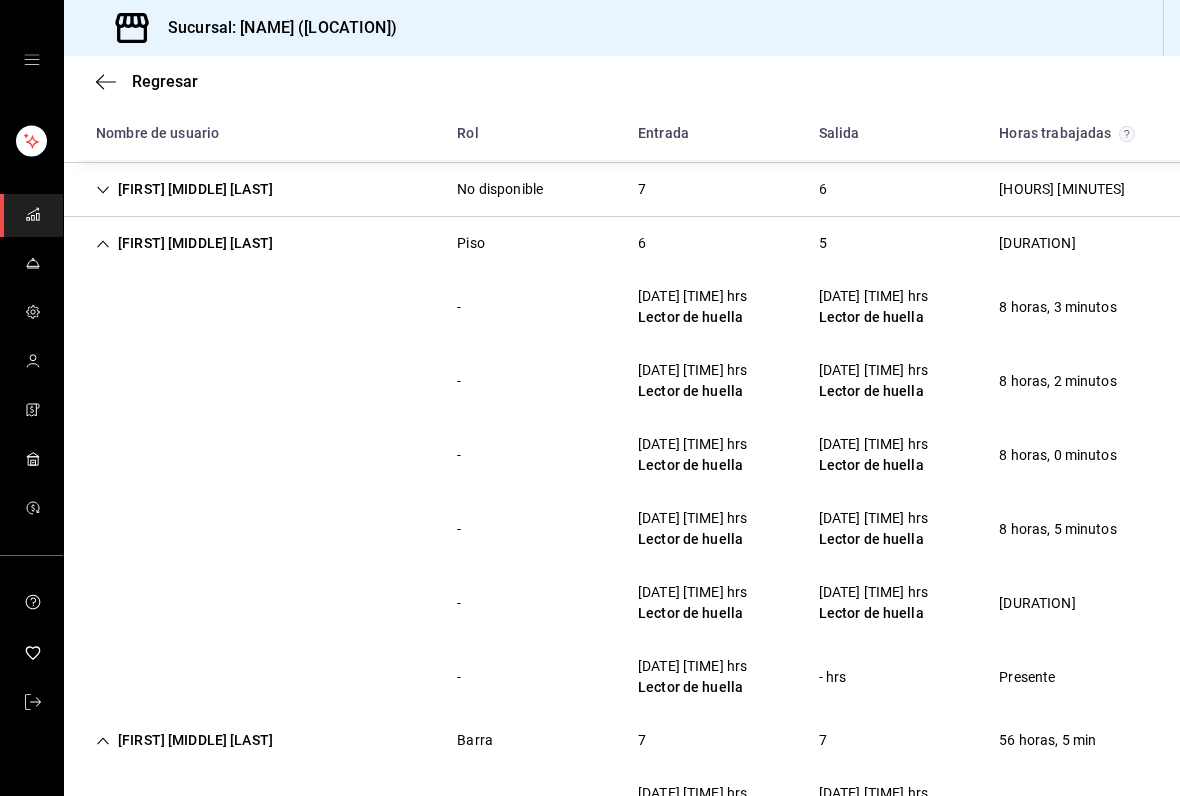 click on "[FIRST] [MIDDLE] [LAST]" at bounding box center [184, 243] 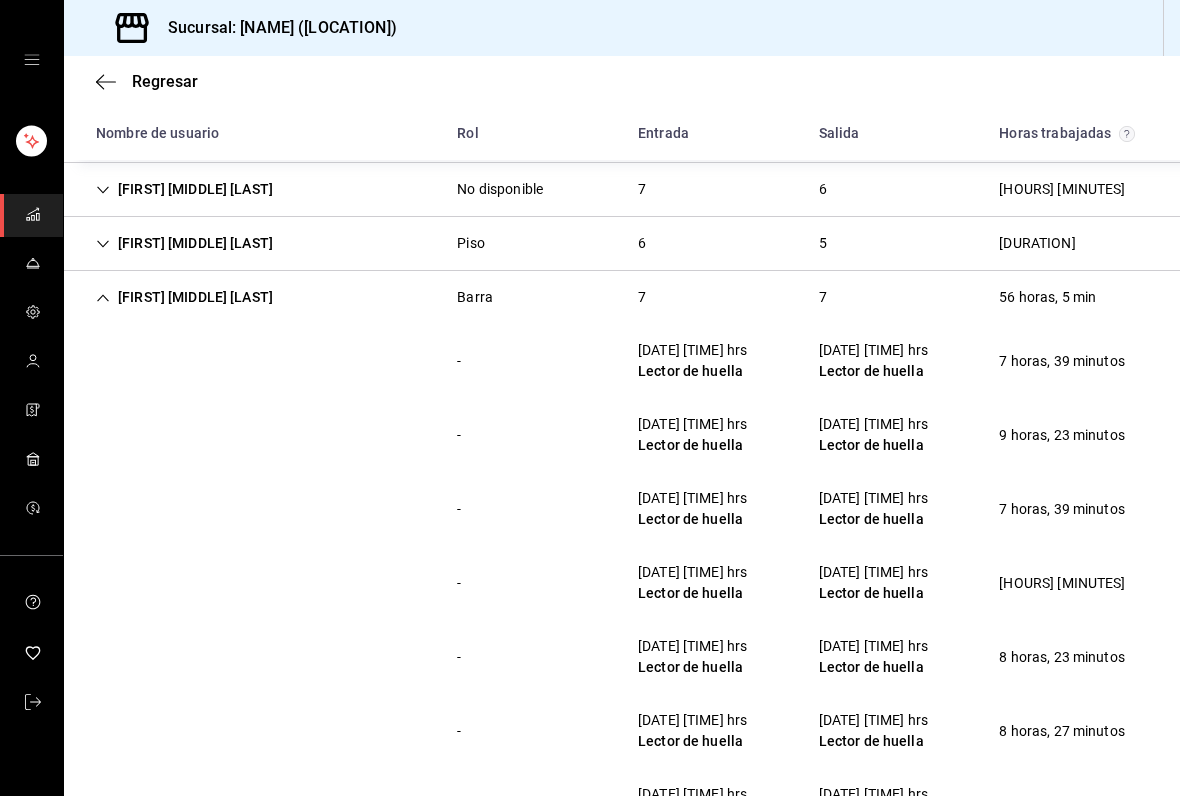 click on "[FIRST] [MIDDLE] [LAST]" at bounding box center (184, 297) 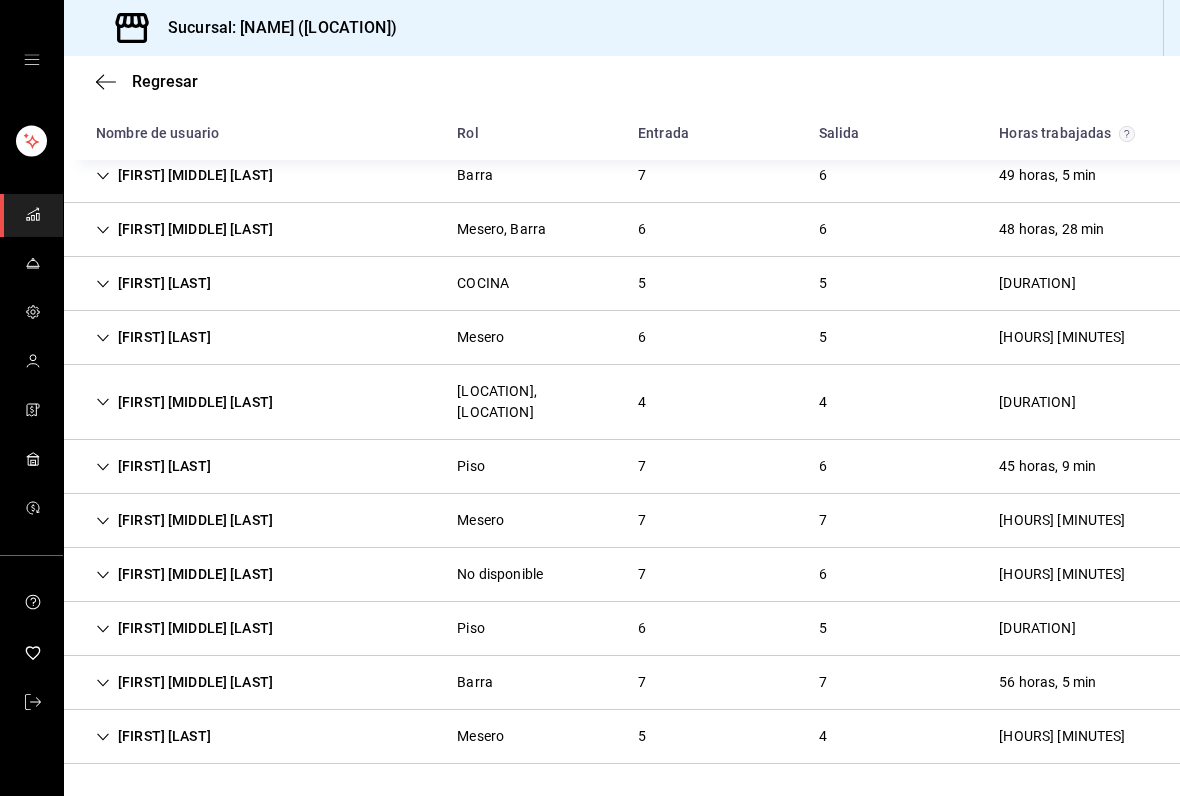 scroll, scrollTop: 1426, scrollLeft: 0, axis: vertical 